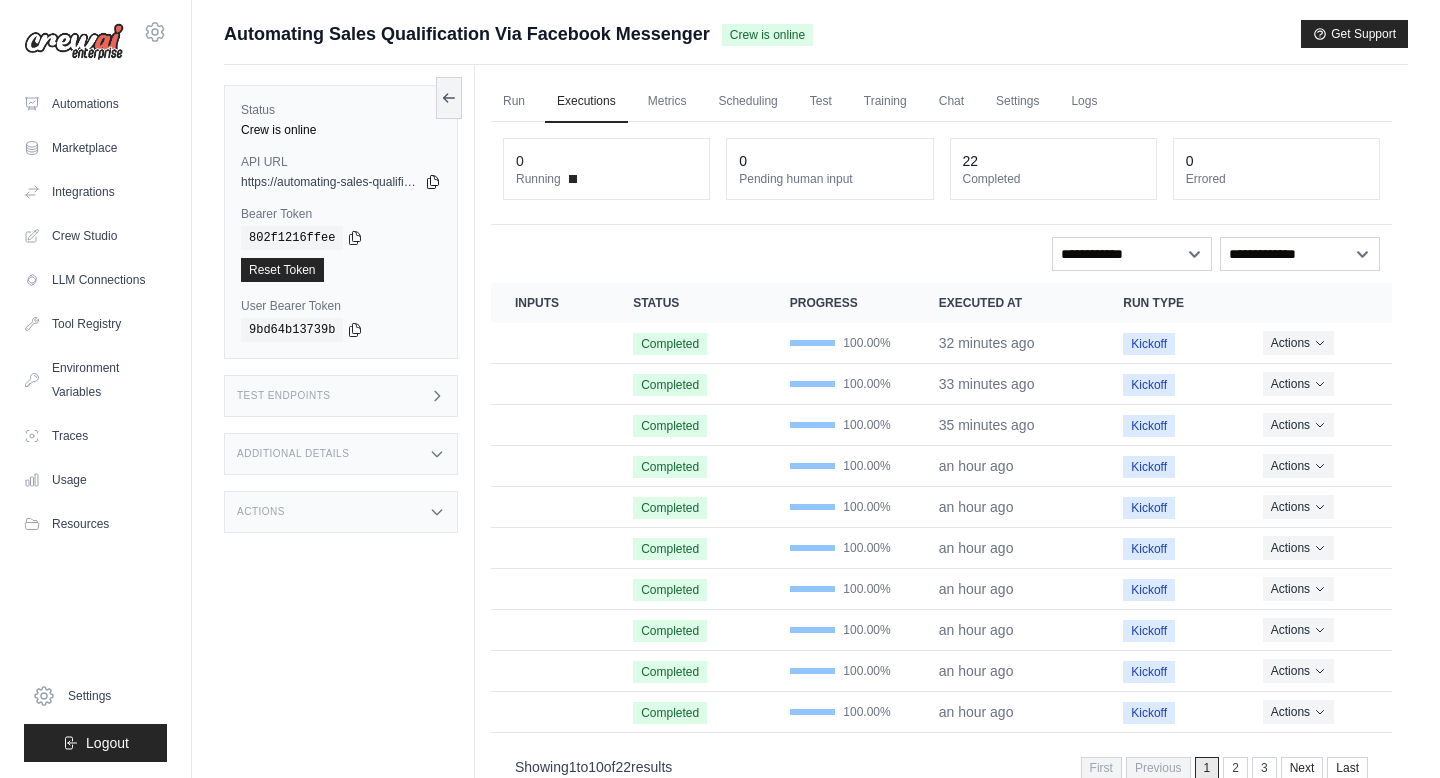 scroll, scrollTop: 0, scrollLeft: 0, axis: both 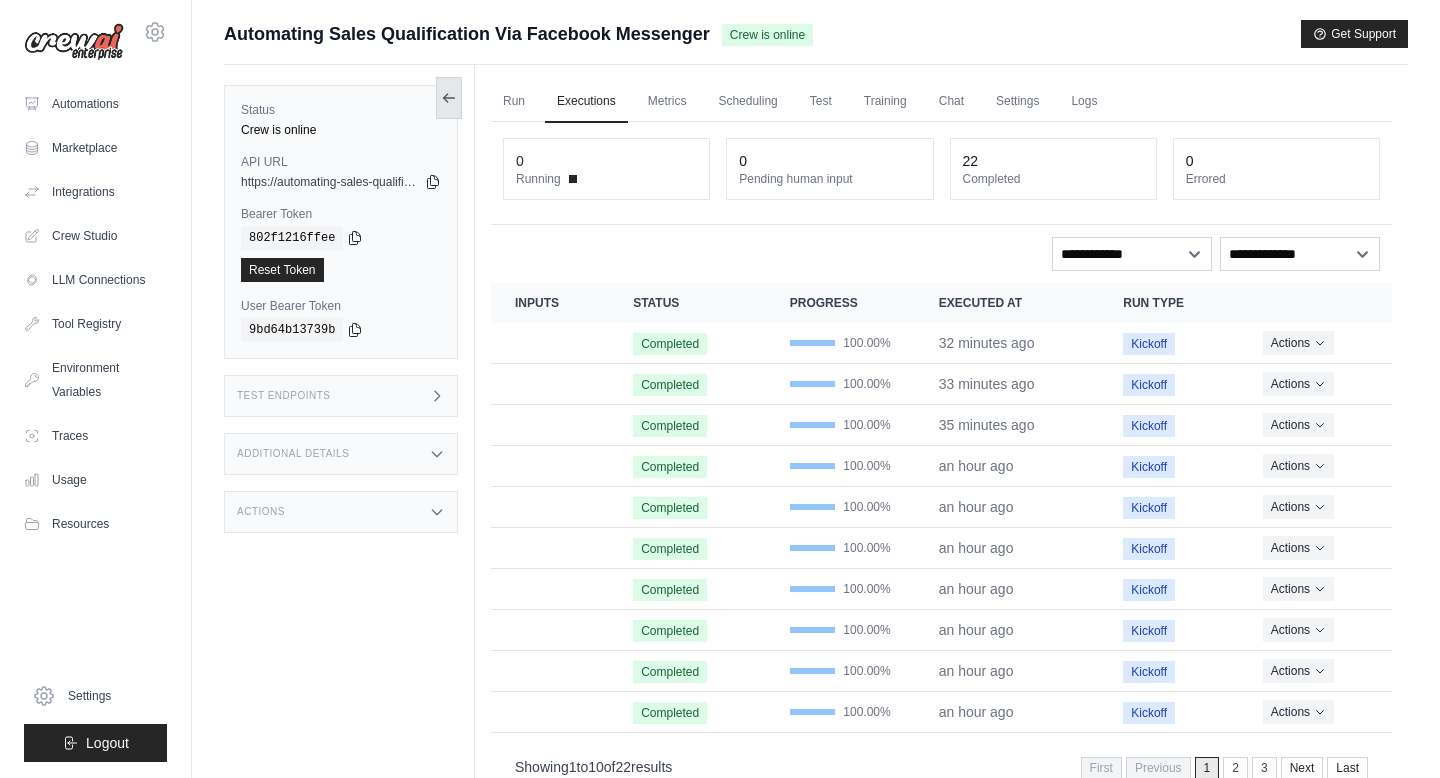 click 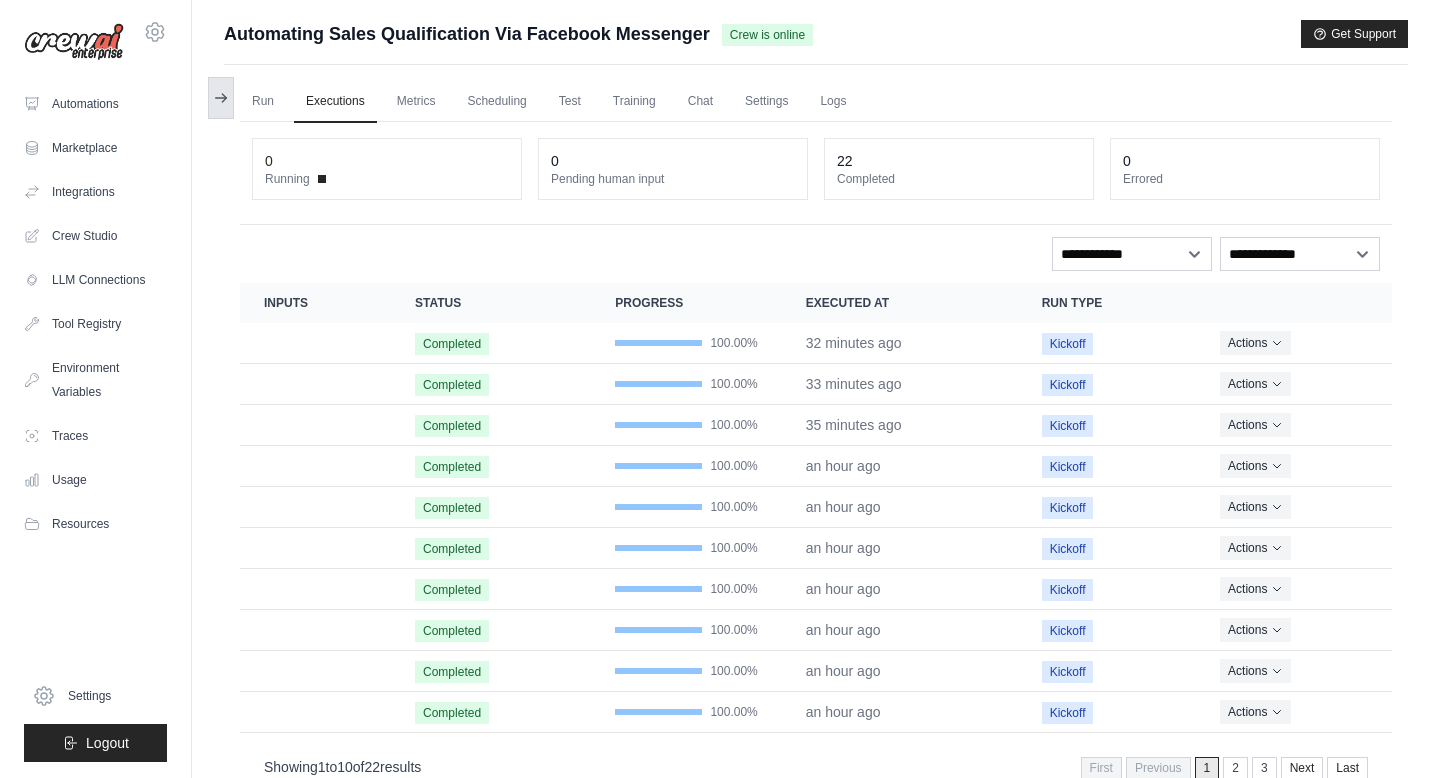 click 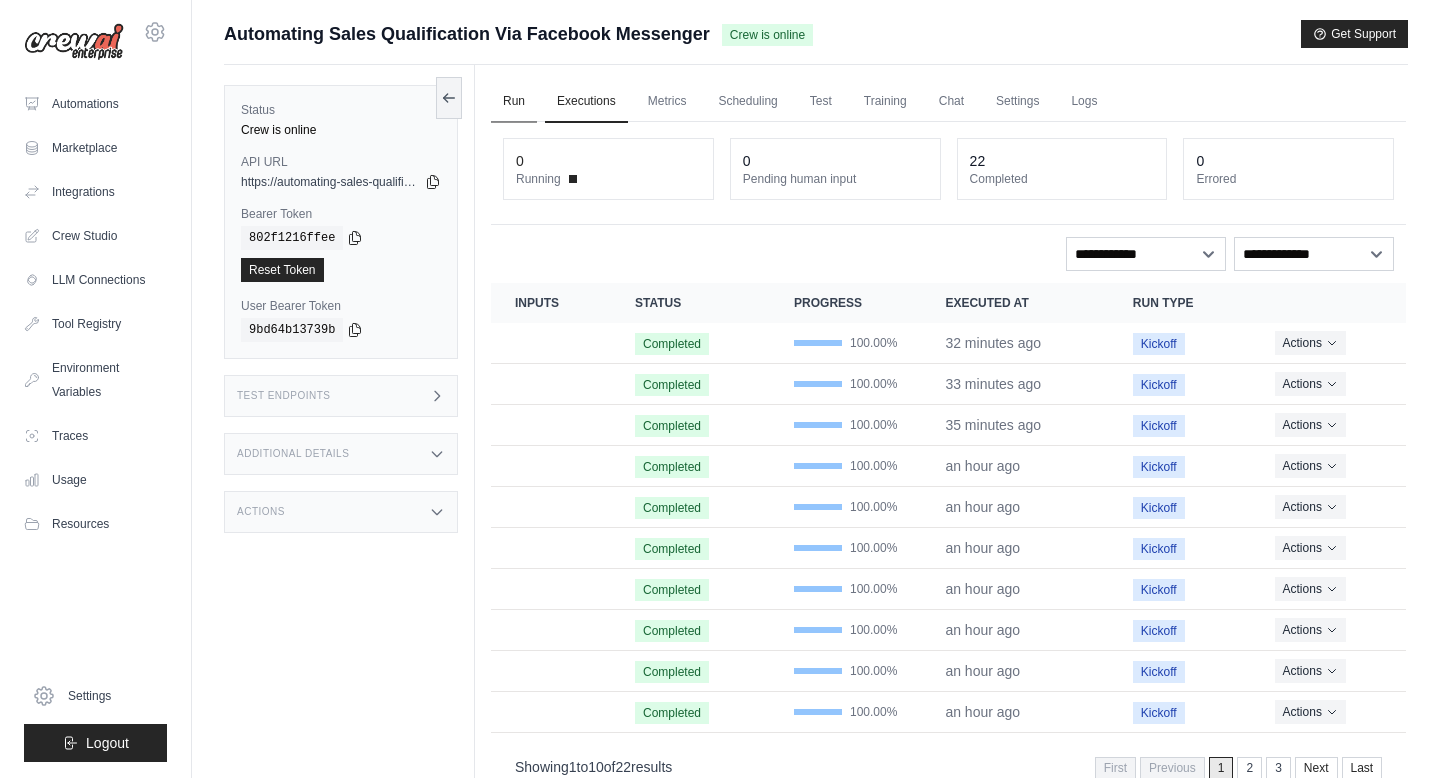 click on "Run" at bounding box center [514, 102] 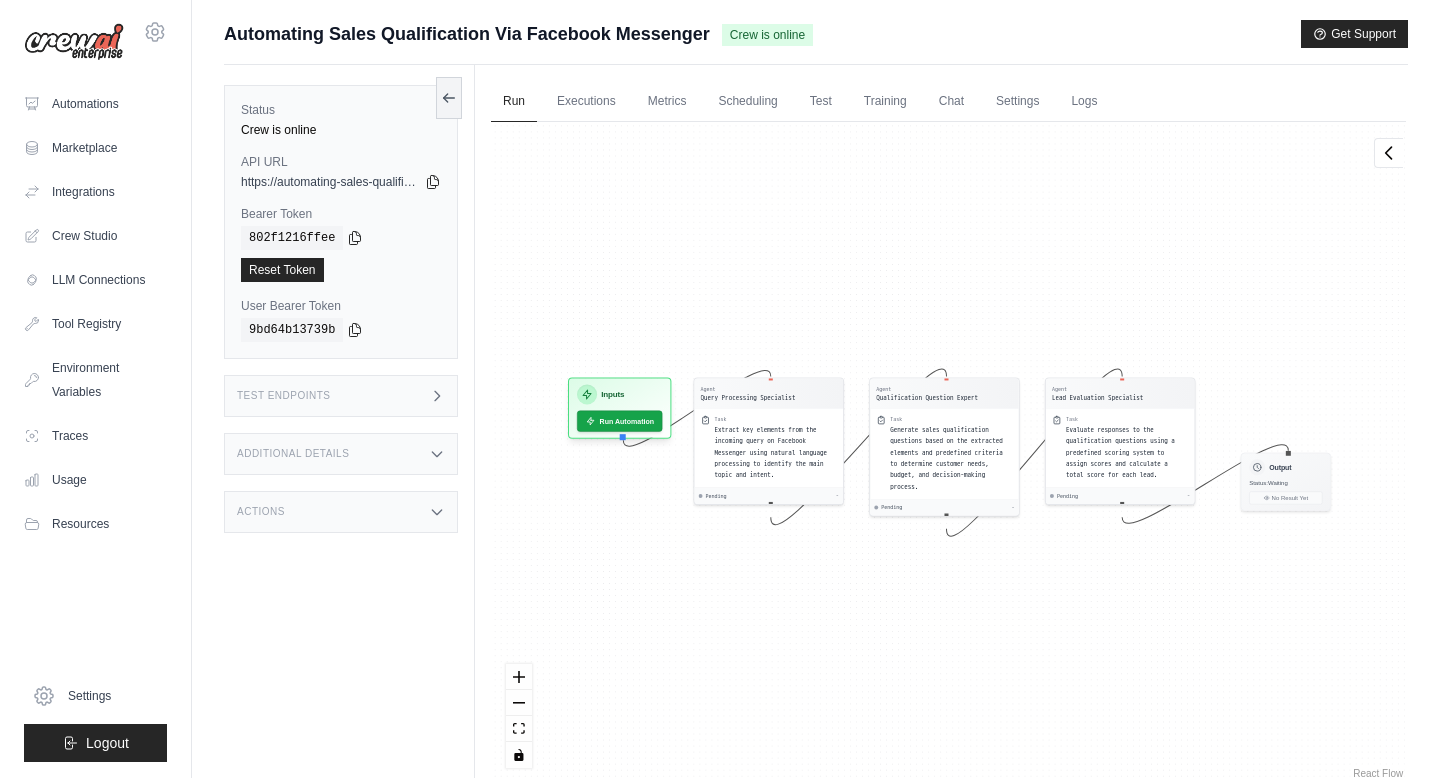 click on "Automating Sales Qualification Via Facebook Messenger" at bounding box center [467, 34] 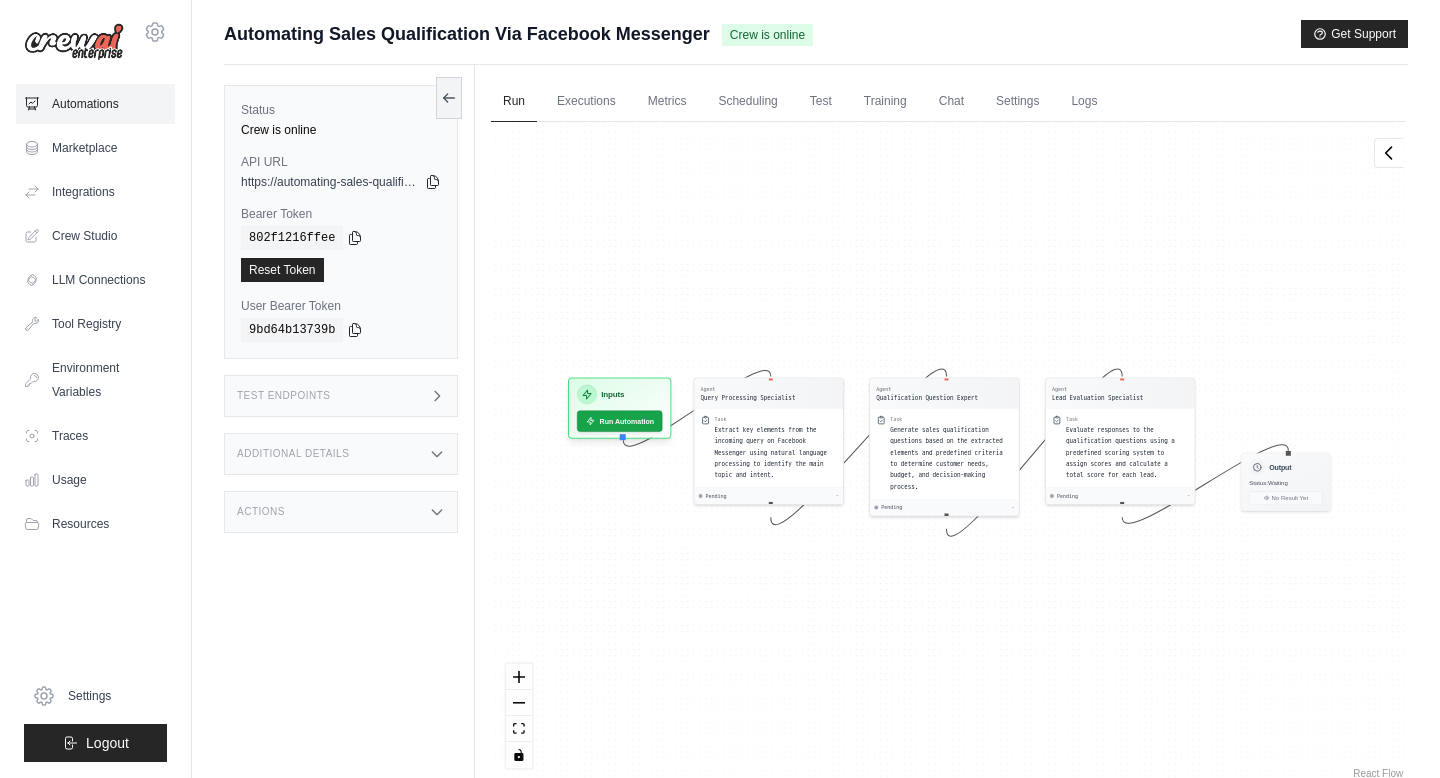 click on "Automations" at bounding box center [95, 104] 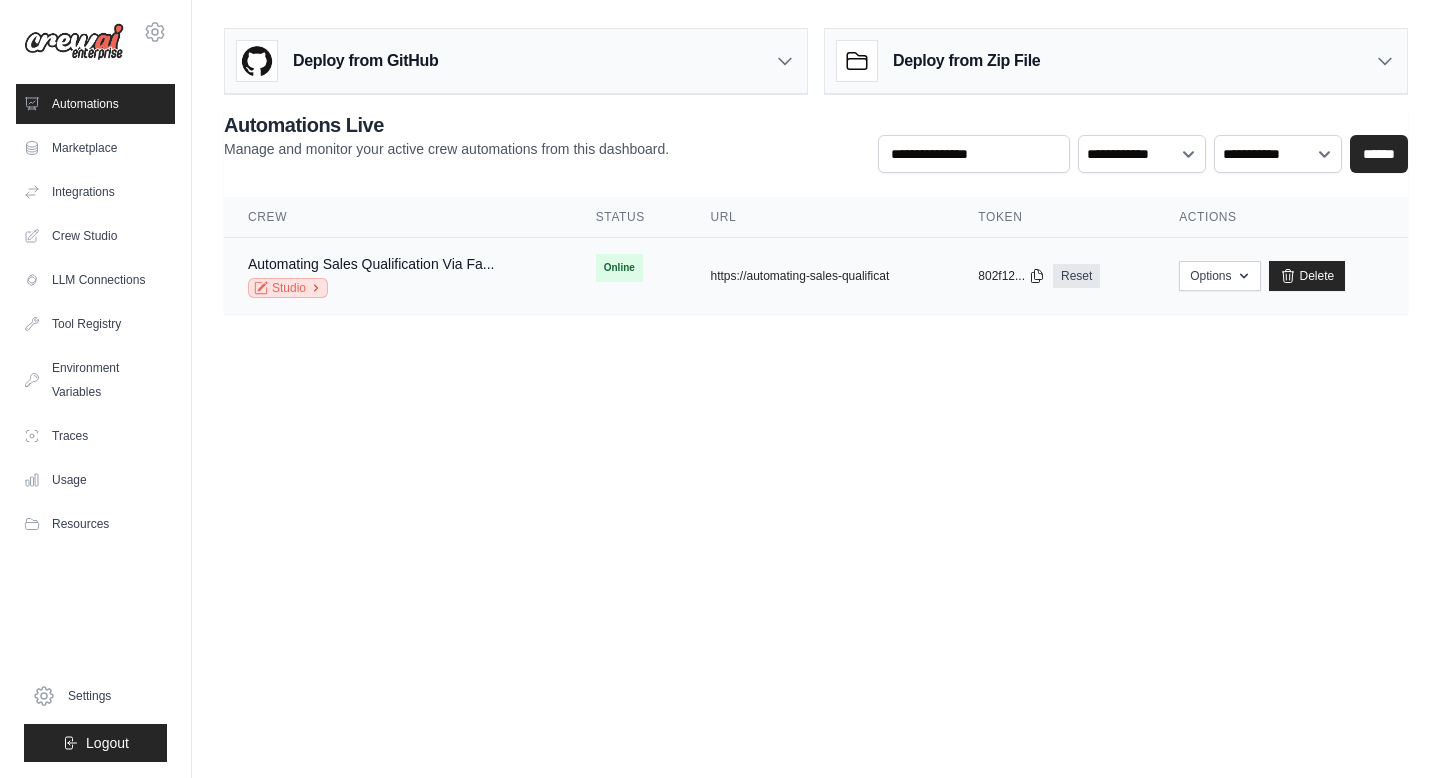 click 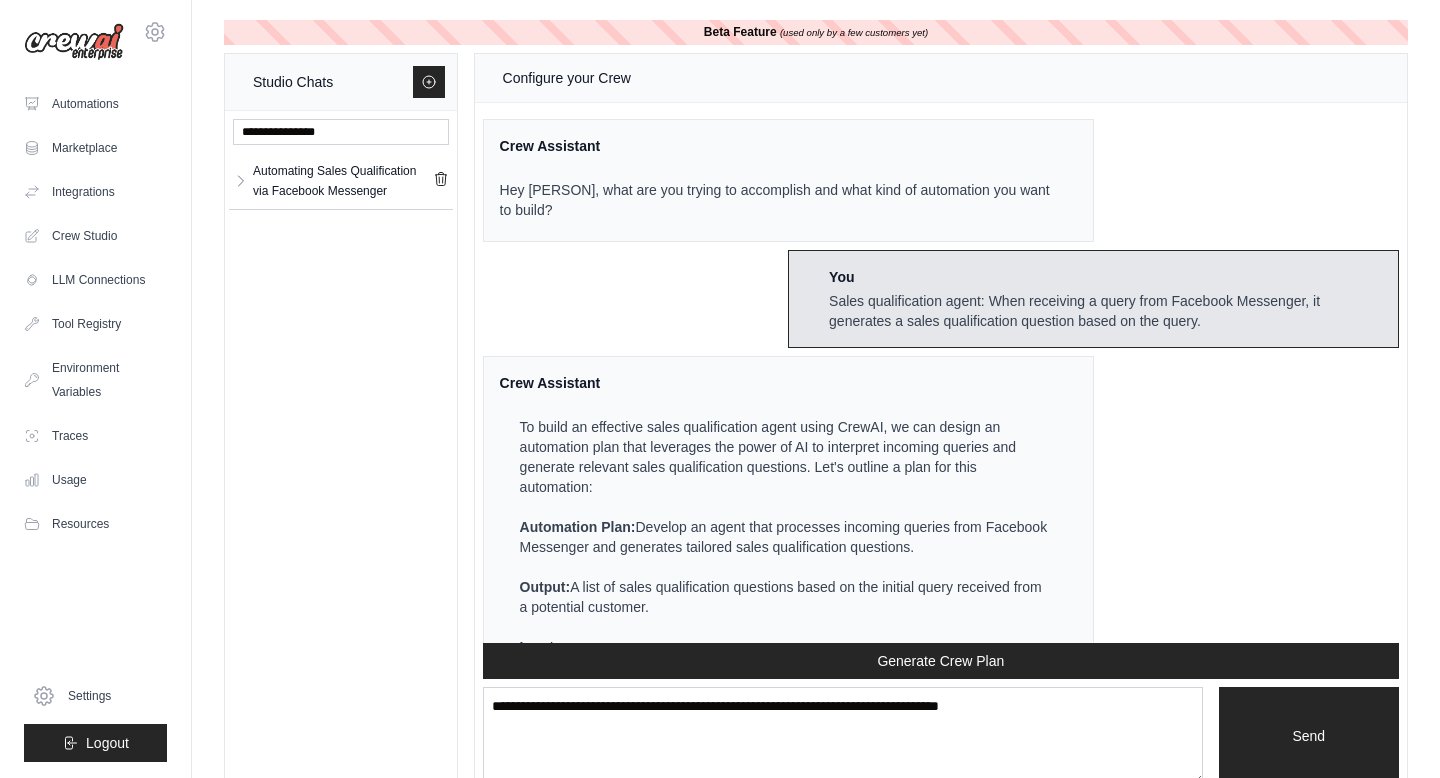 scroll, scrollTop: 2903, scrollLeft: 0, axis: vertical 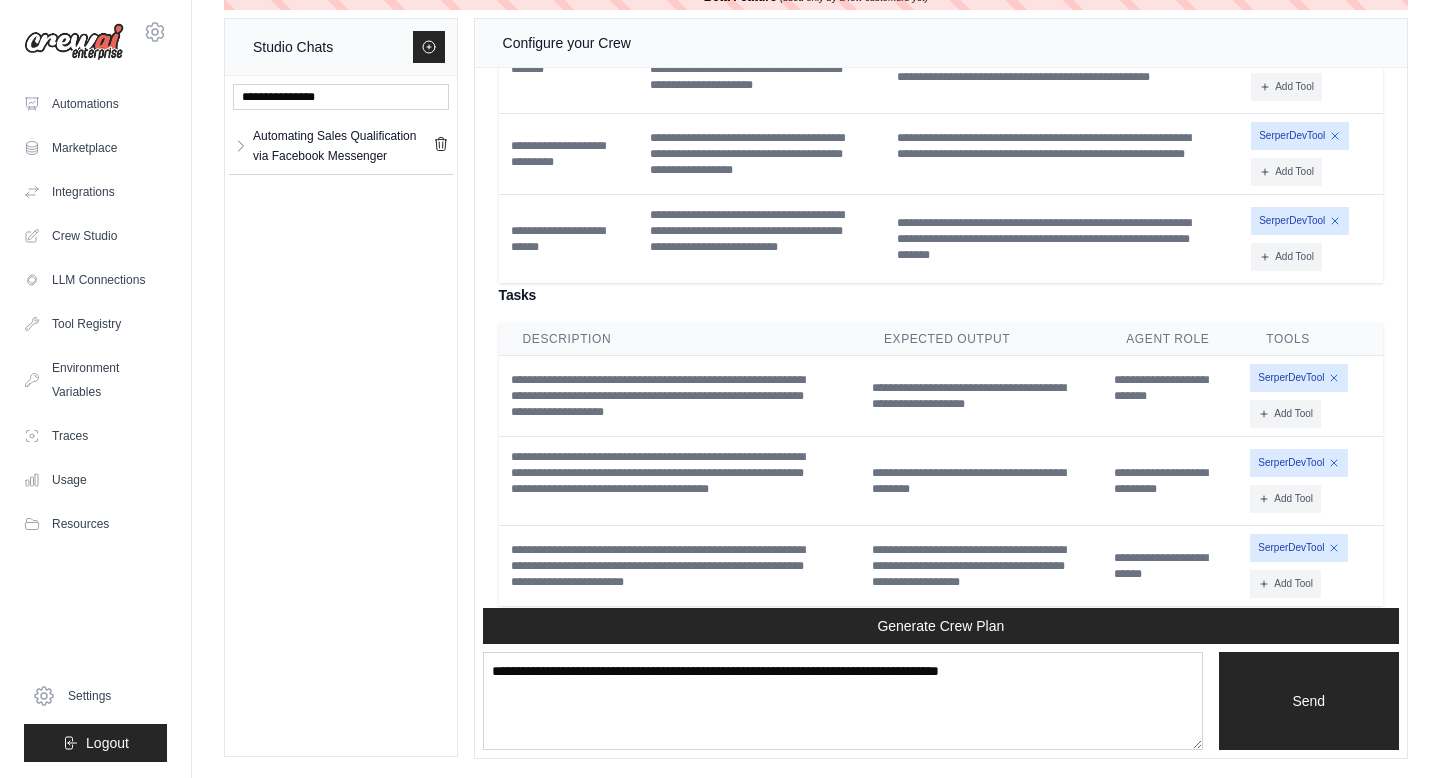 click 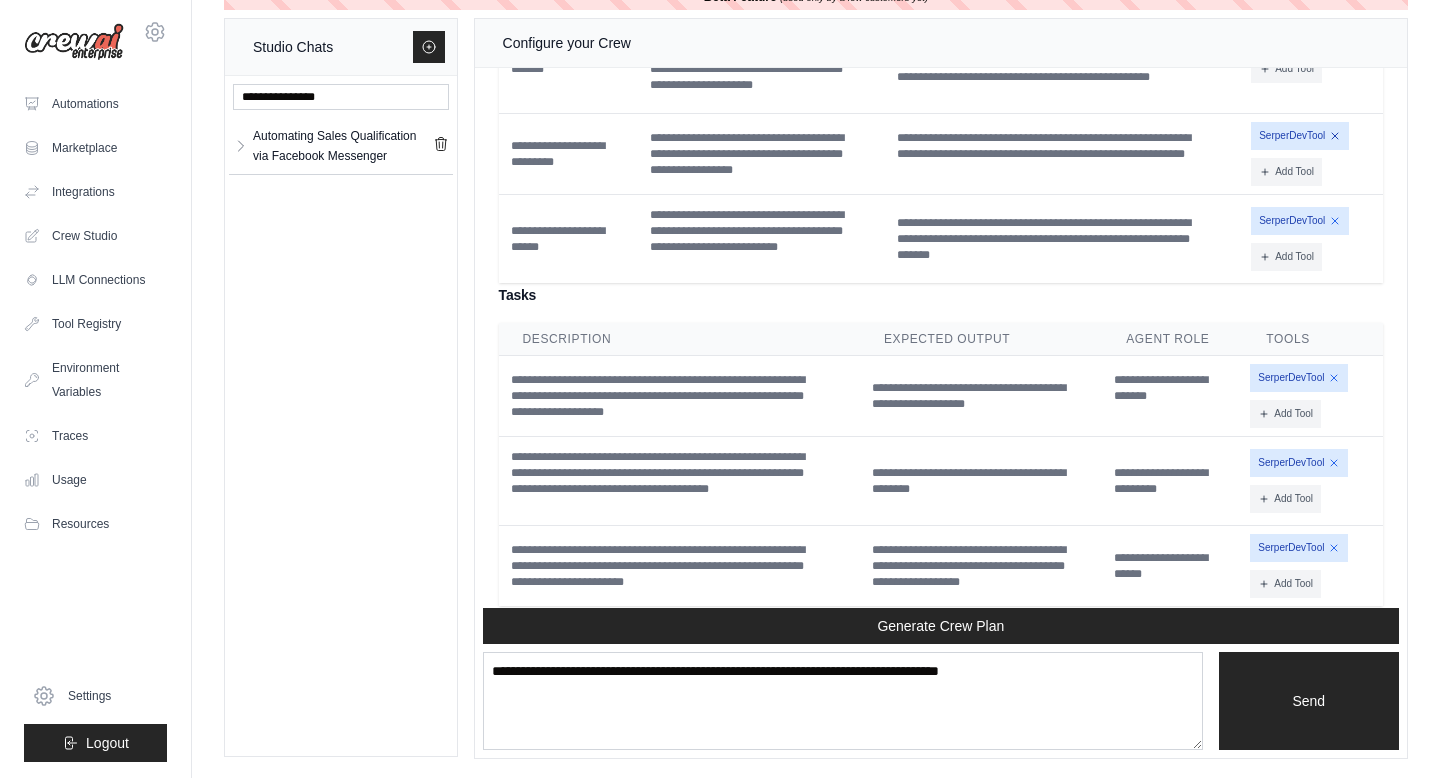 click 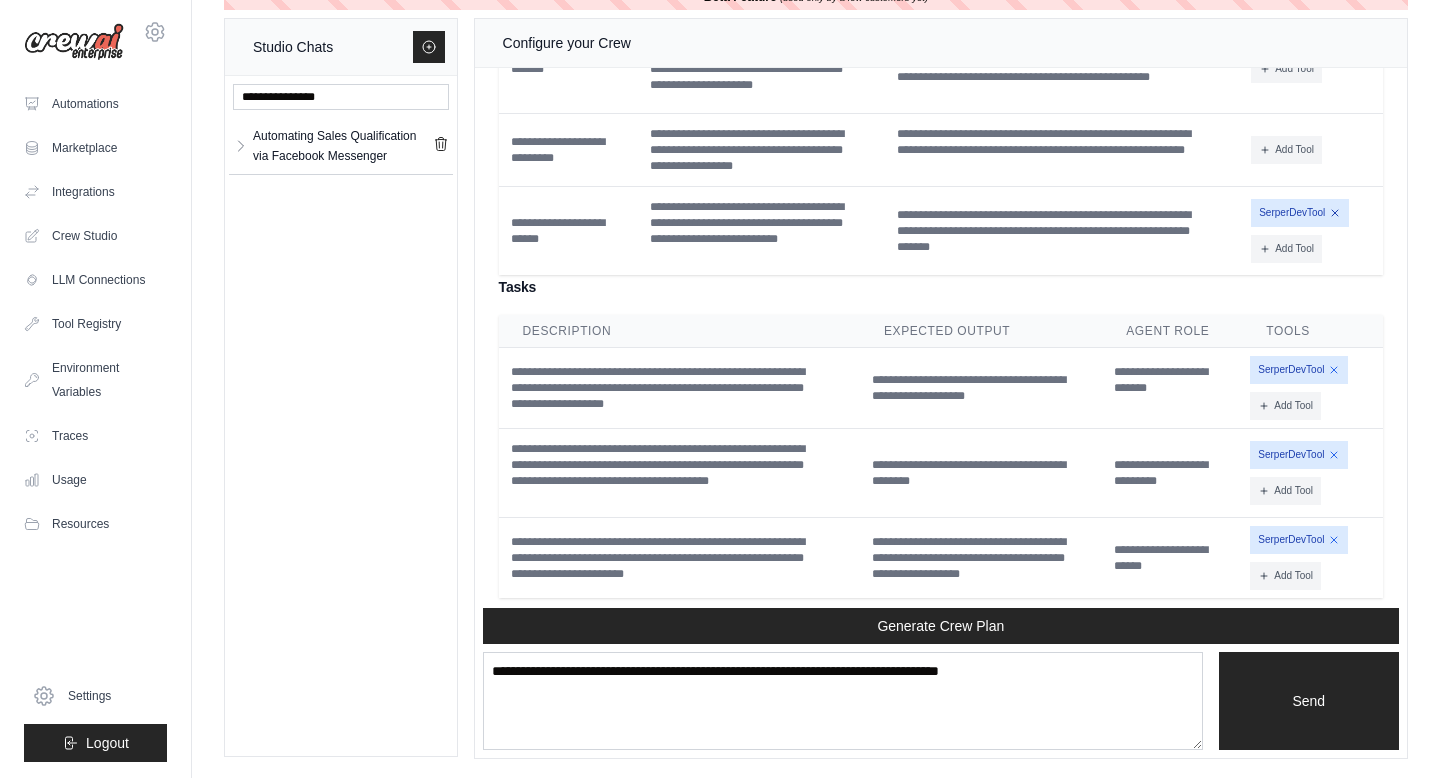 click 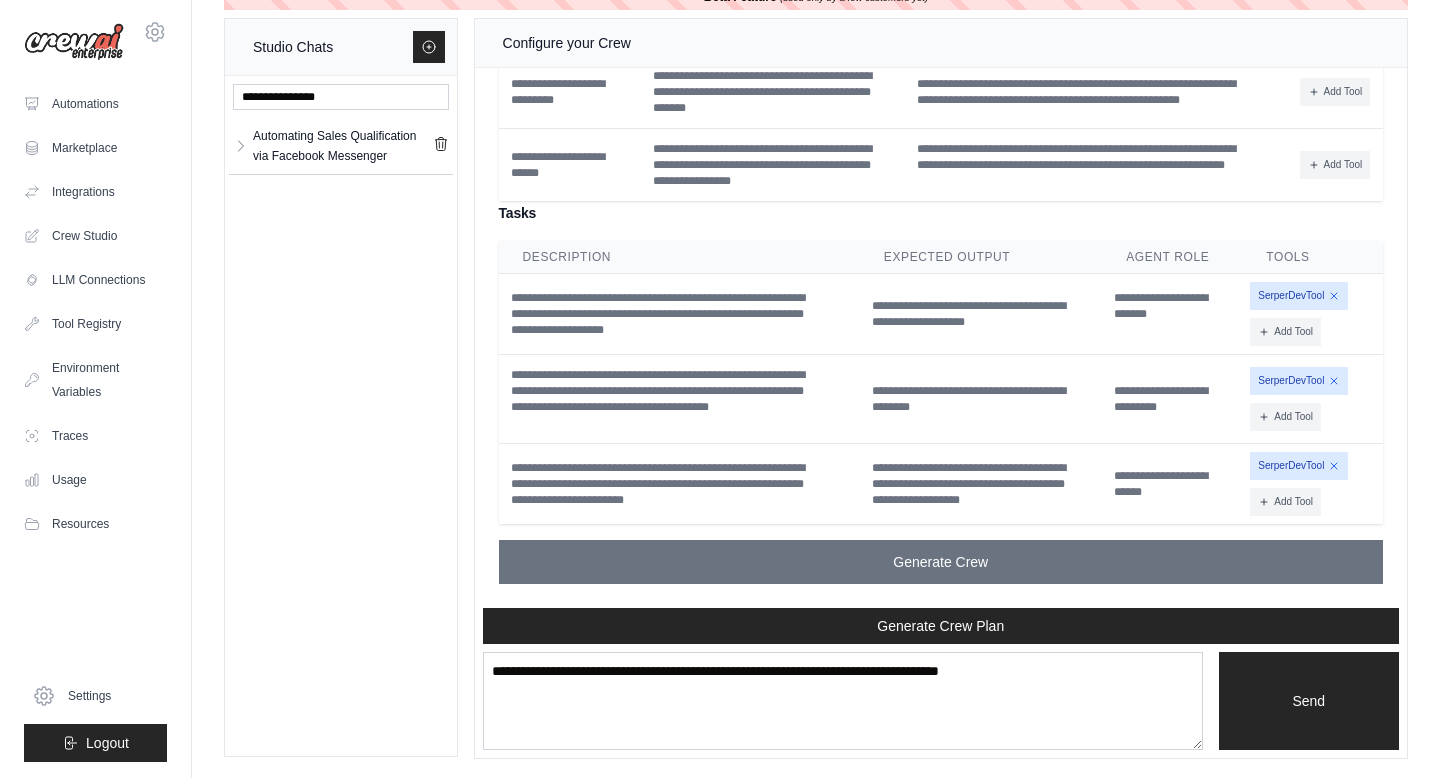 scroll, scrollTop: 2827, scrollLeft: 0, axis: vertical 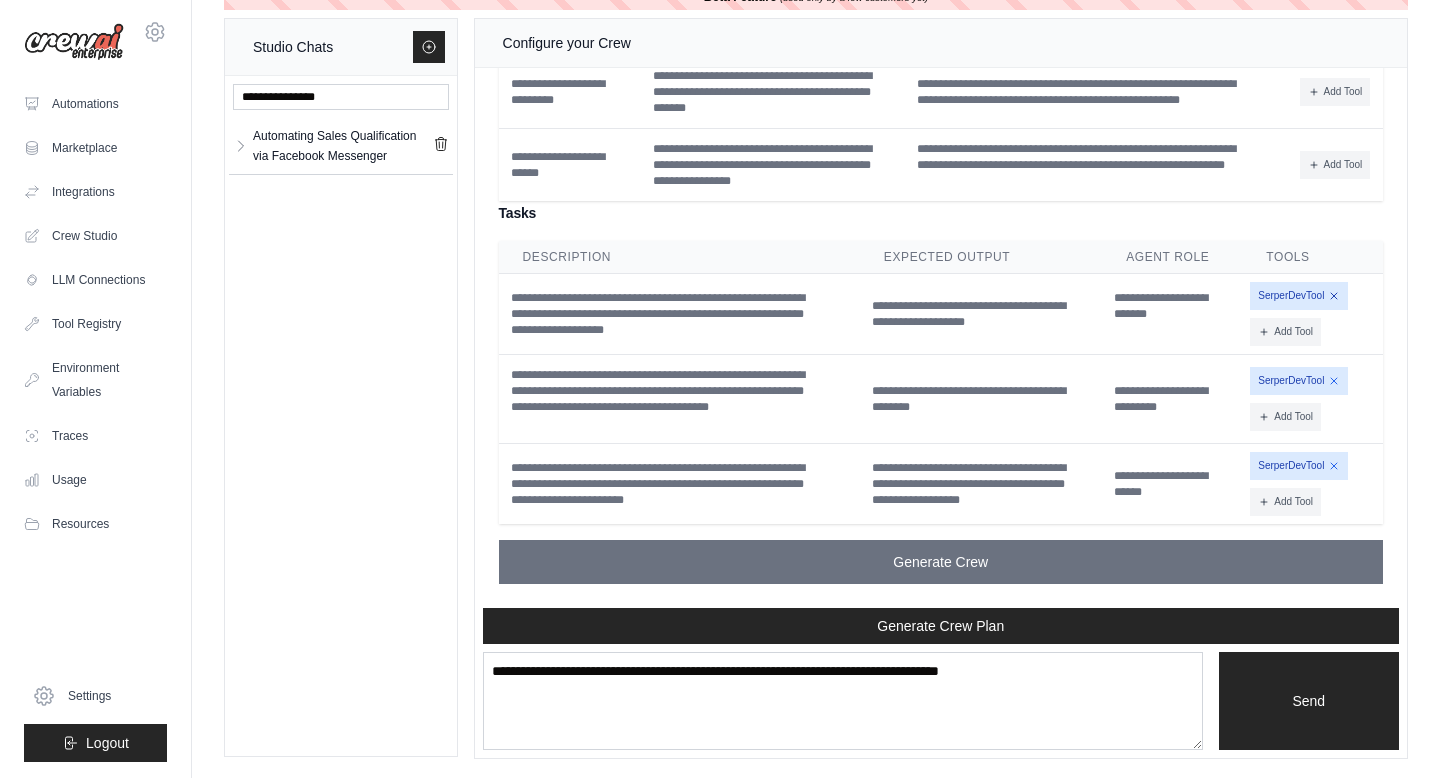 click 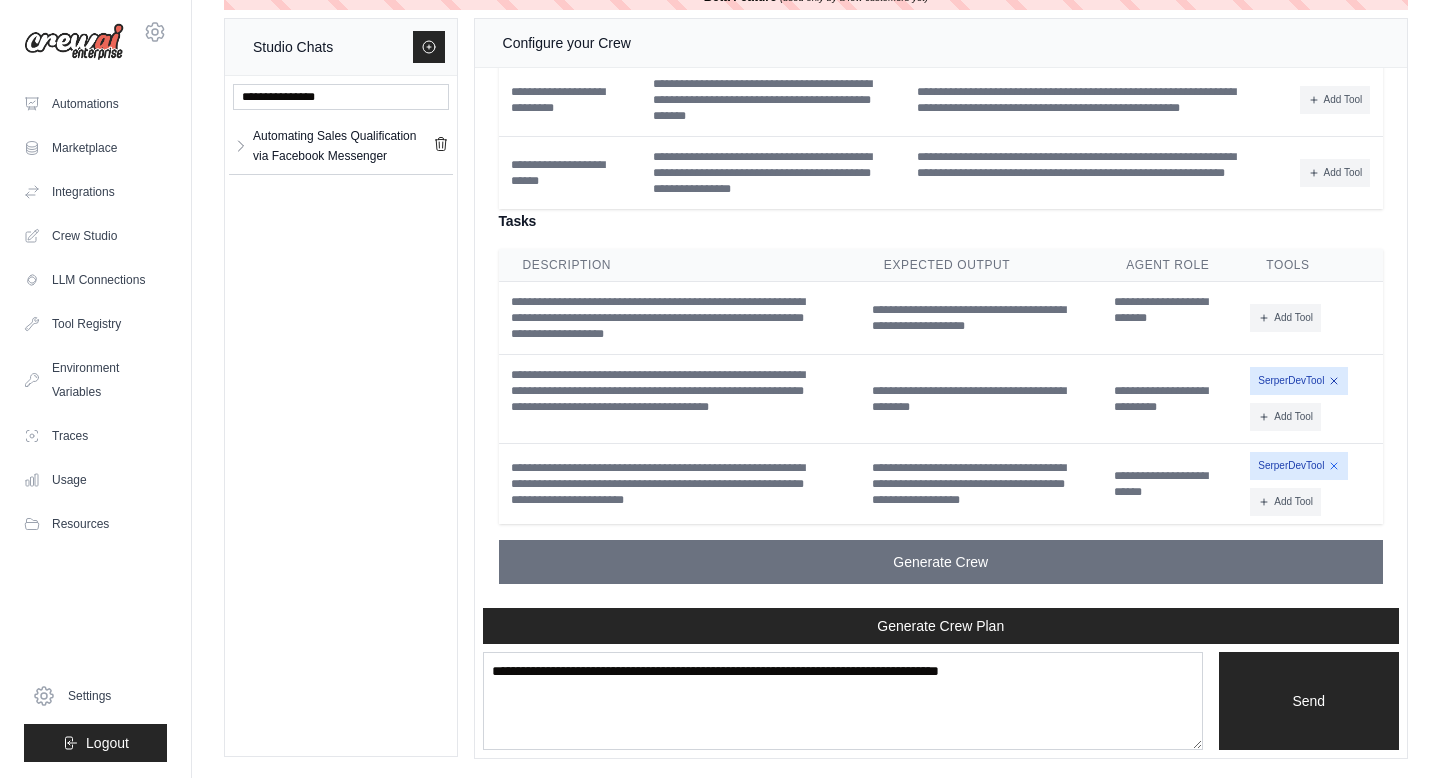 click 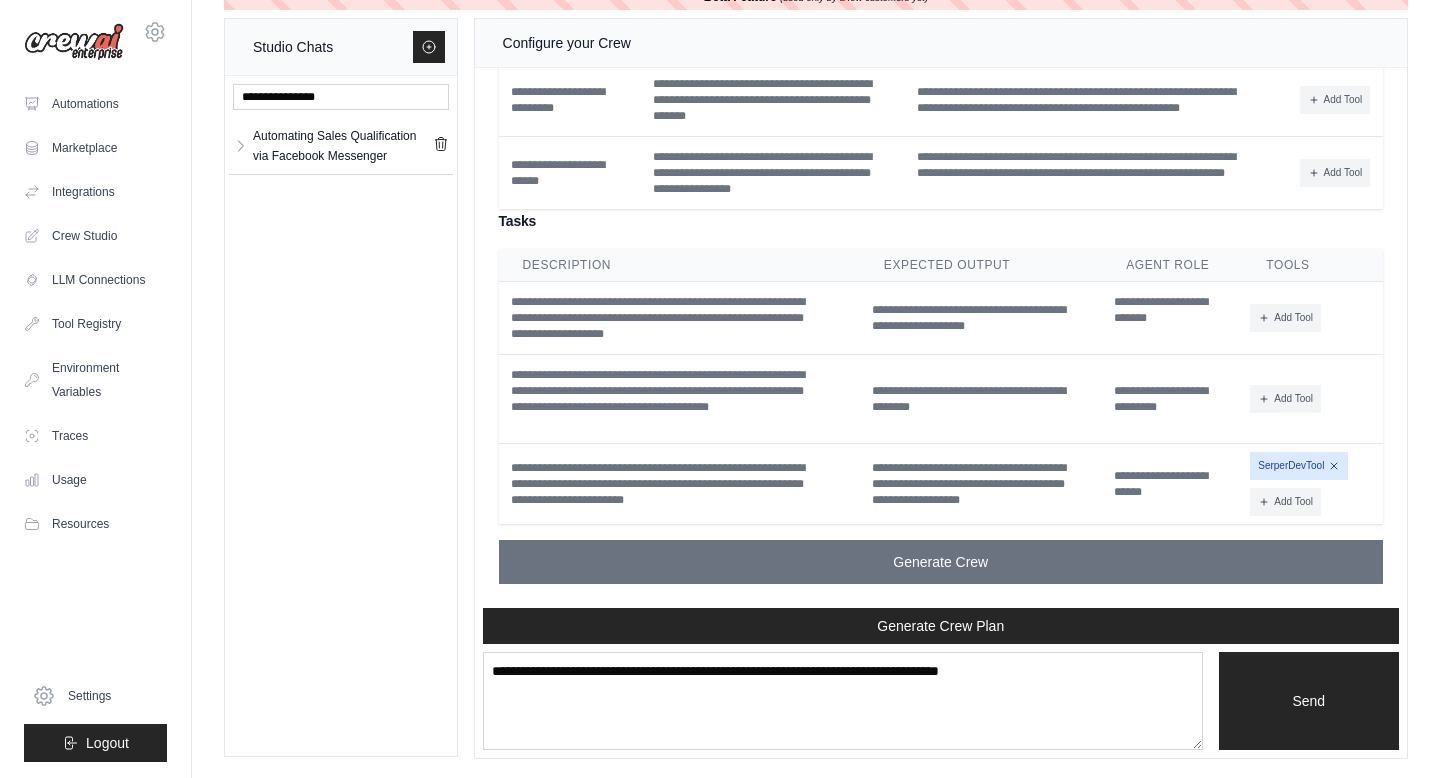 click 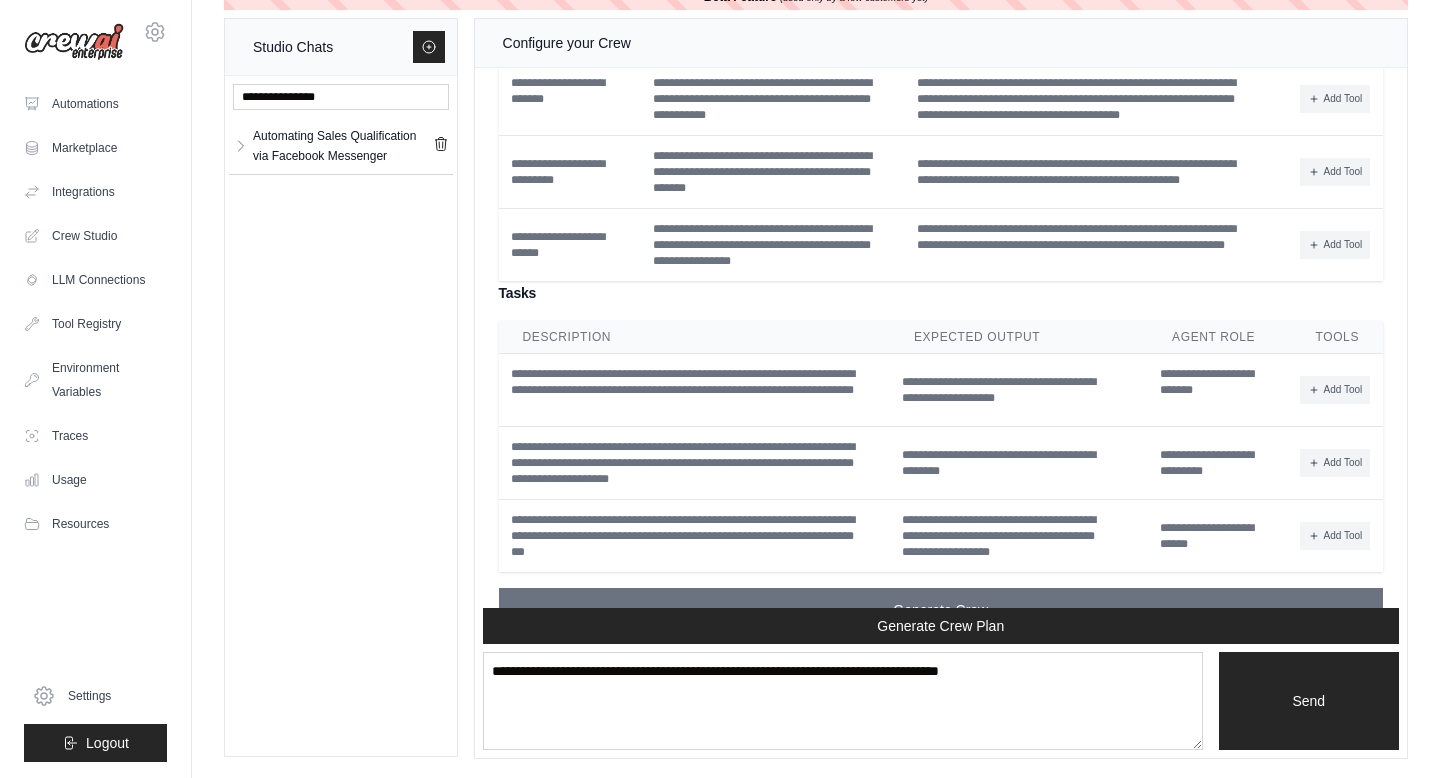 scroll, scrollTop: 2612, scrollLeft: 0, axis: vertical 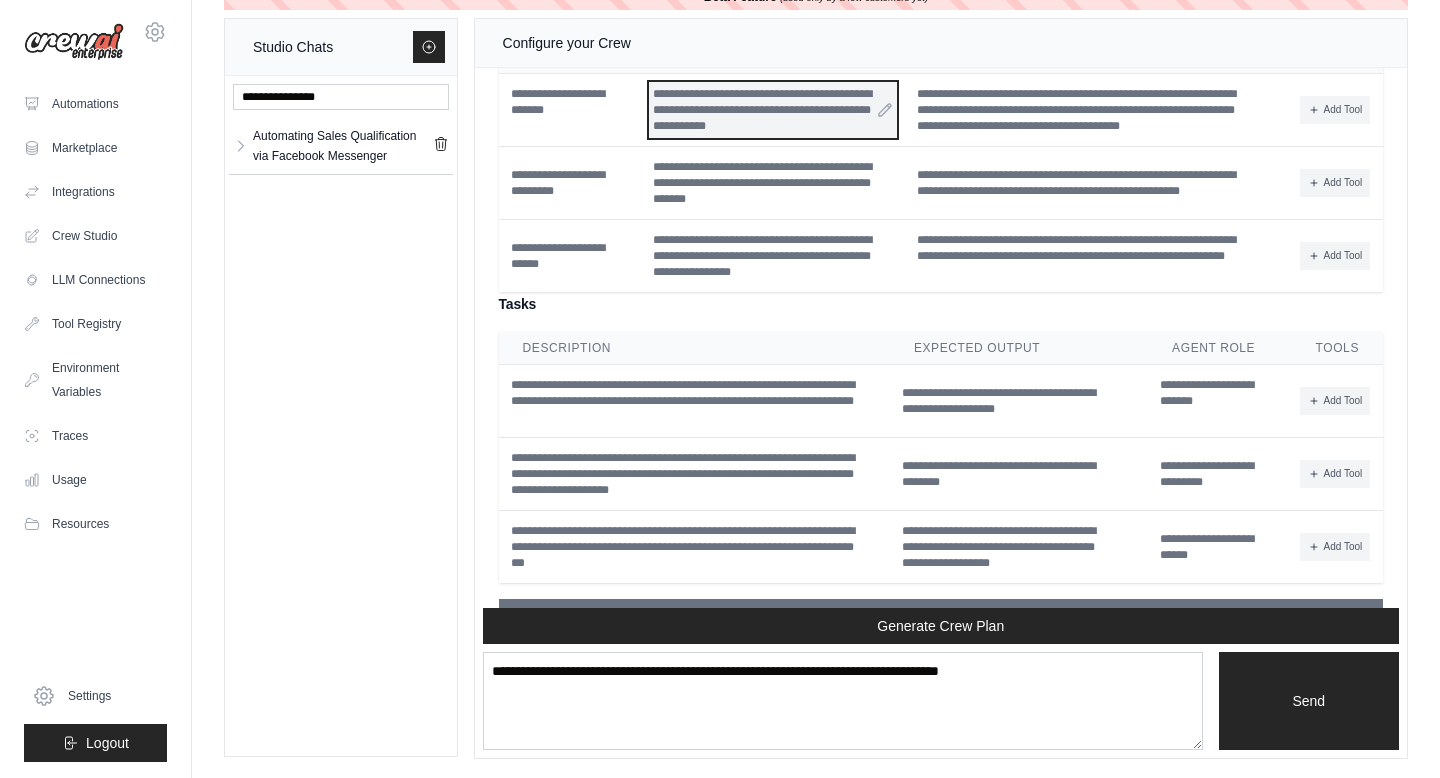 click on "**********" at bounding box center (773, 110) 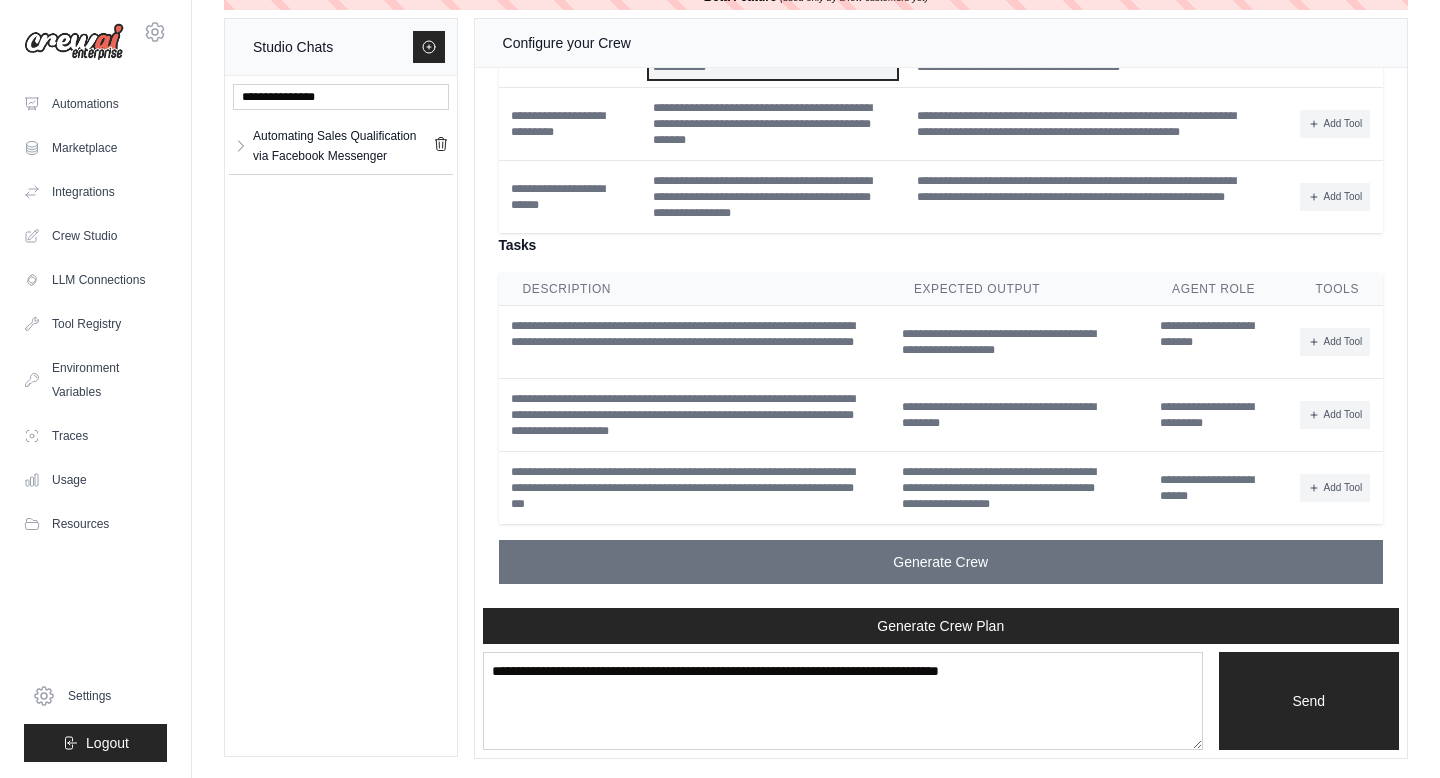 scroll, scrollTop: 2828, scrollLeft: 0, axis: vertical 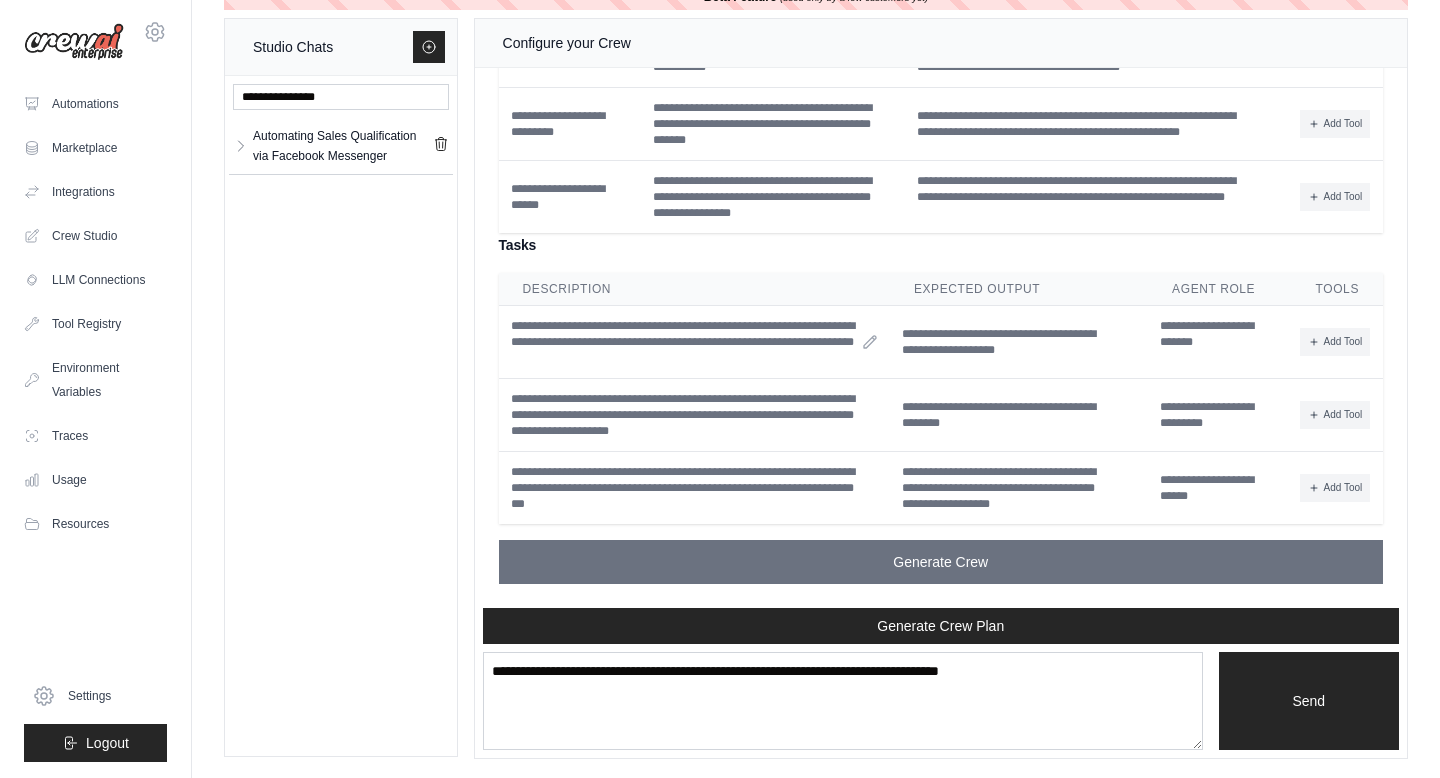 click 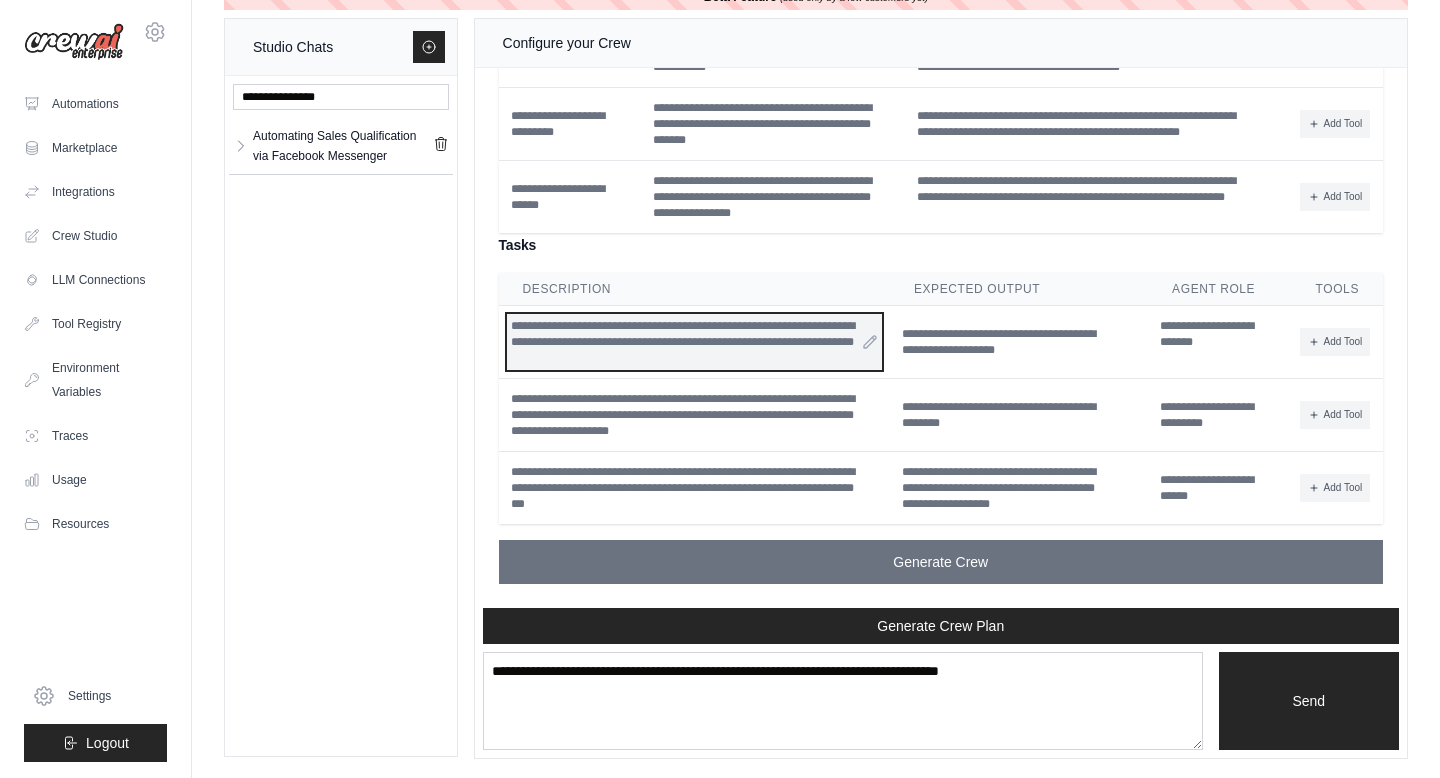click on "**********" at bounding box center (694, 342) 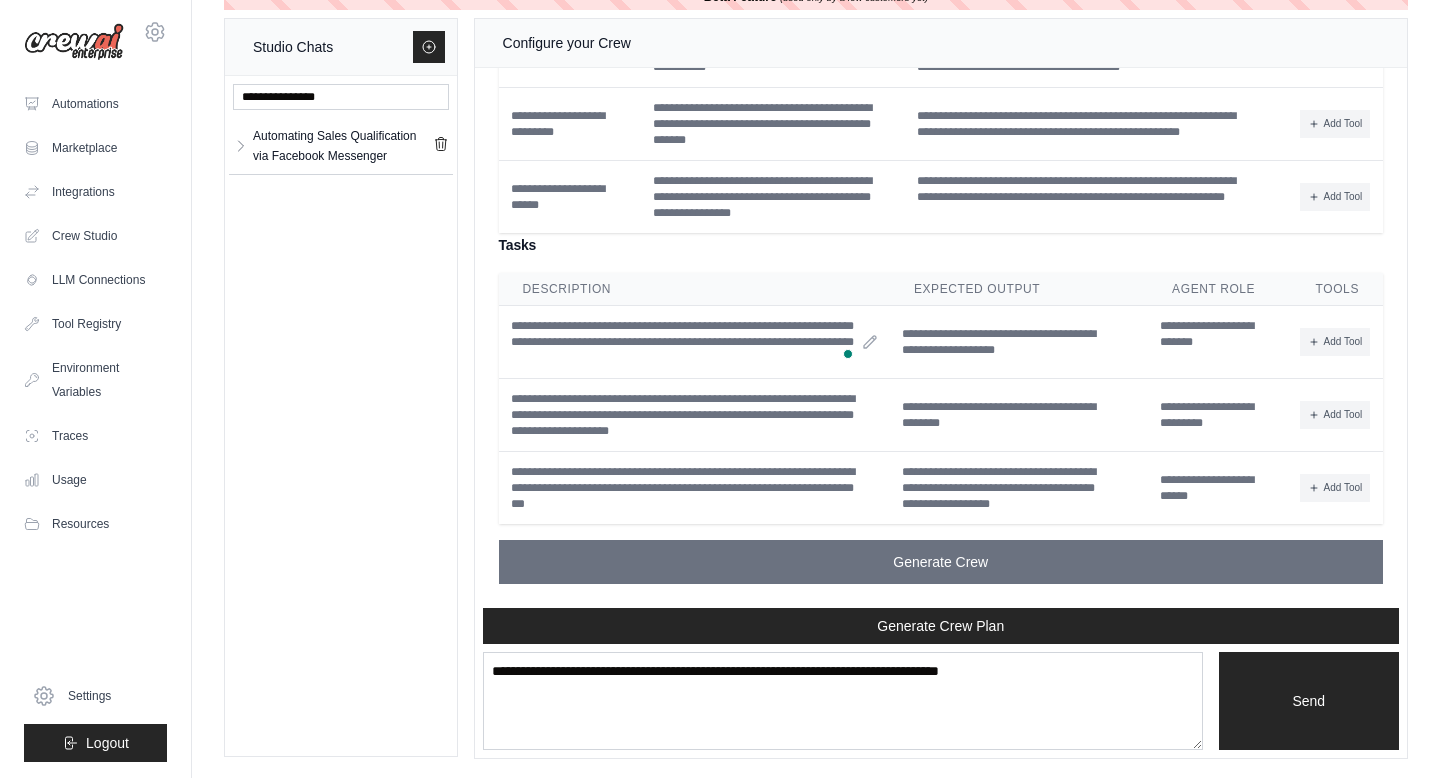click 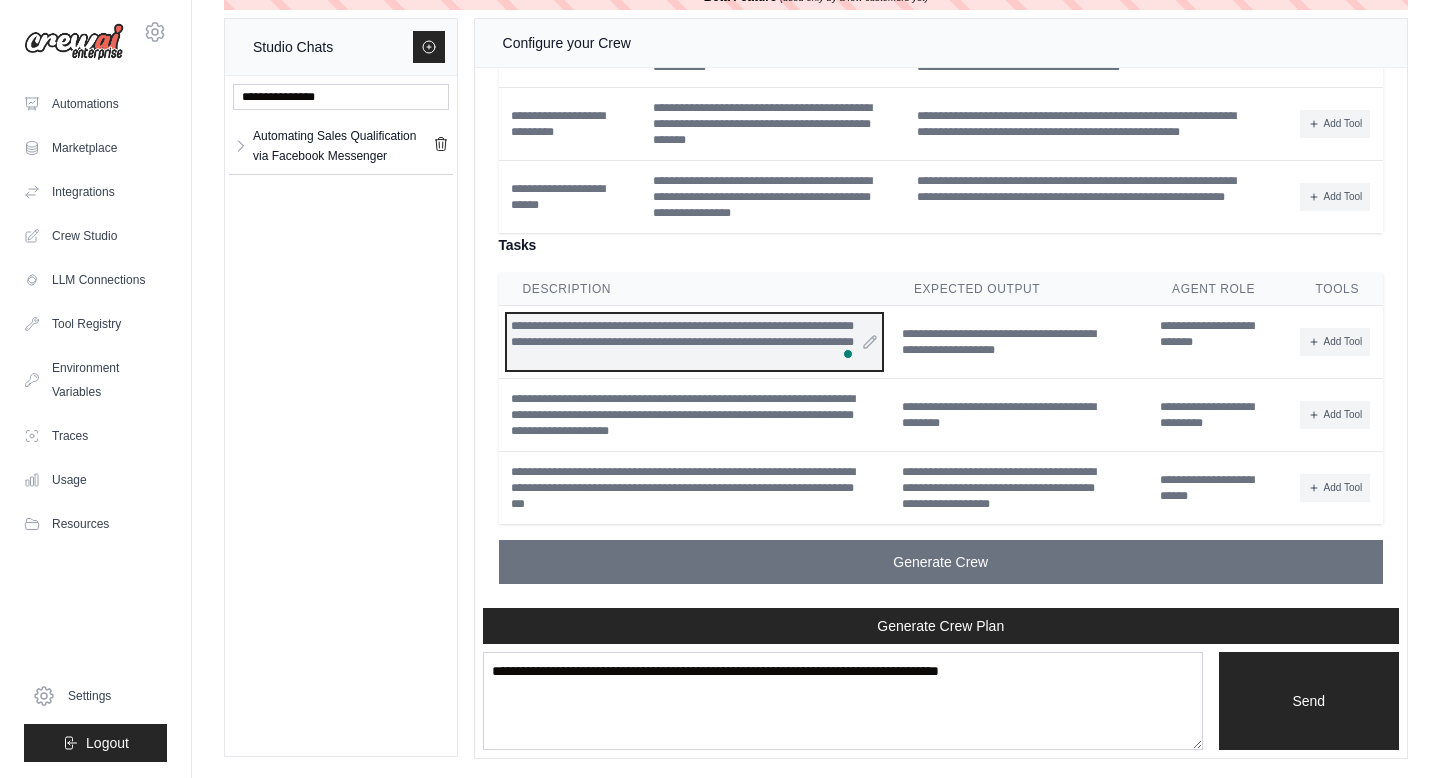 click on "**********" at bounding box center (694, 342) 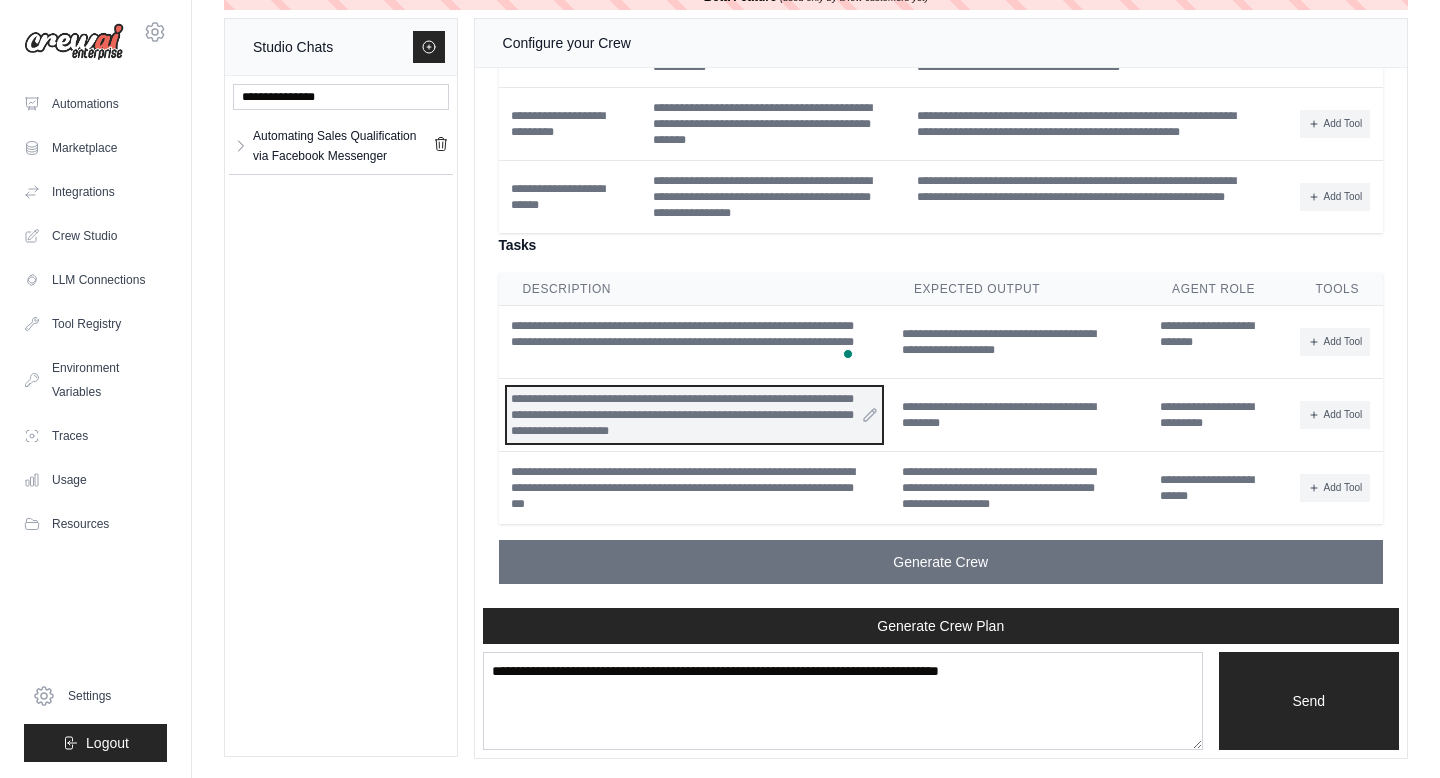 click on "**********" at bounding box center [694, 415] 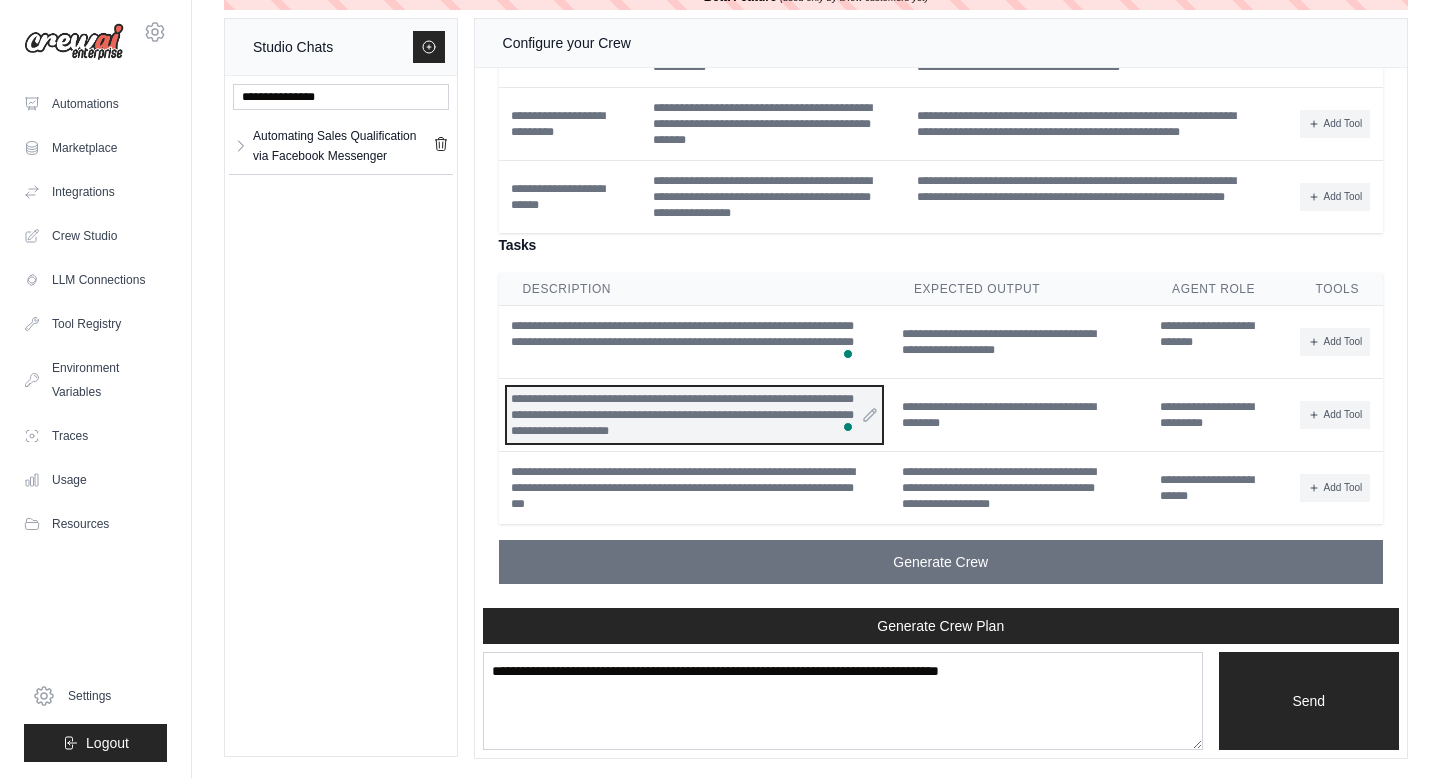 scroll, scrollTop: 2828, scrollLeft: 0, axis: vertical 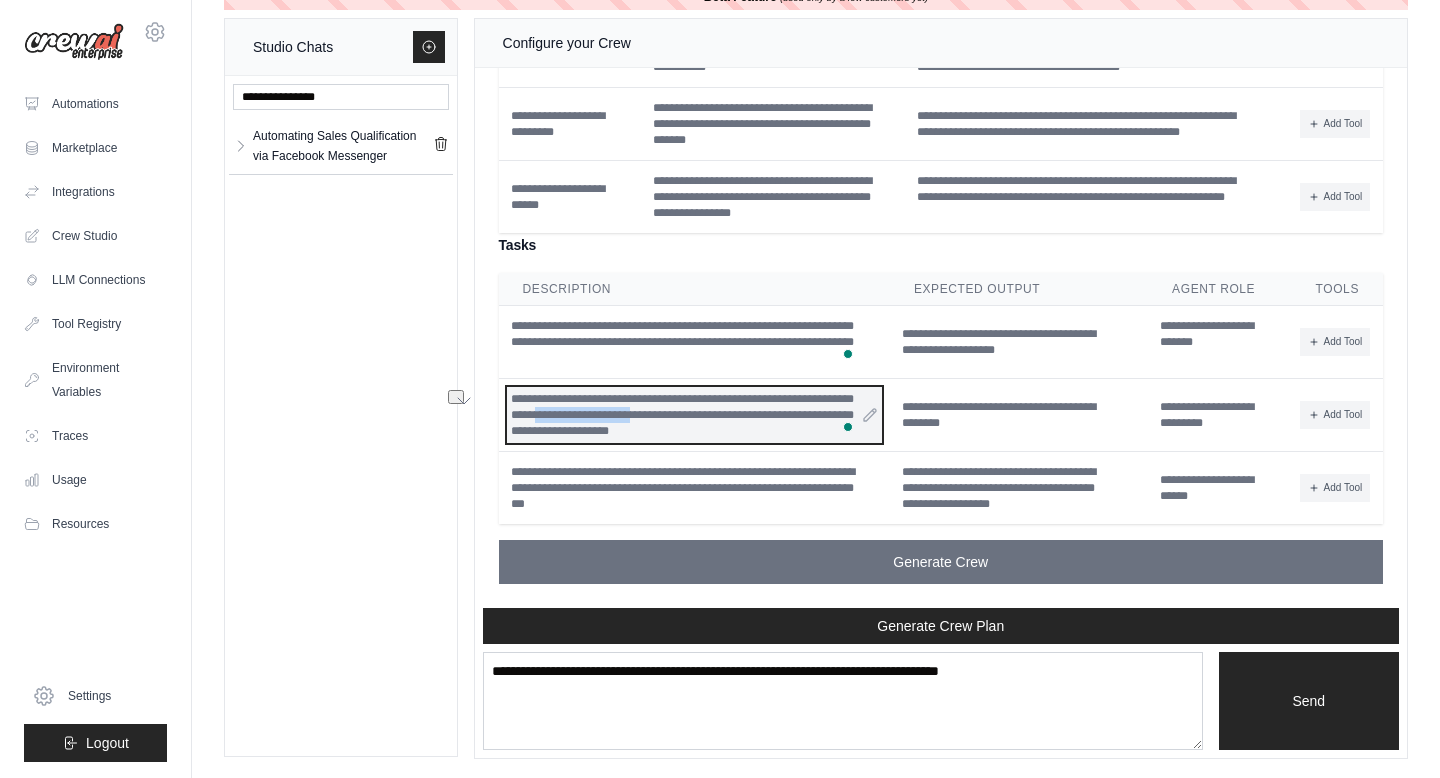 drag, startPoint x: 650, startPoint y: 417, endPoint x: 753, endPoint y: 418, distance: 103.00485 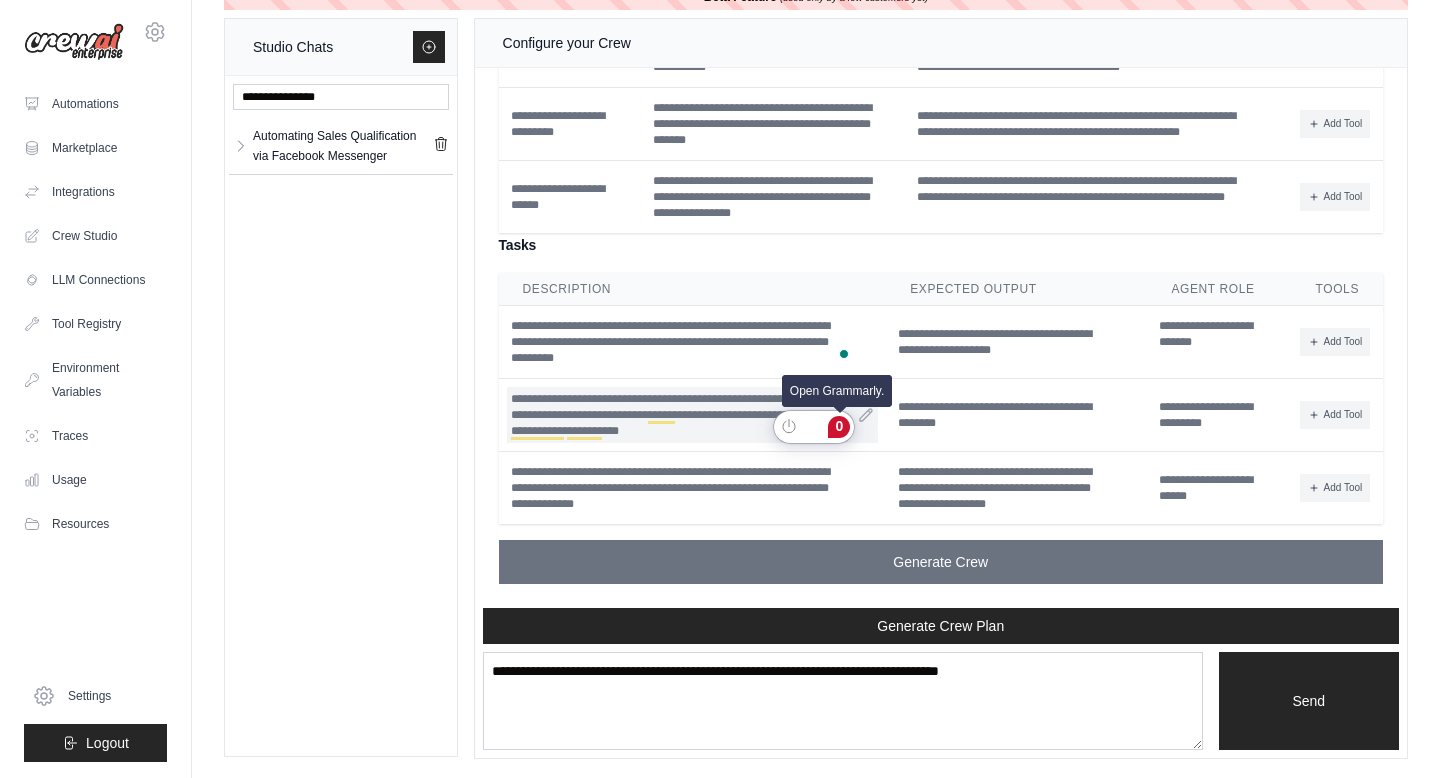 click on "0" 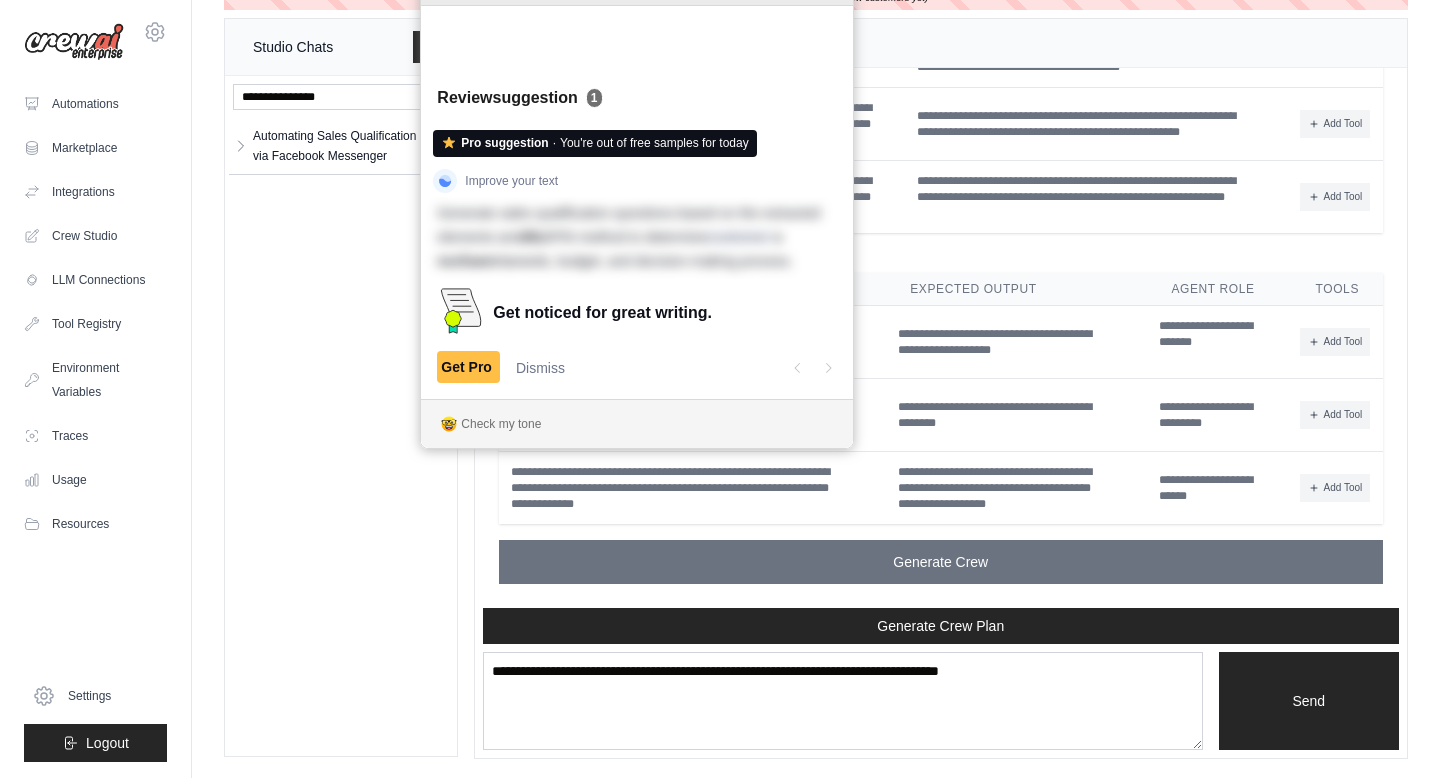 click 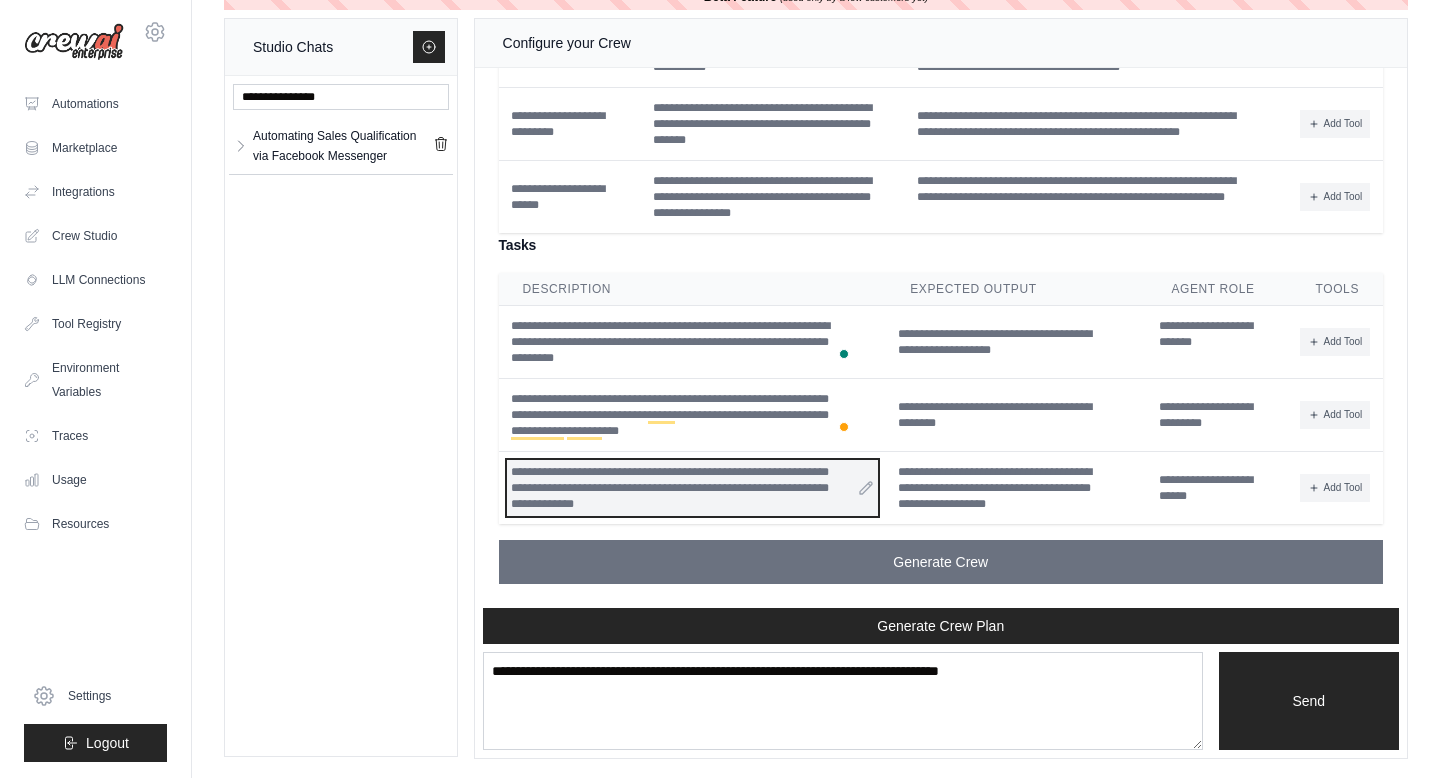 click on "**********" at bounding box center (693, 488) 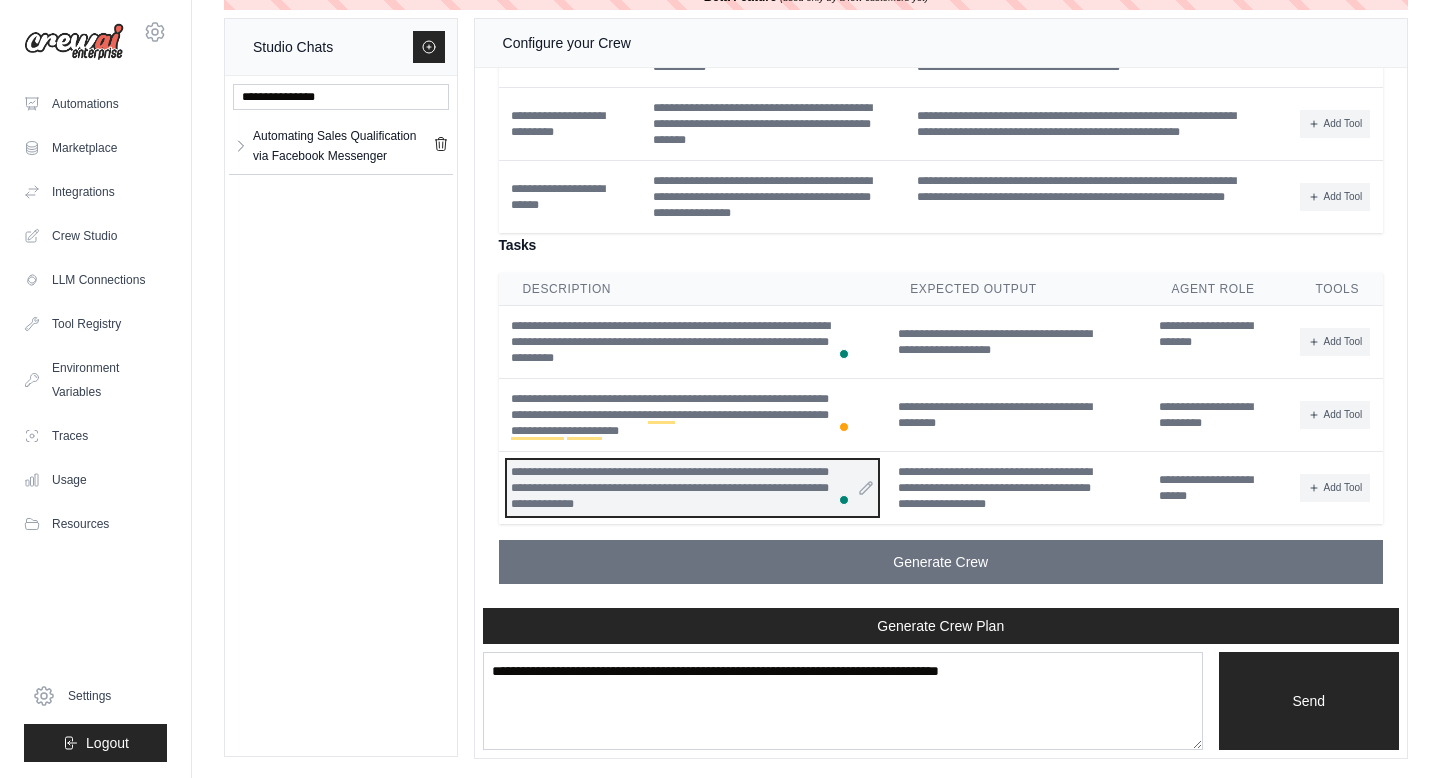 scroll, scrollTop: 2828, scrollLeft: 0, axis: vertical 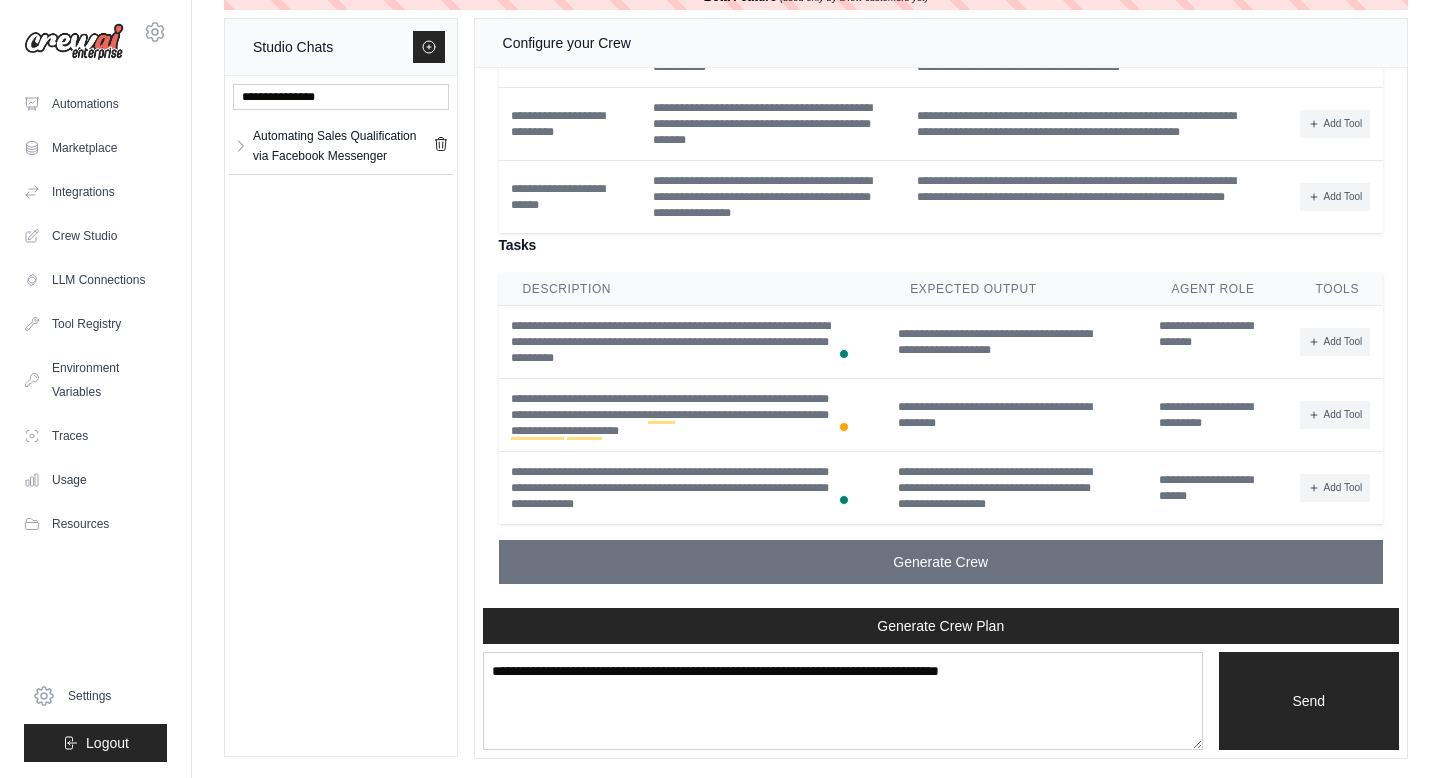 click on "Automating Sales Qualification via Facebook Messenger
Automating Sales...
**" at bounding box center [341, 416] 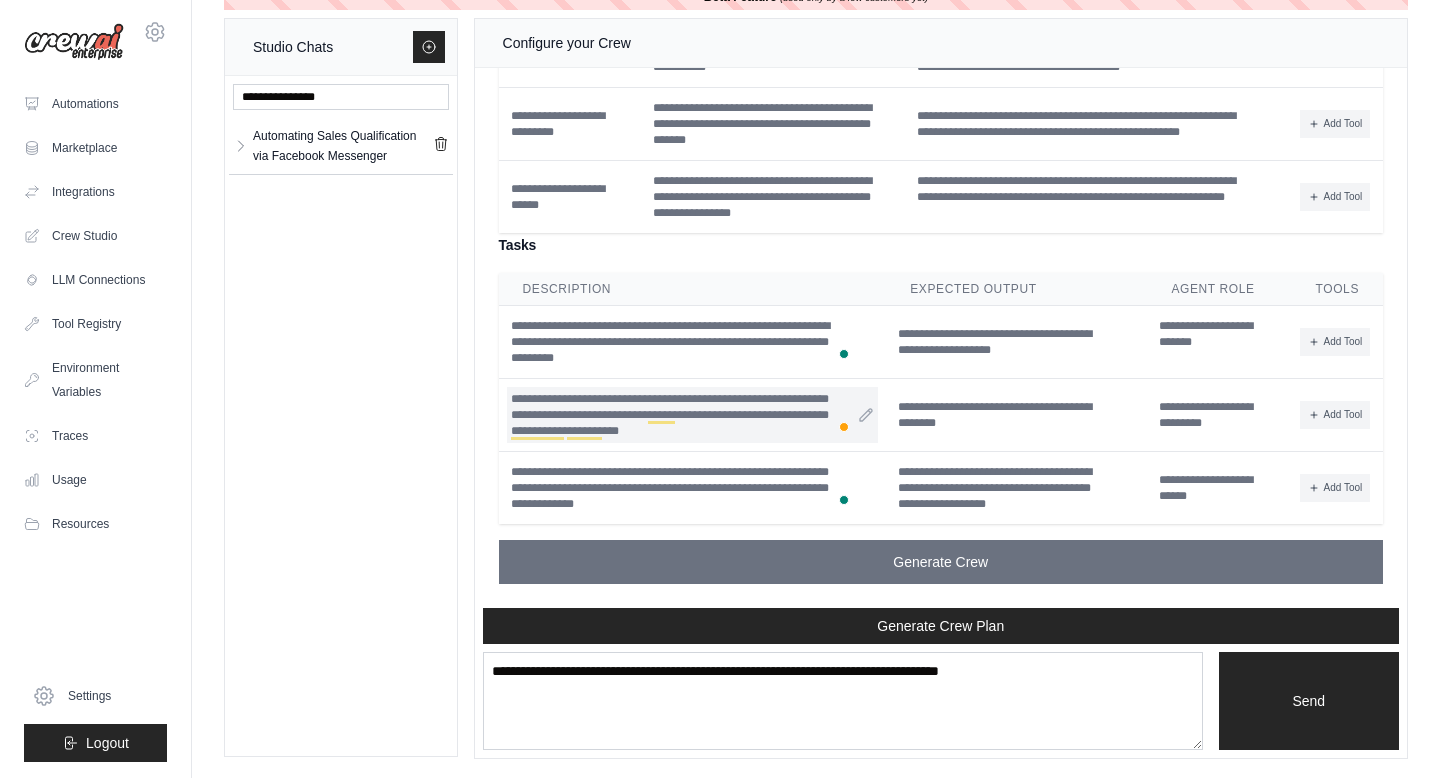 scroll, scrollTop: 2647, scrollLeft: 0, axis: vertical 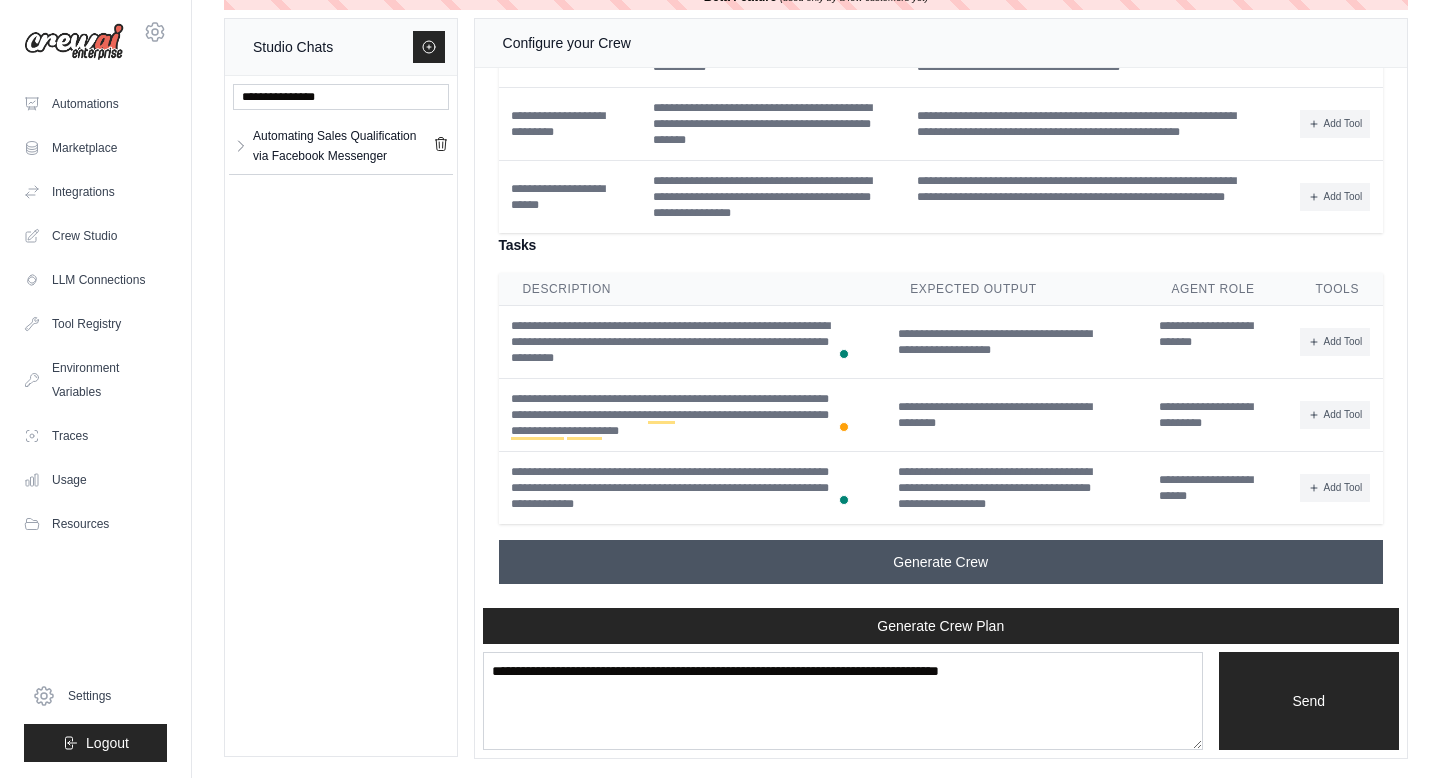 click on "Generate Crew" at bounding box center (940, 562) 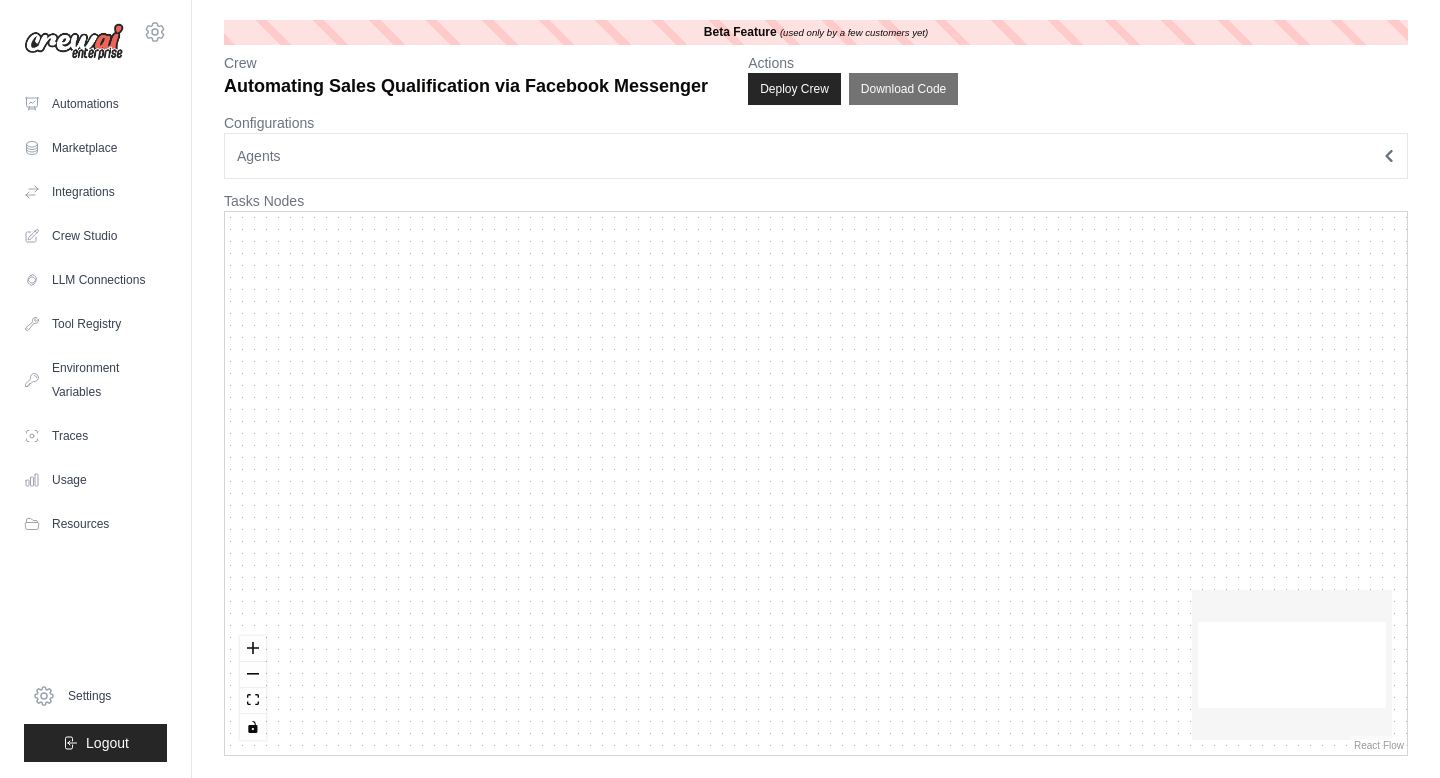 scroll, scrollTop: 0, scrollLeft: 0, axis: both 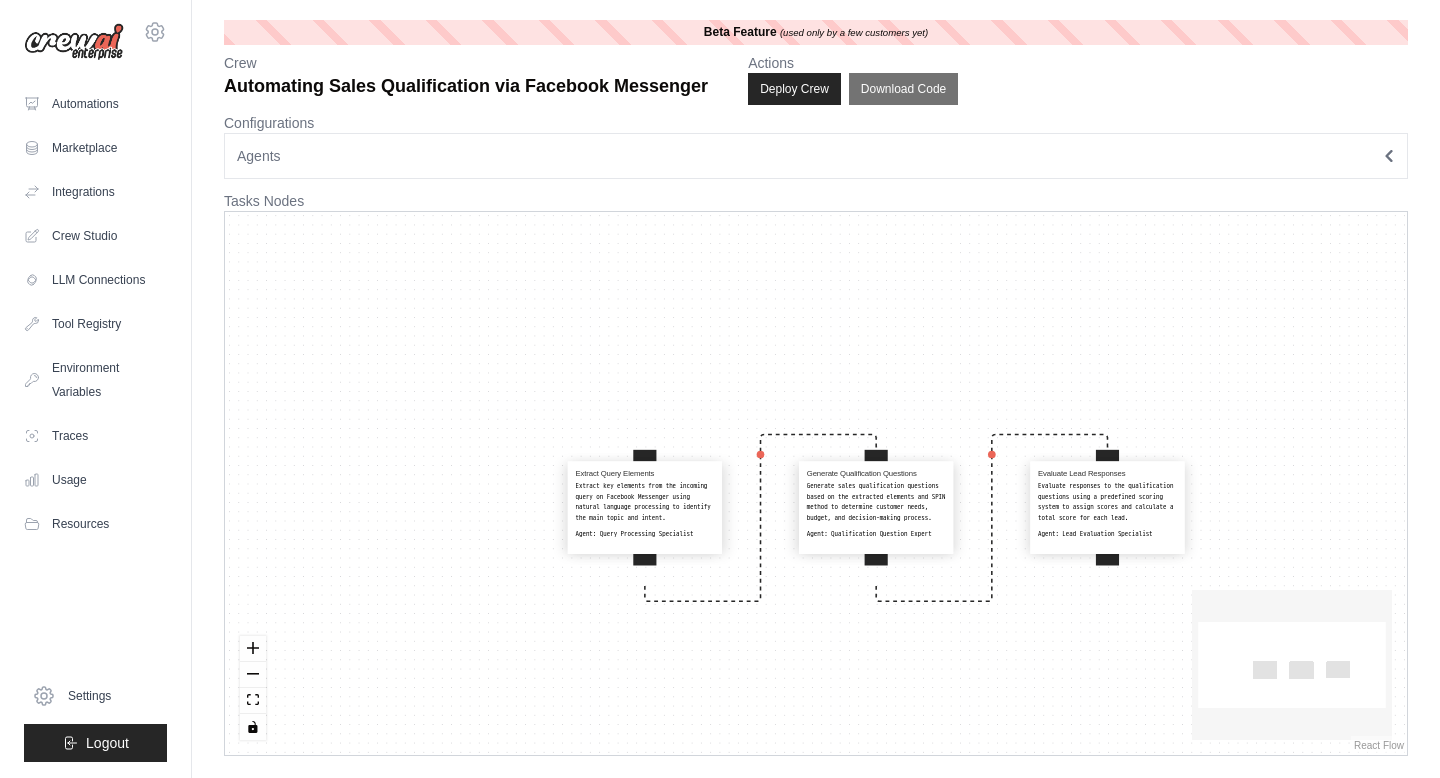 click on "Agents" at bounding box center [816, 156] 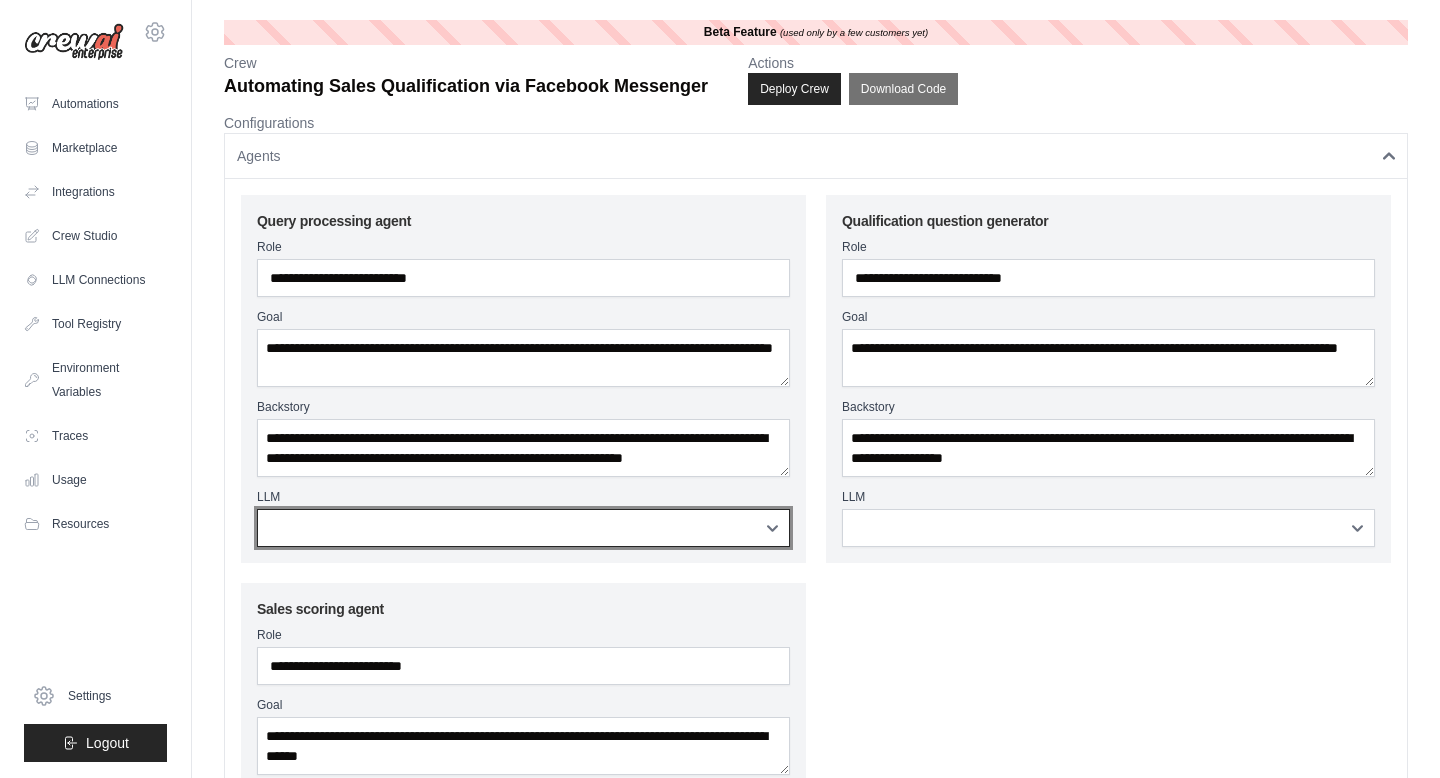 click on "**********" at bounding box center (523, 528) 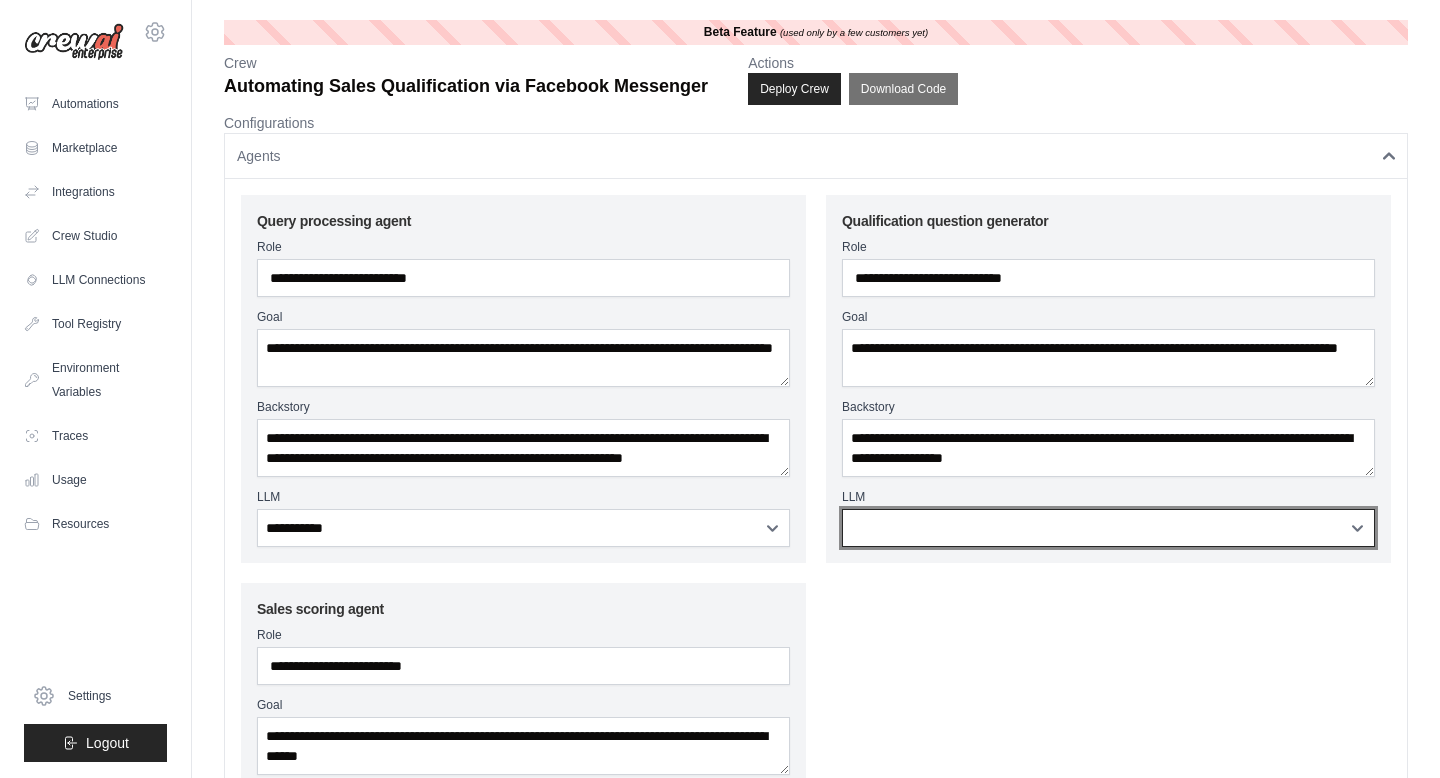click on "**********" at bounding box center [1108, 528] 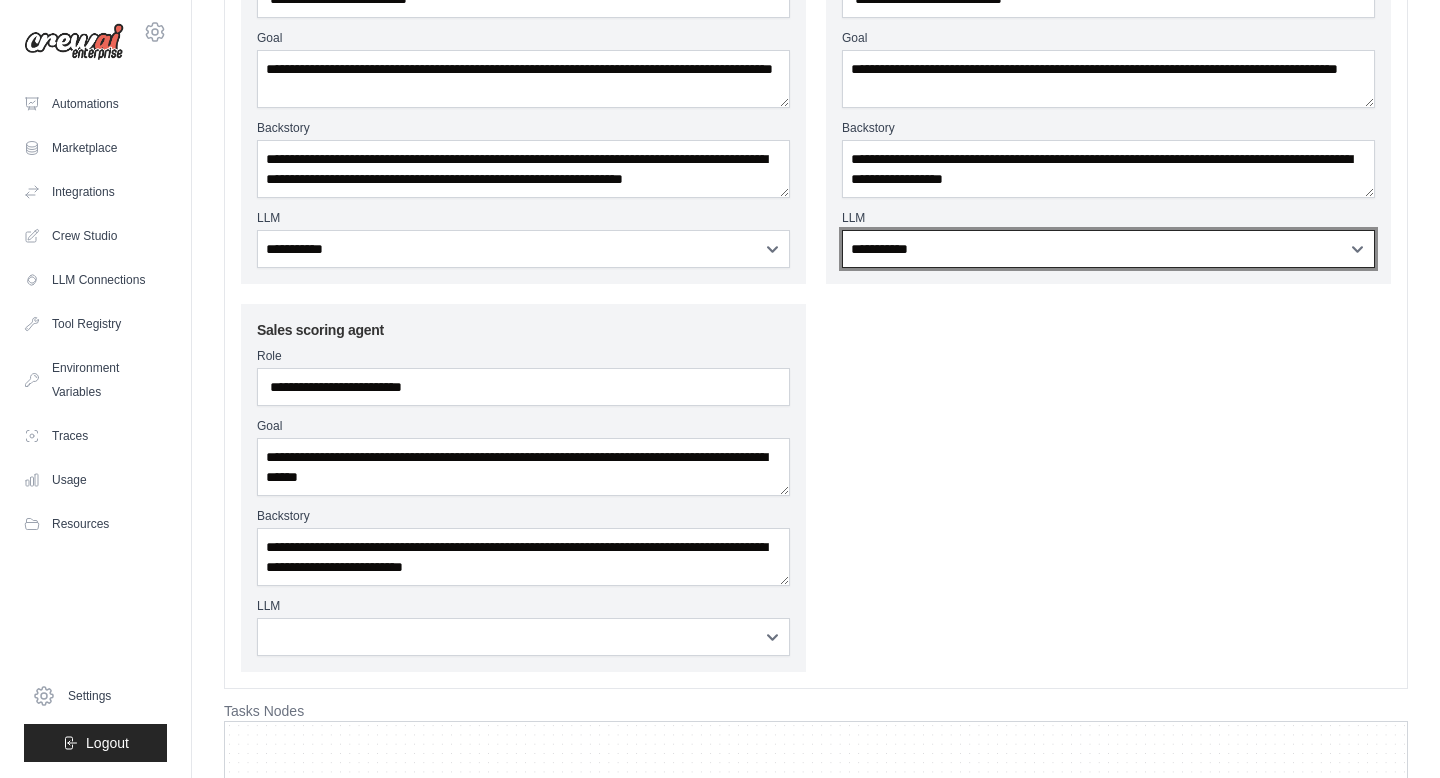 scroll, scrollTop: 310, scrollLeft: 0, axis: vertical 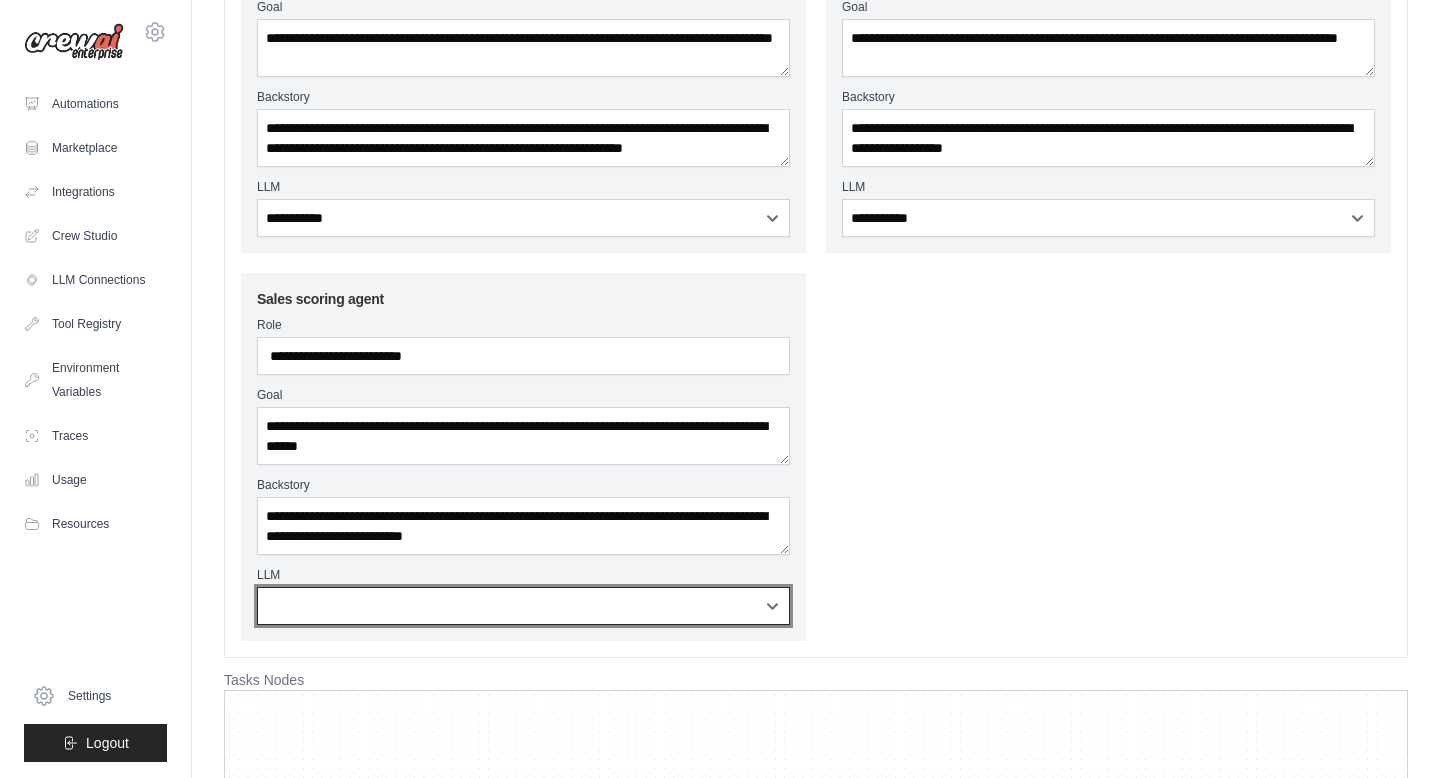 click on "**********" at bounding box center [523, 606] 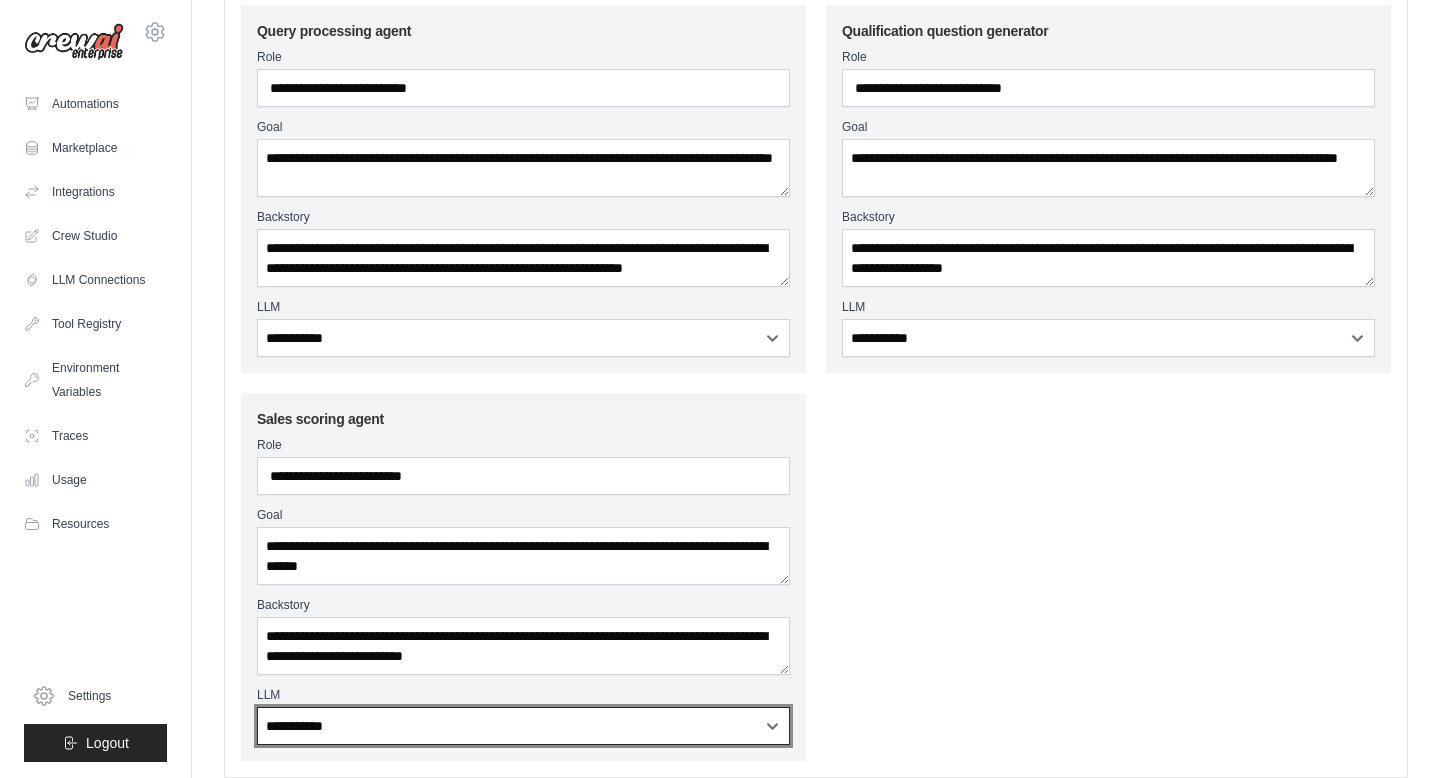 scroll, scrollTop: 0, scrollLeft: 0, axis: both 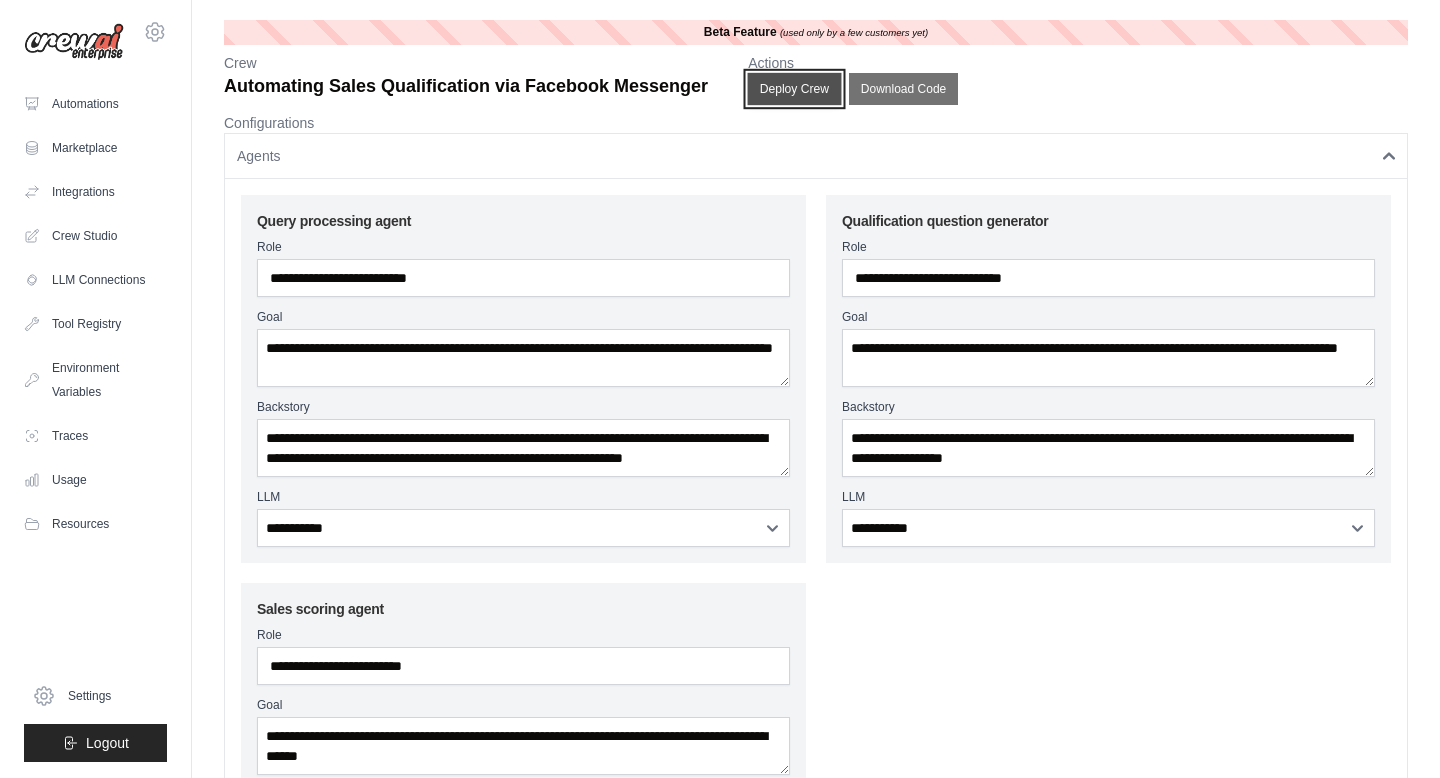click on "Deploy Crew" at bounding box center [795, 89] 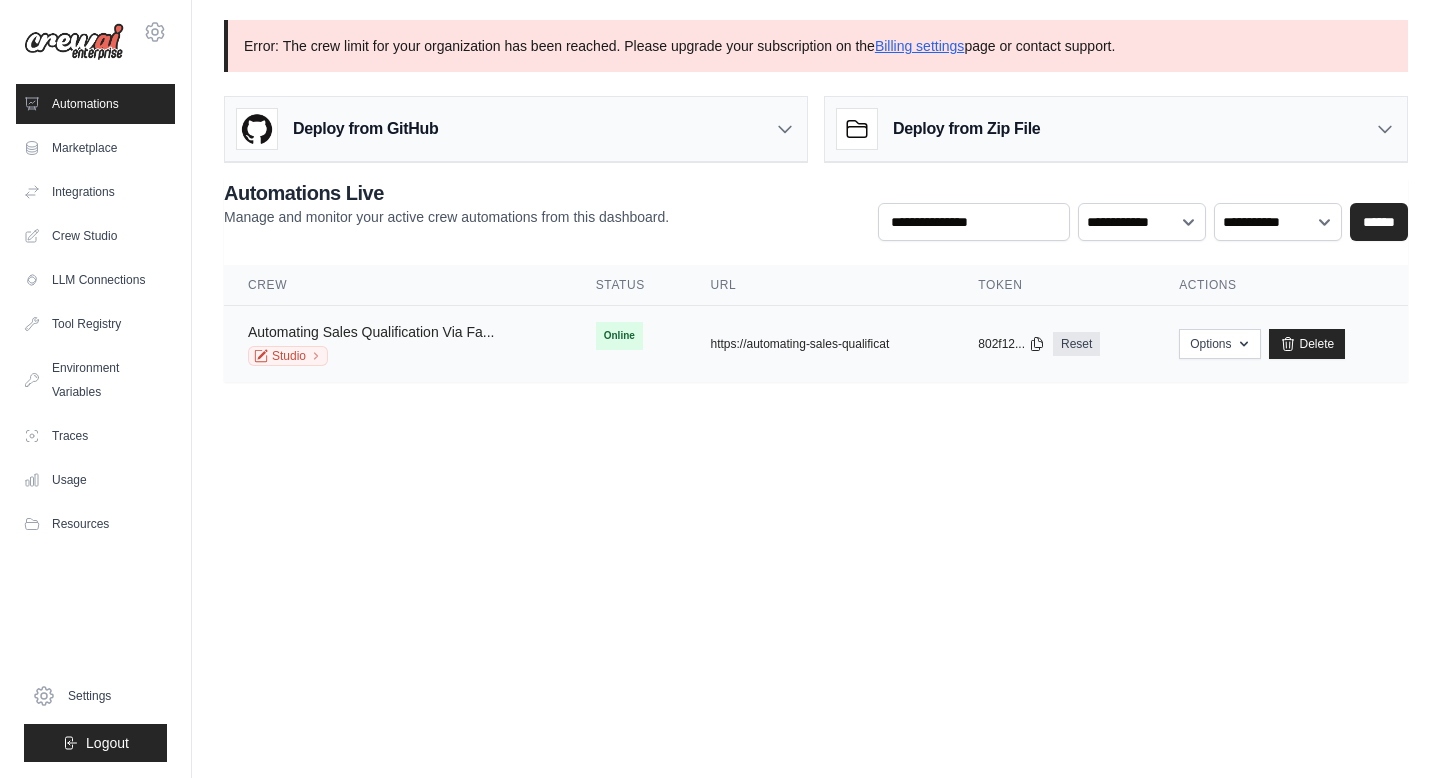 click on "Automating Sales Qualification Via Fa..." at bounding box center [371, 332] 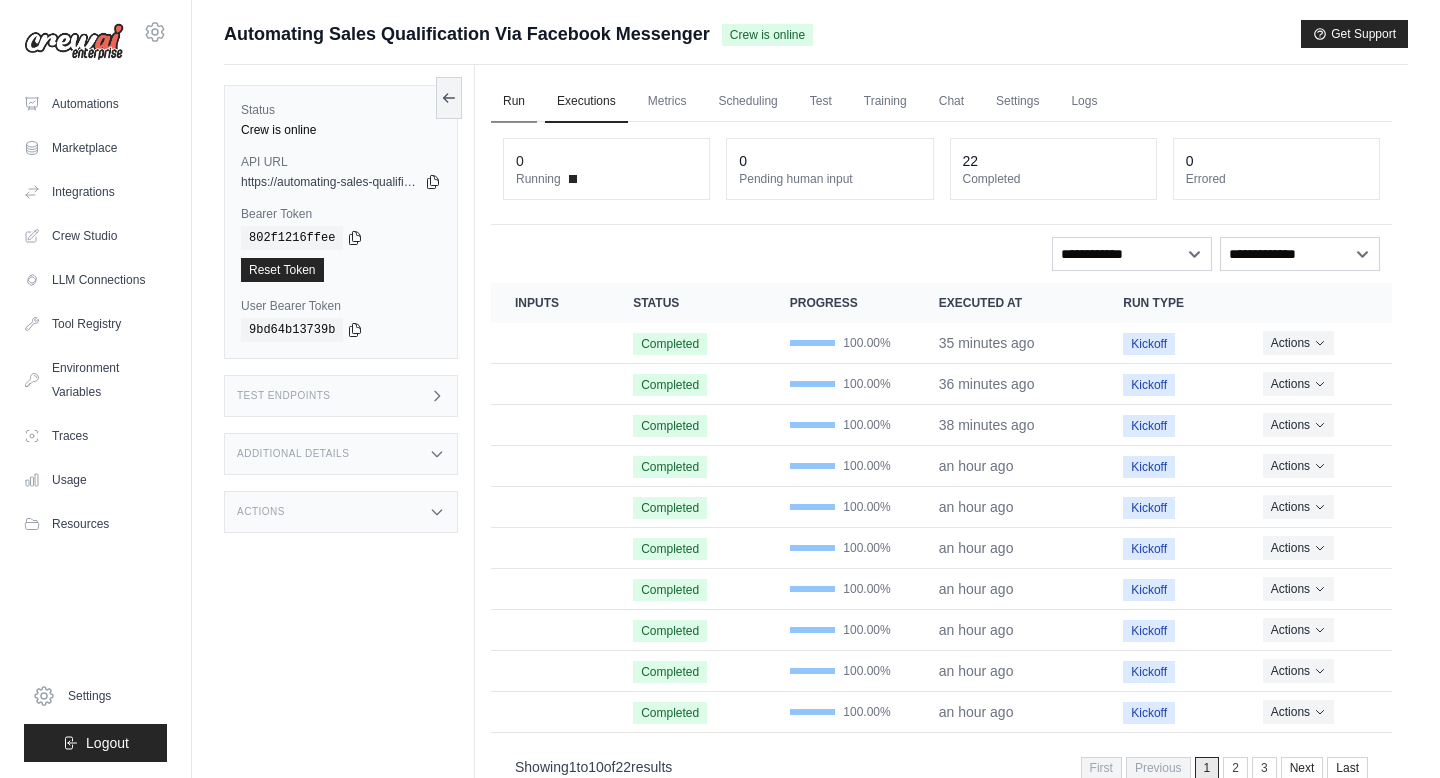 click on "Run" at bounding box center (514, 102) 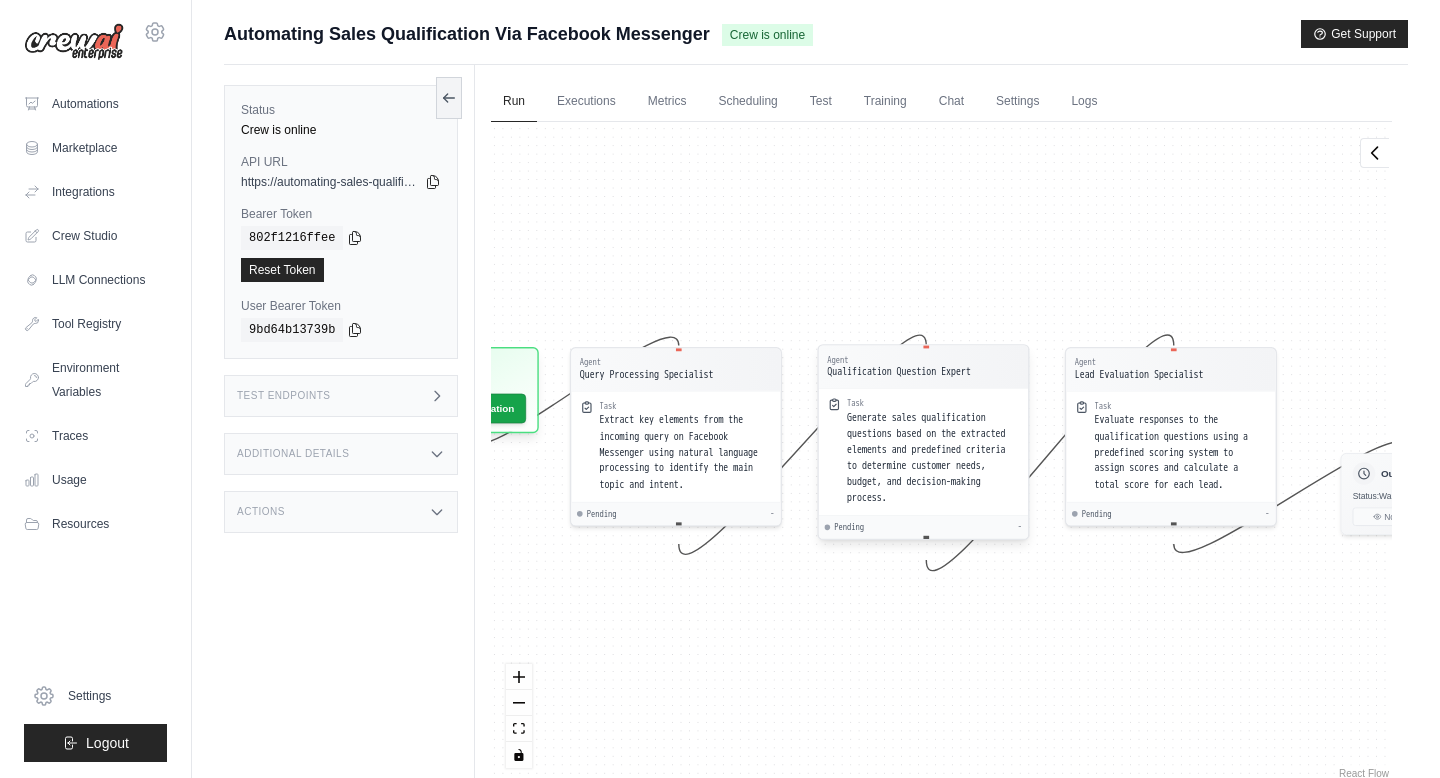 click on "Generate sales qualification questions based on the extracted elements and predefined criteria to determine customer needs, budget, and decision-making process." at bounding box center [926, 457] 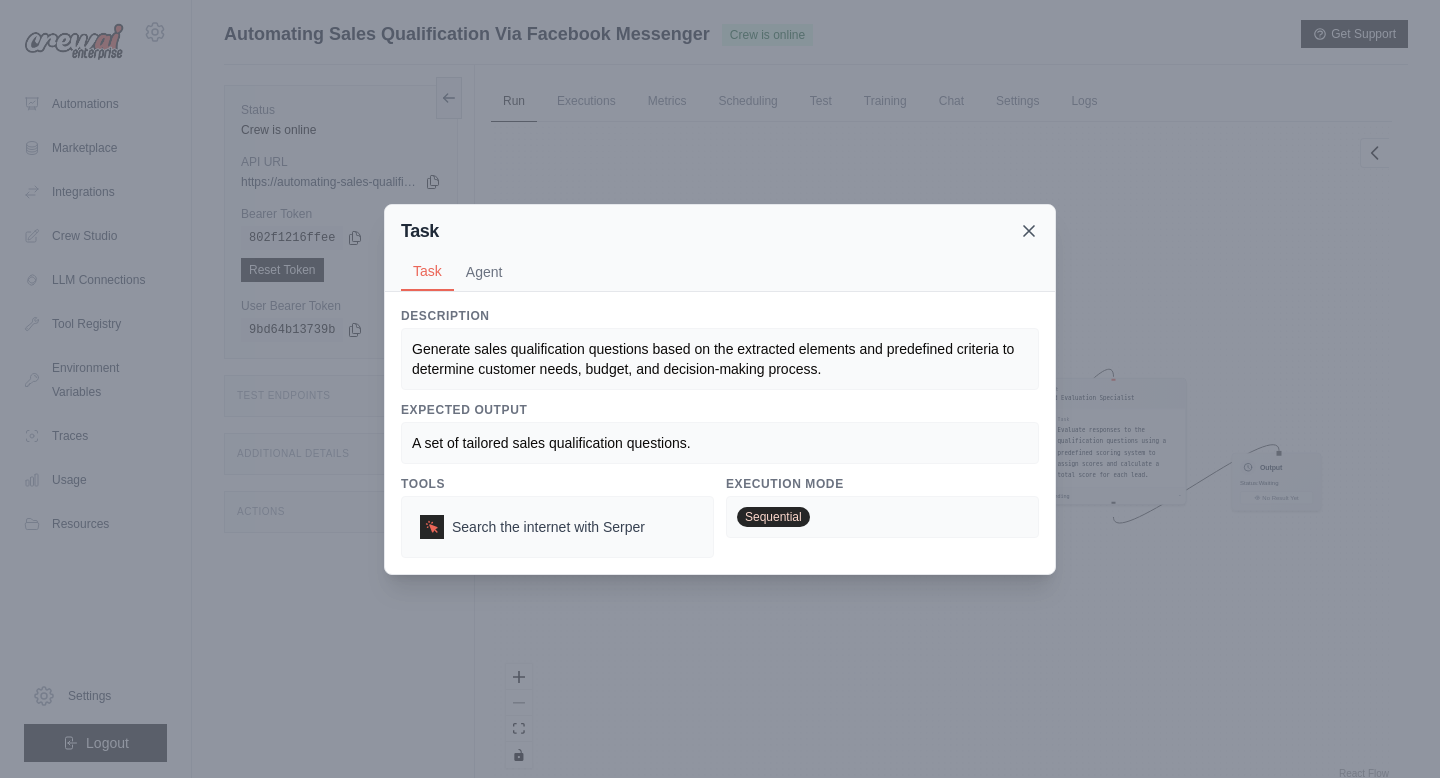 click 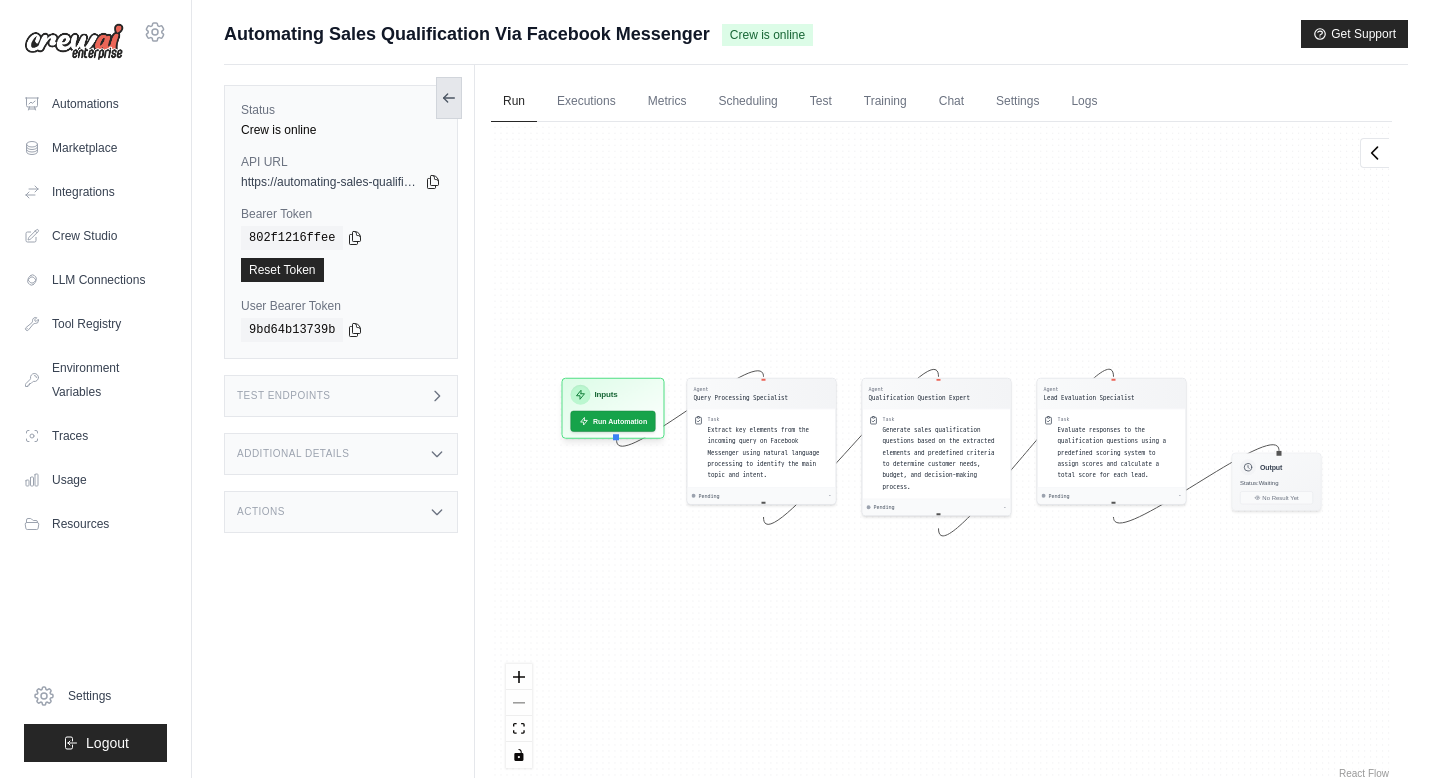 click 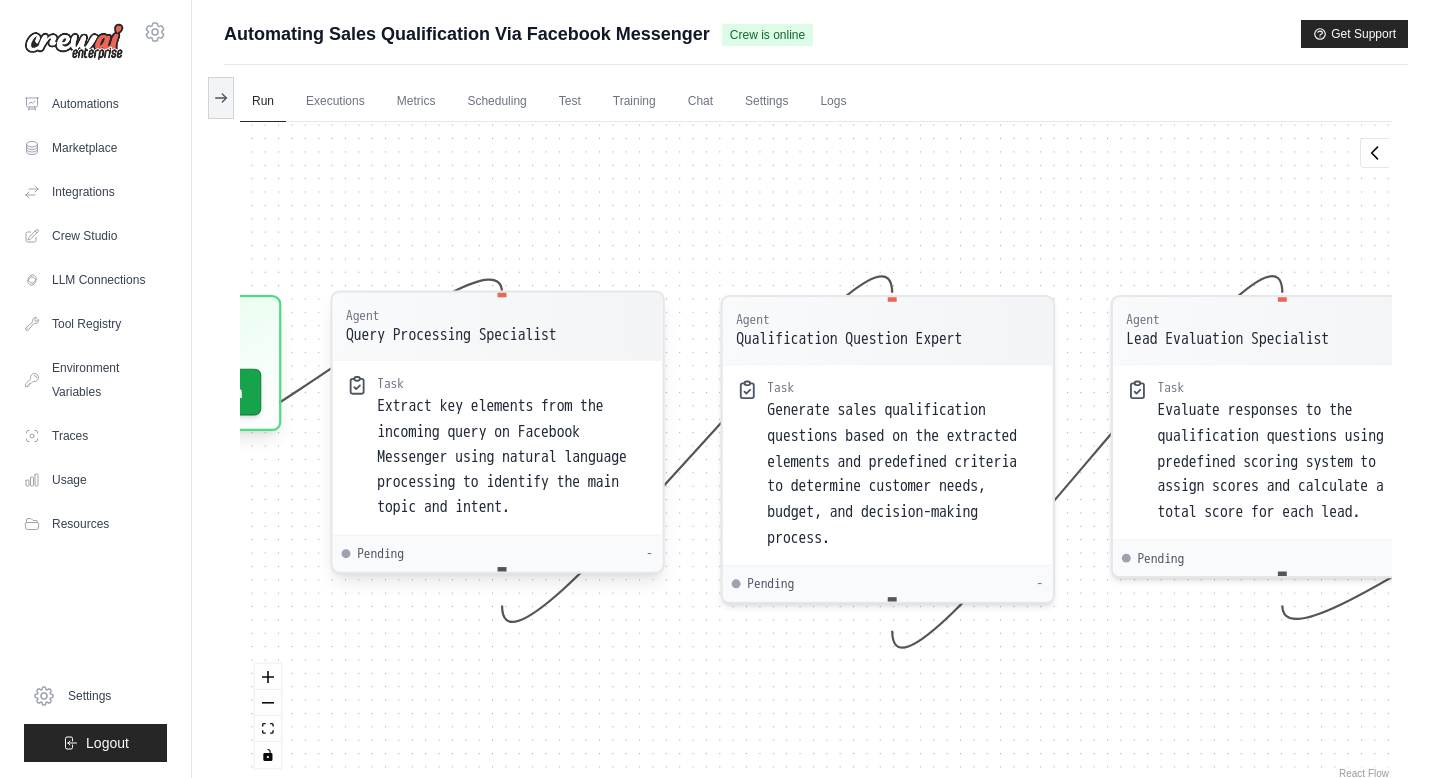 click on "Extract key elements from the incoming query on Facebook Messenger using natural language processing to identify the main topic and intent." at bounding box center (502, 457) 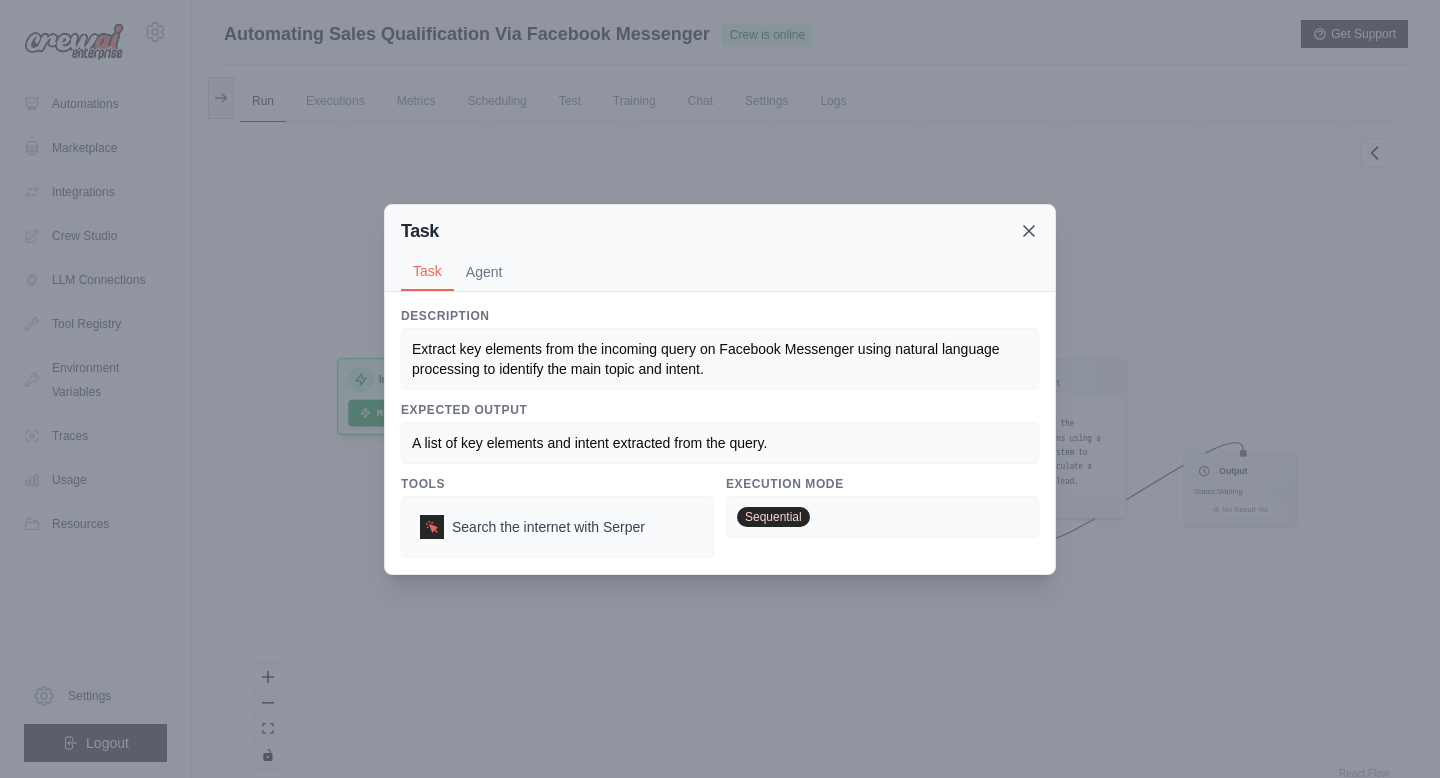 click 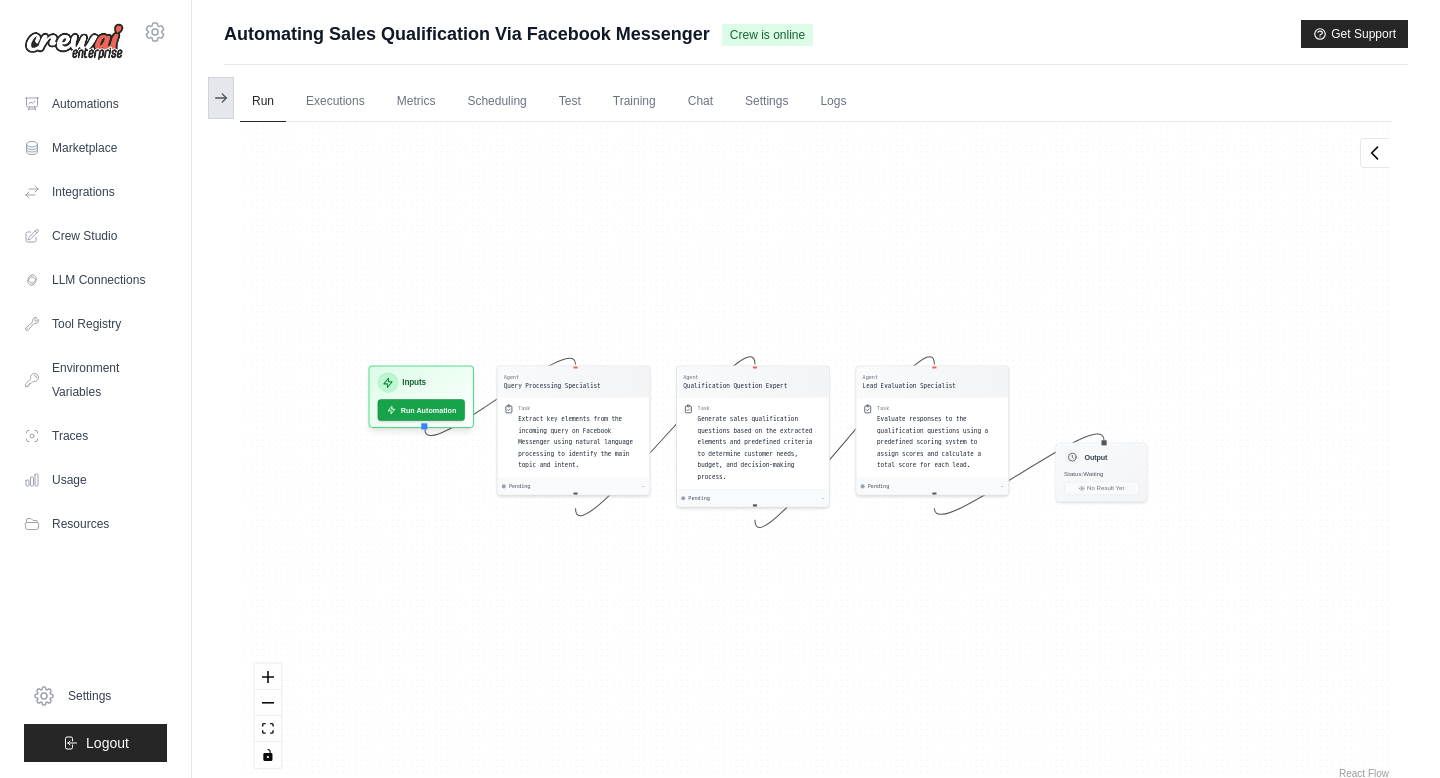 click at bounding box center (221, 98) 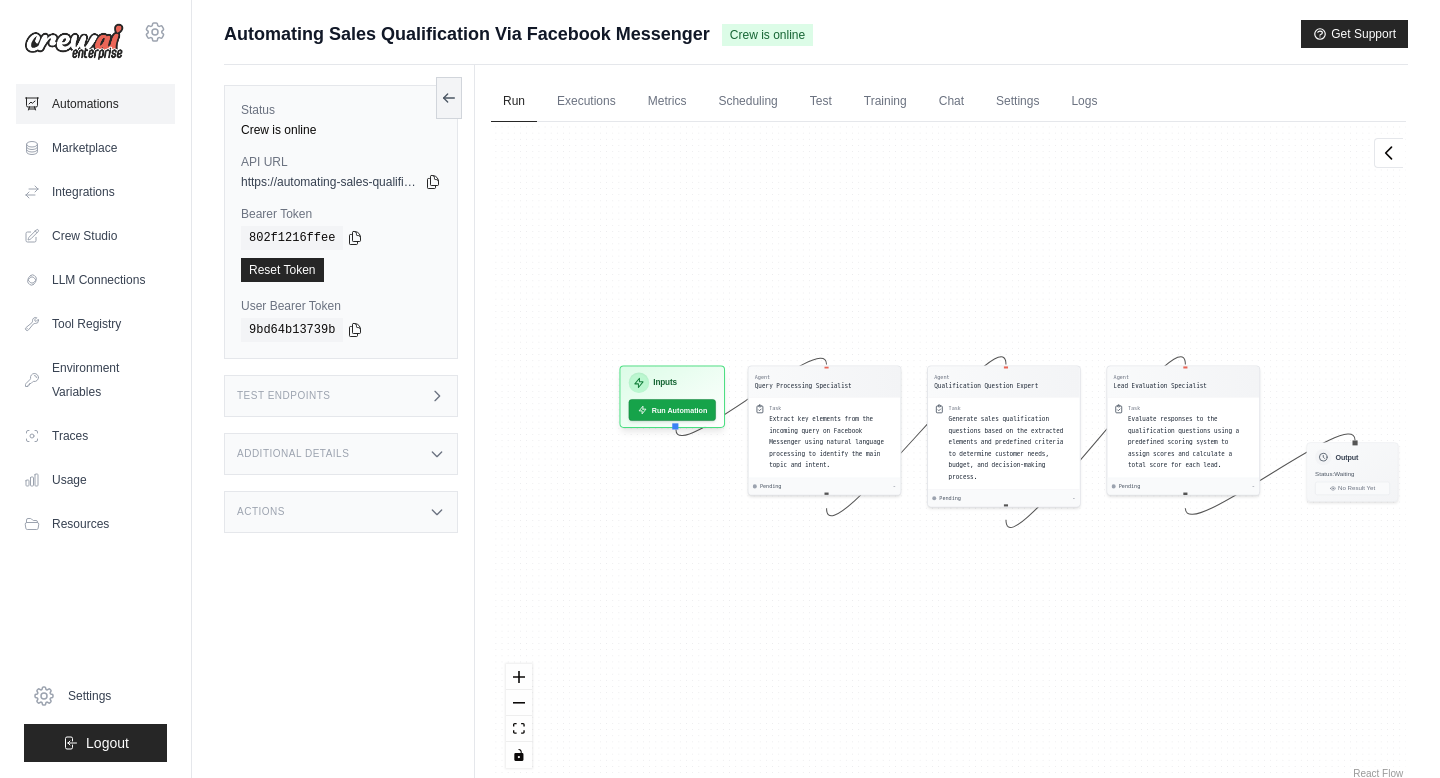 click on "Automations" at bounding box center [95, 104] 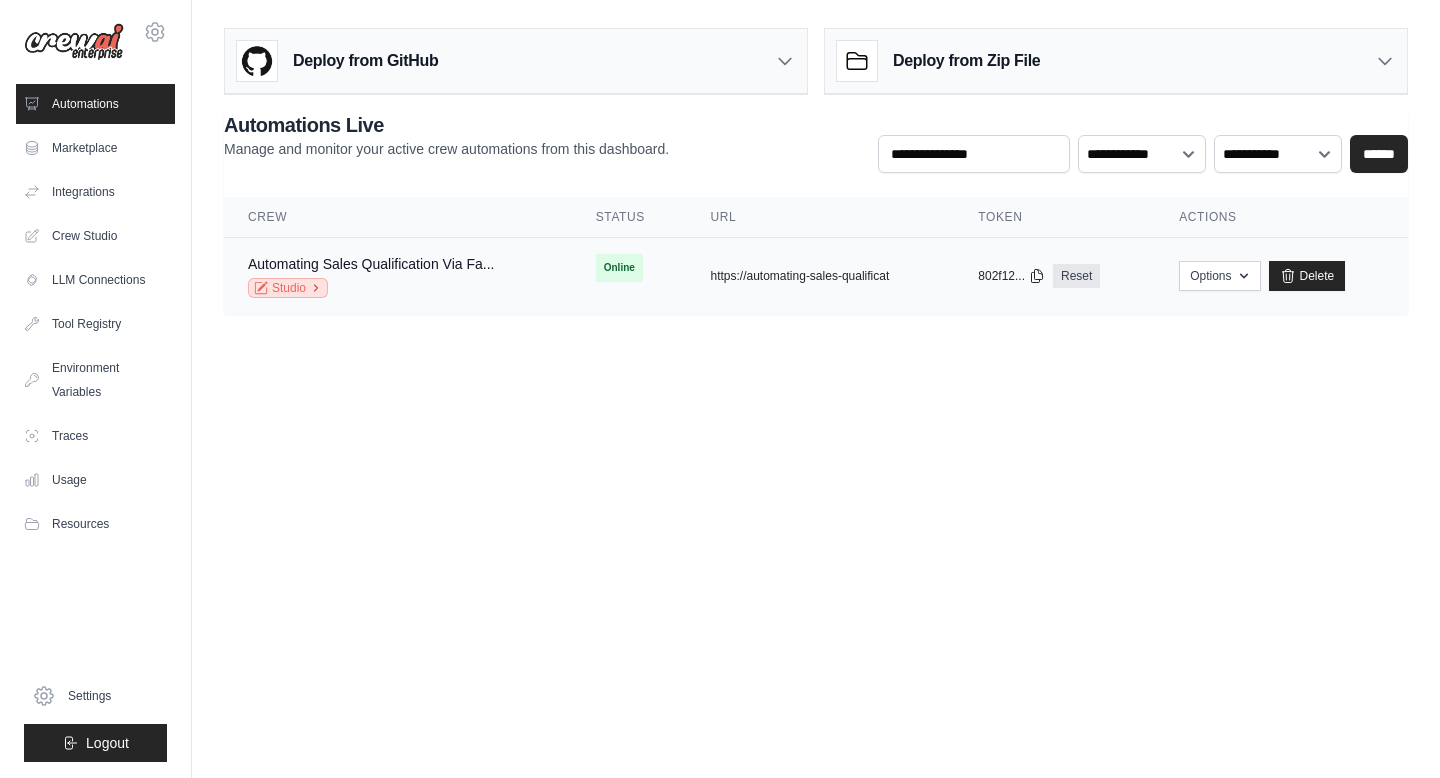 click on "Studio" at bounding box center (288, 288) 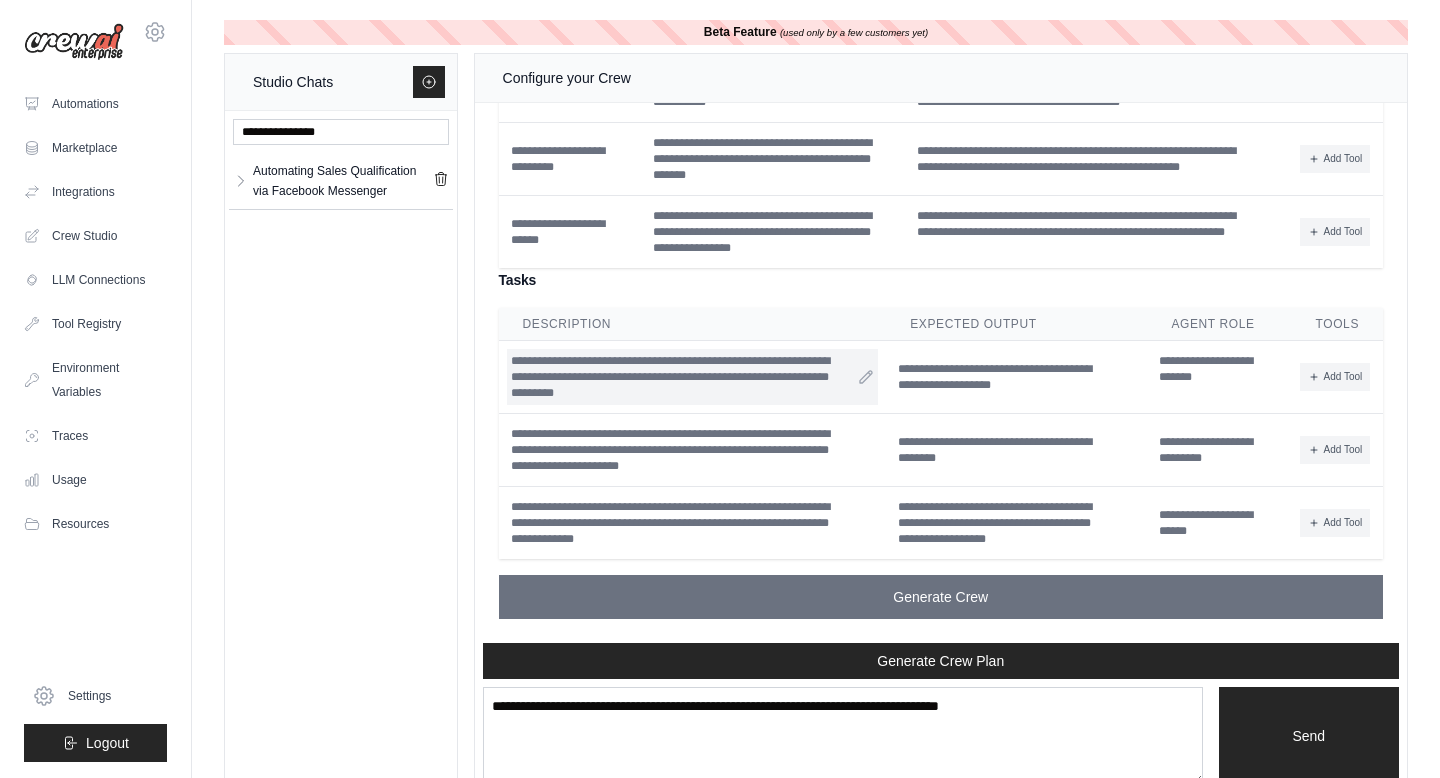scroll, scrollTop: 2803, scrollLeft: 0, axis: vertical 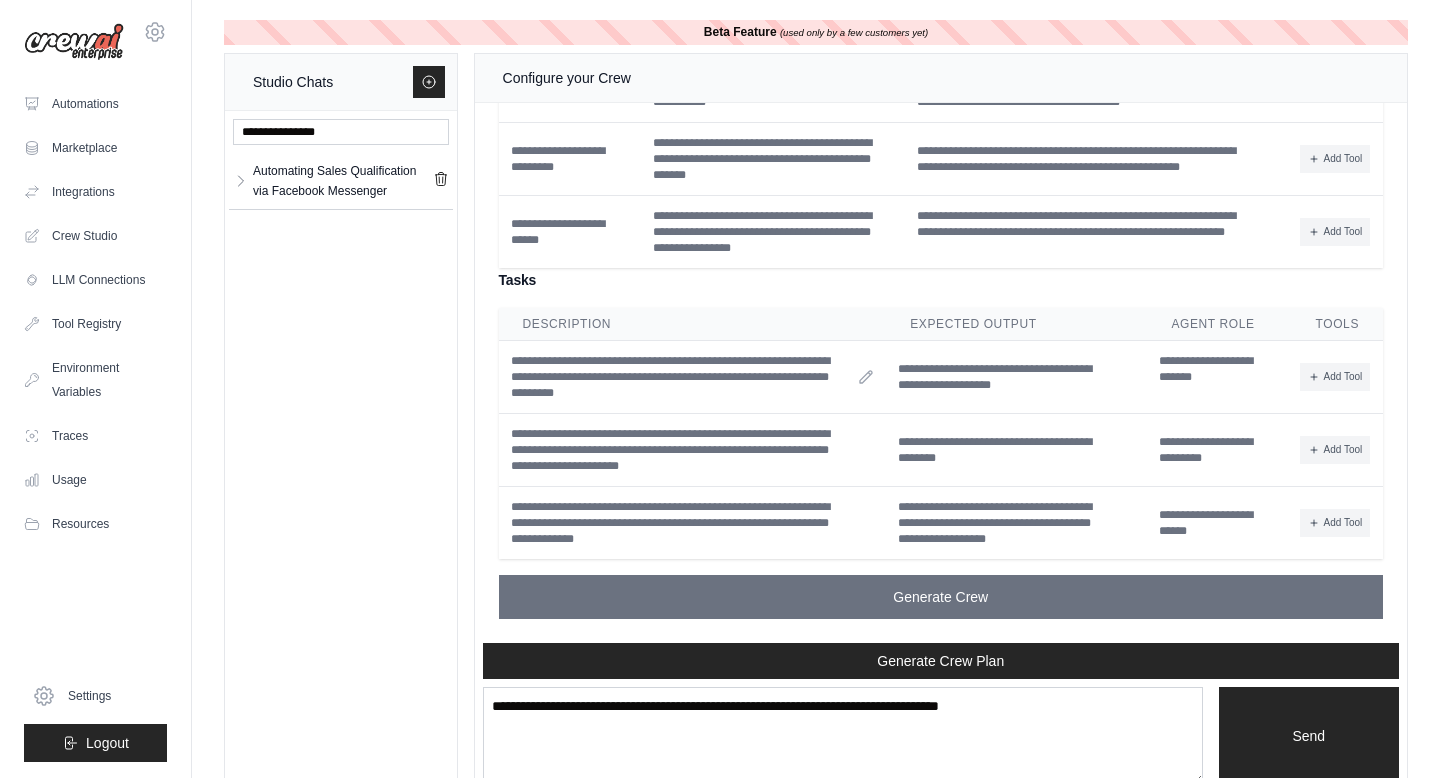 click 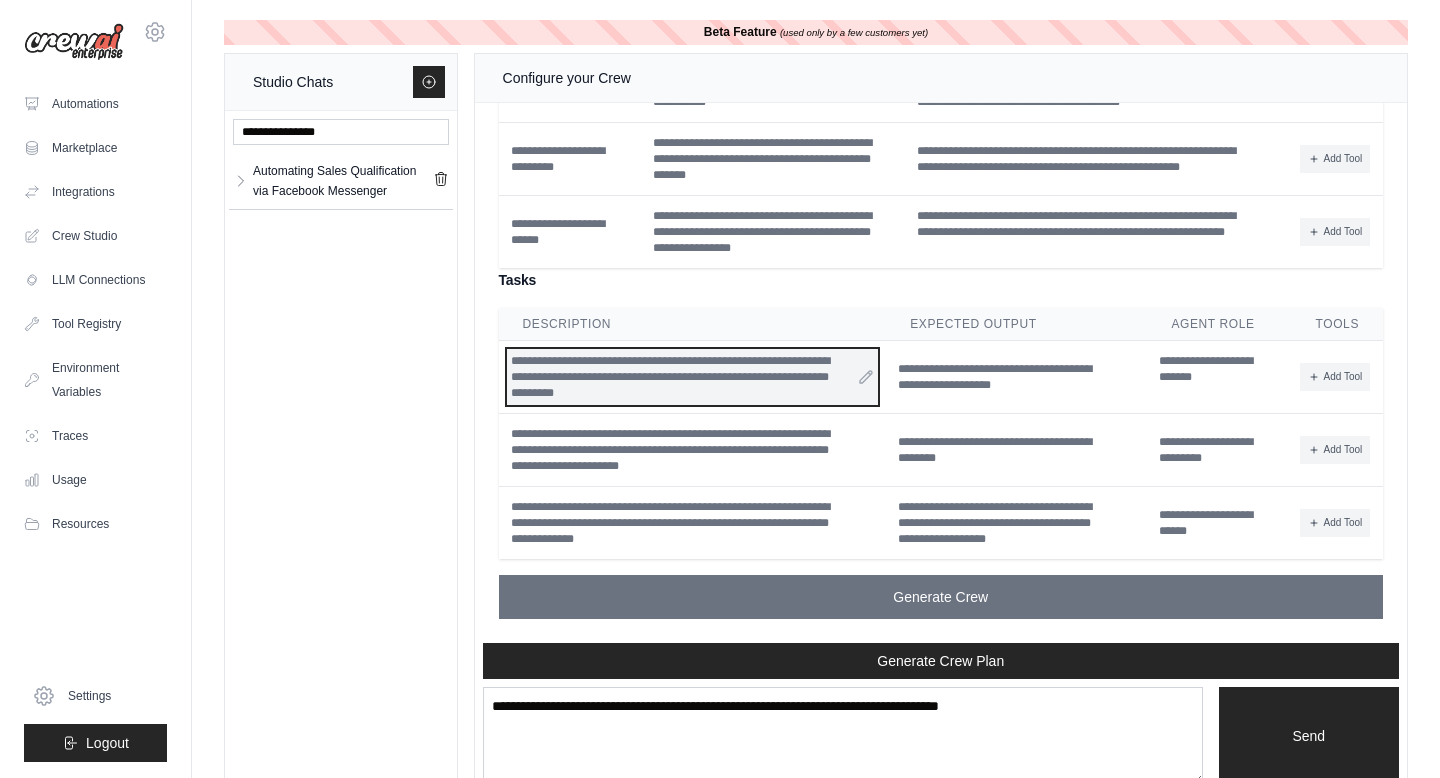 click on "**********" at bounding box center [693, 377] 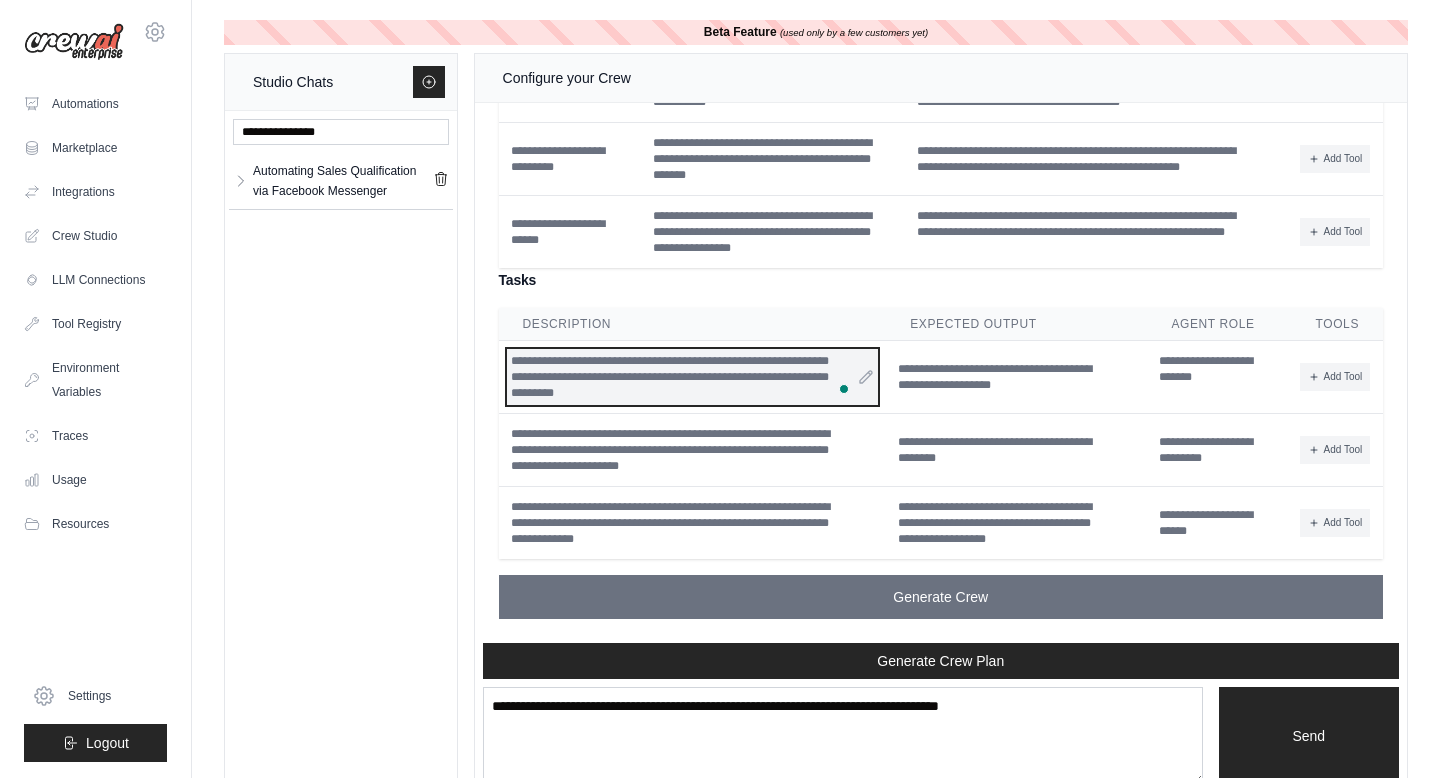 scroll, scrollTop: 2803, scrollLeft: 0, axis: vertical 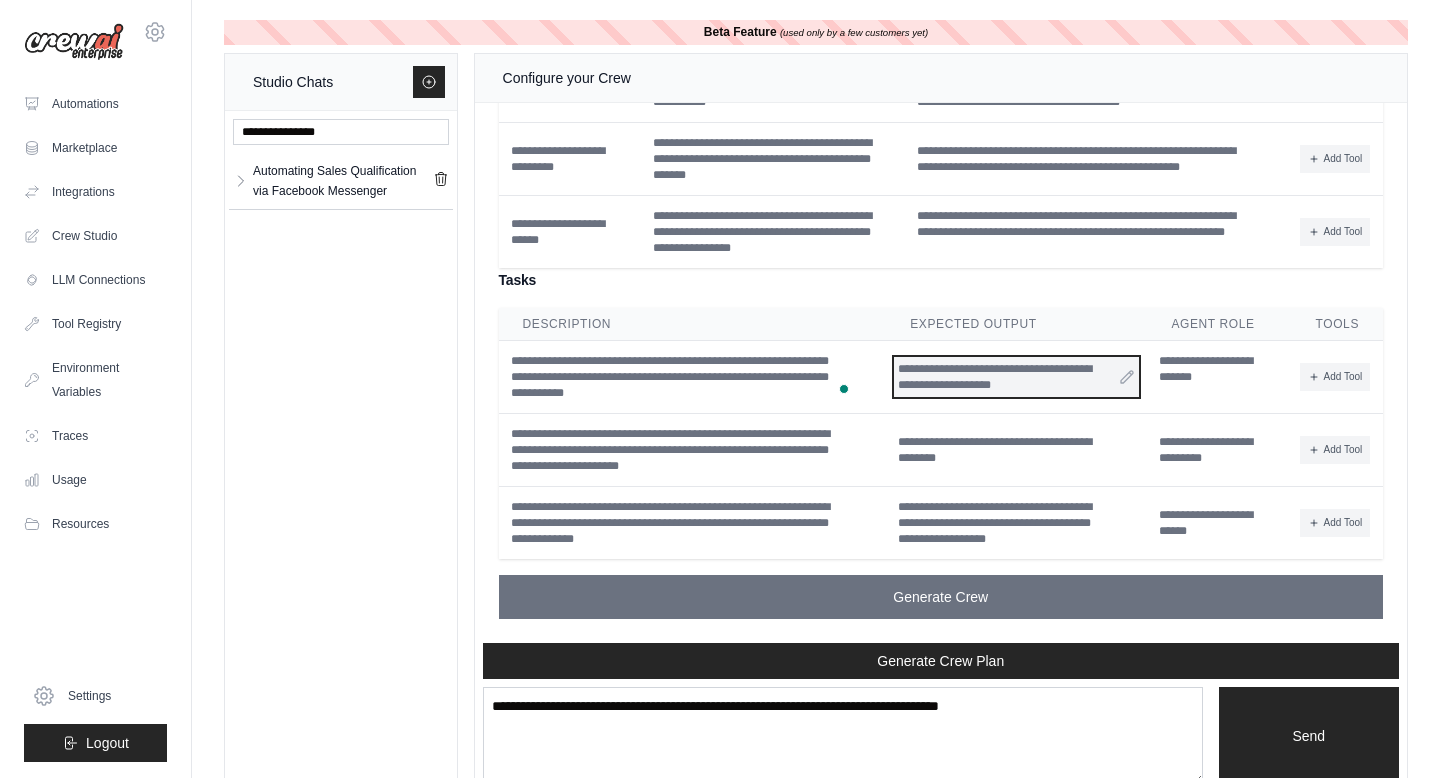 click on "**********" at bounding box center (1016, 377) 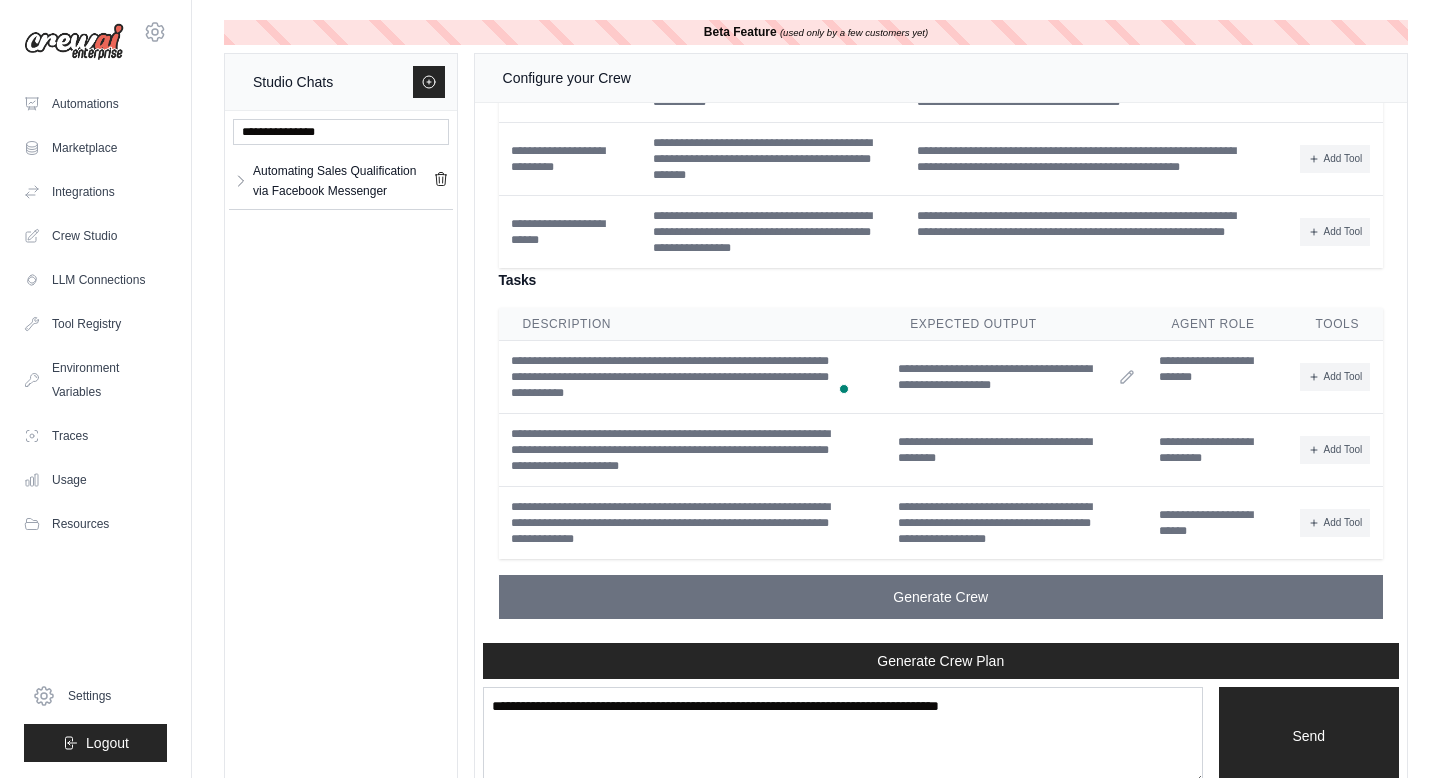 click 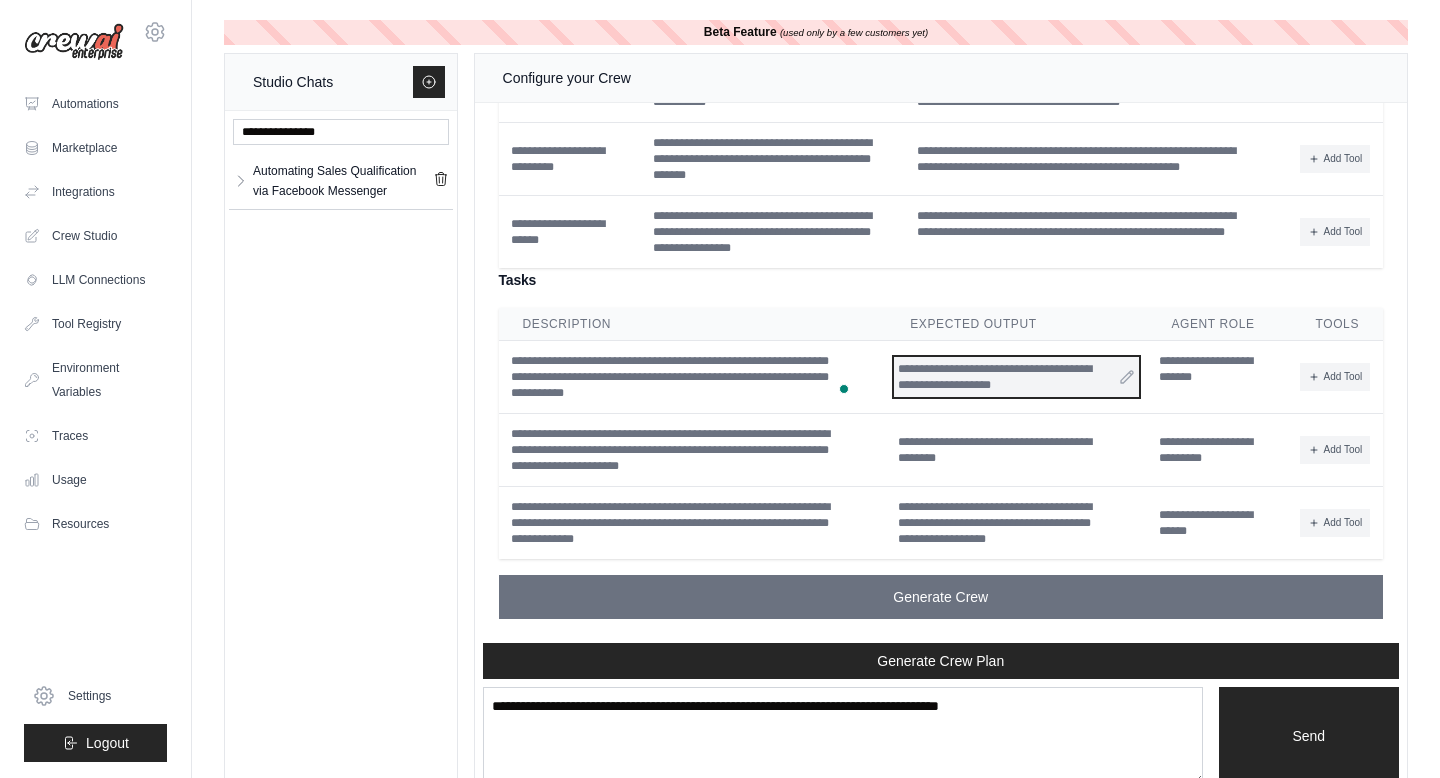 click on "**********" at bounding box center [1016, 377] 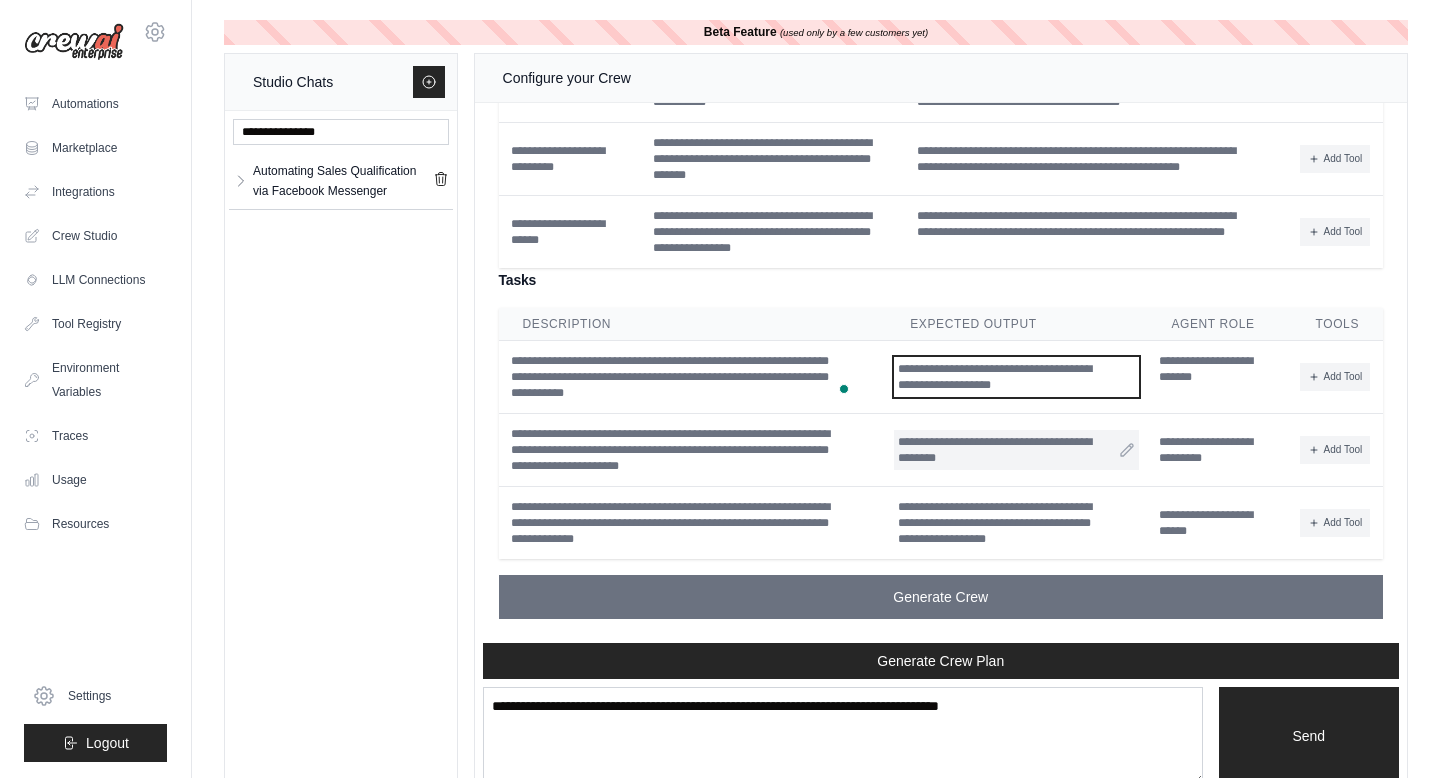 type 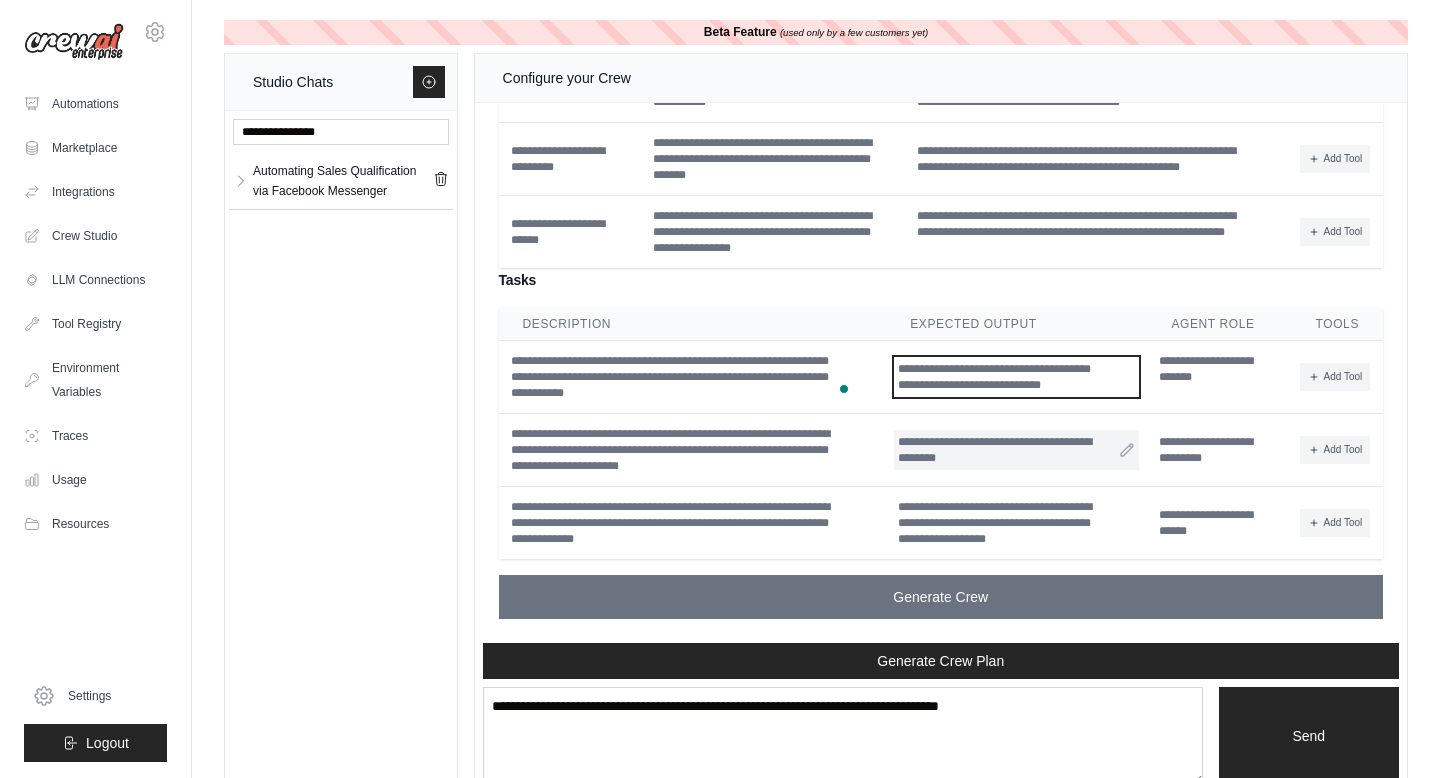 scroll, scrollTop: 2795, scrollLeft: 0, axis: vertical 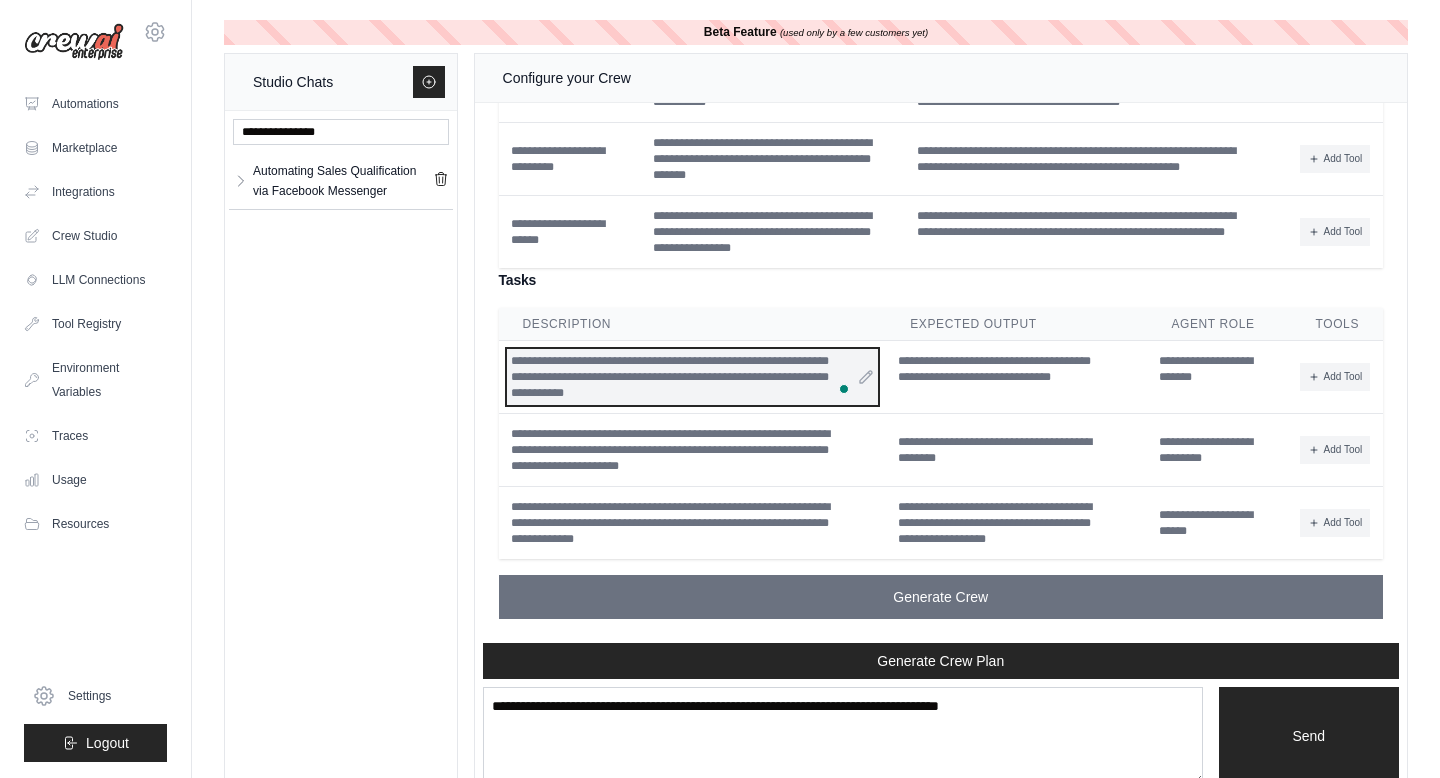click on "**********" at bounding box center [693, 377] 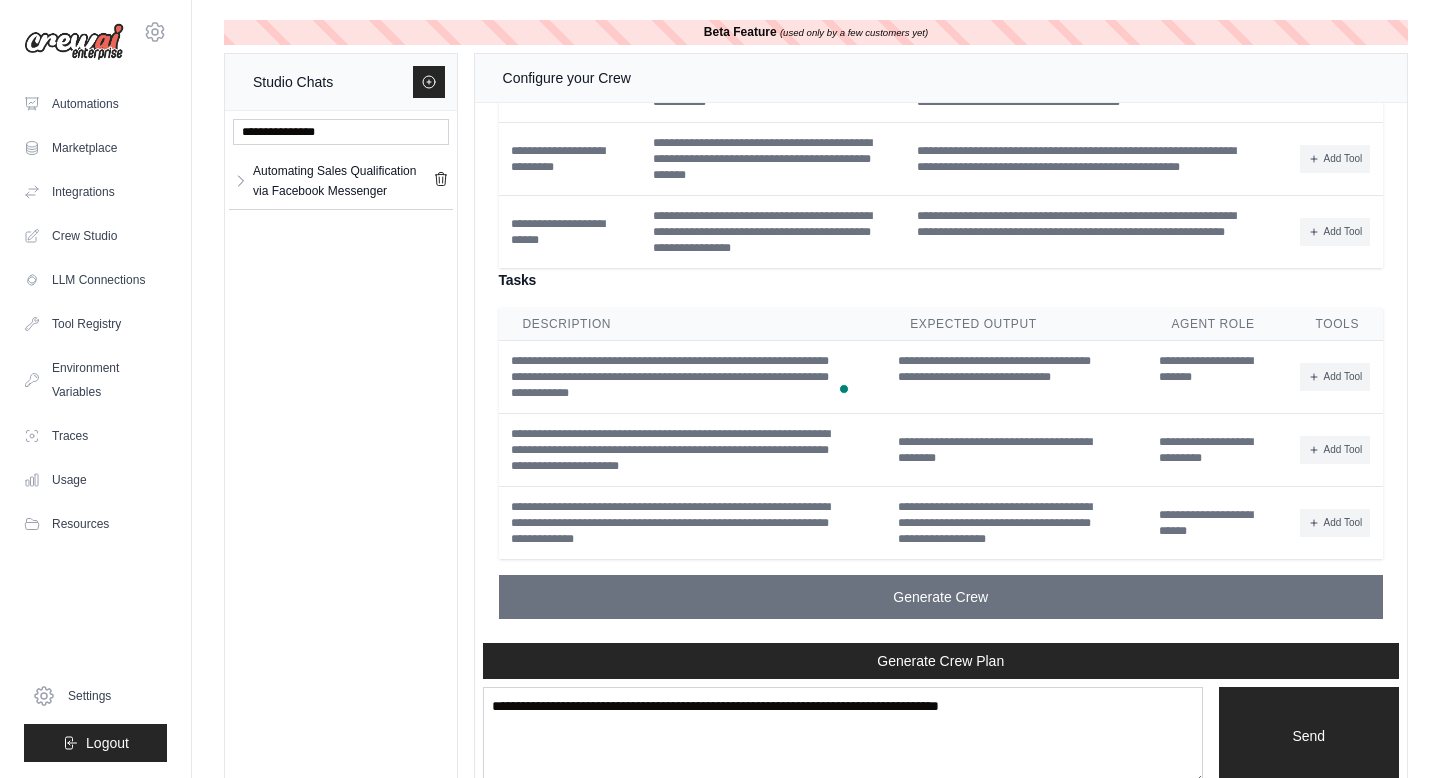 click on "**********" at bounding box center [1016, 450] 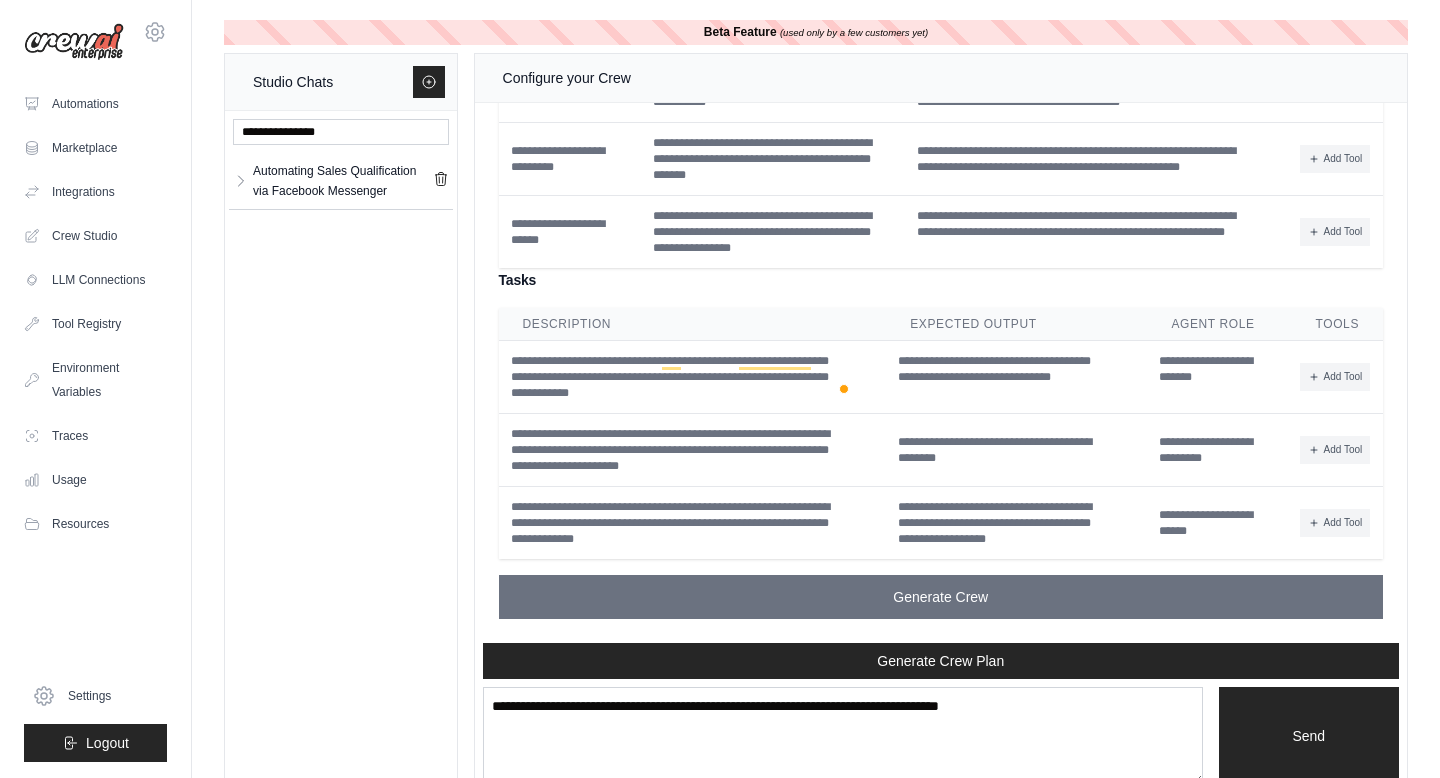 scroll, scrollTop: 2831, scrollLeft: 0, axis: vertical 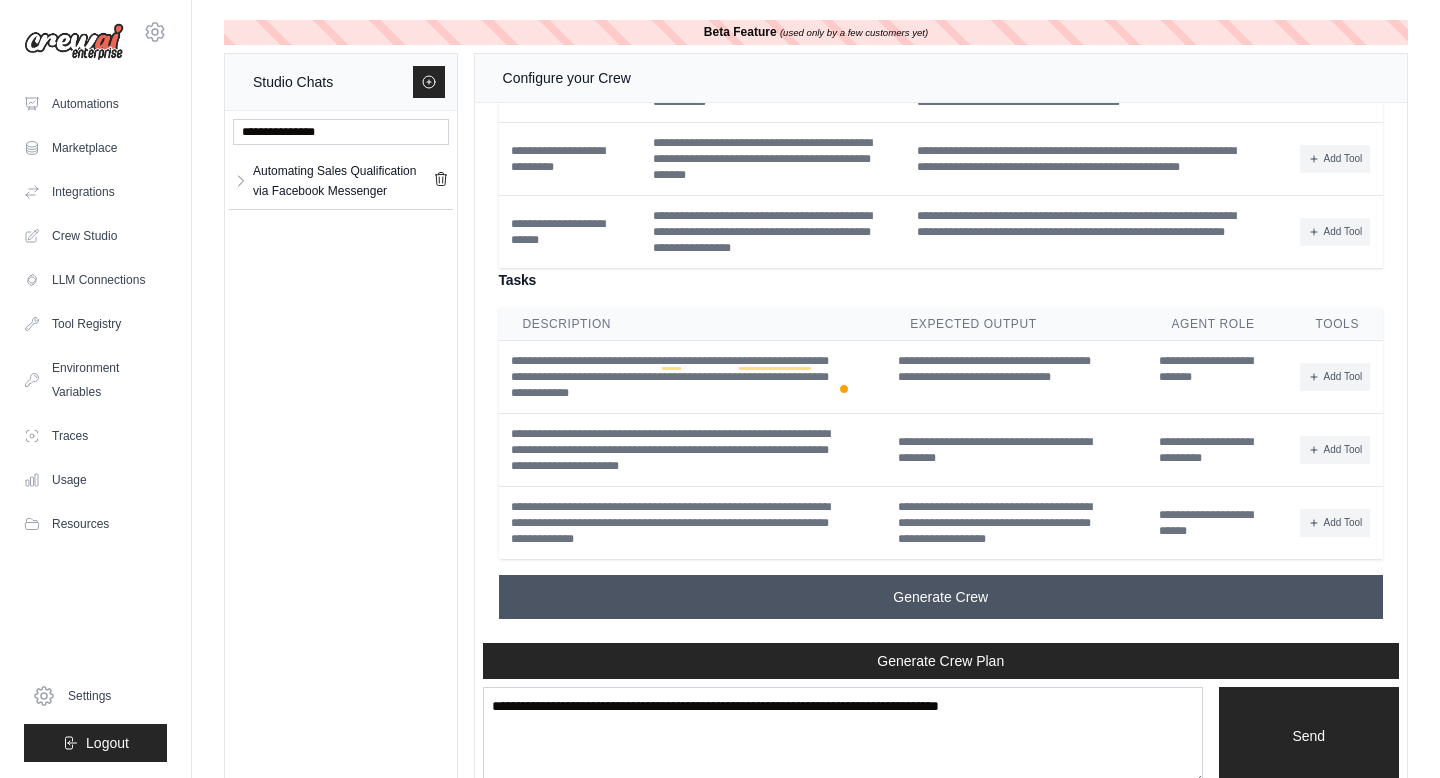 click on "Generate Crew" at bounding box center [940, 597] 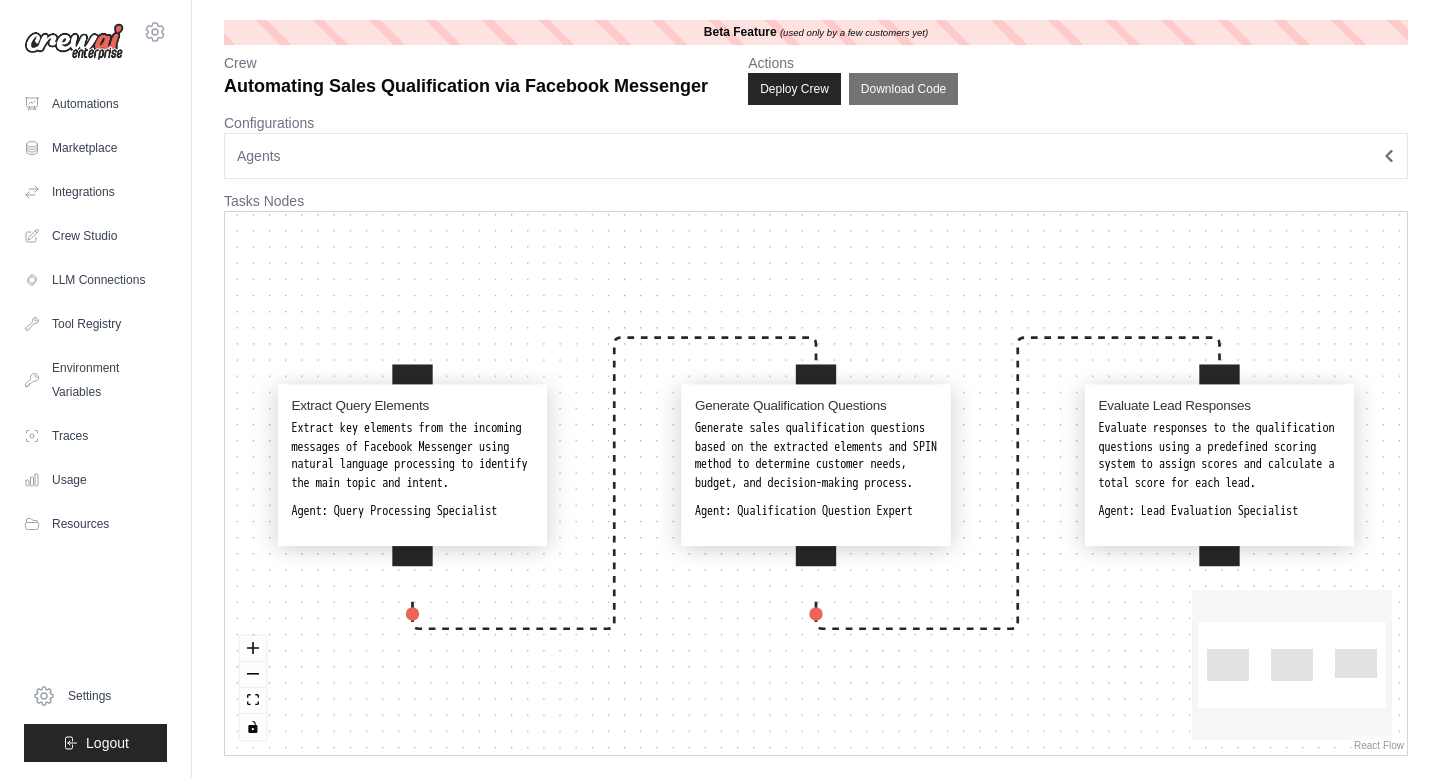 scroll, scrollTop: 0, scrollLeft: 0, axis: both 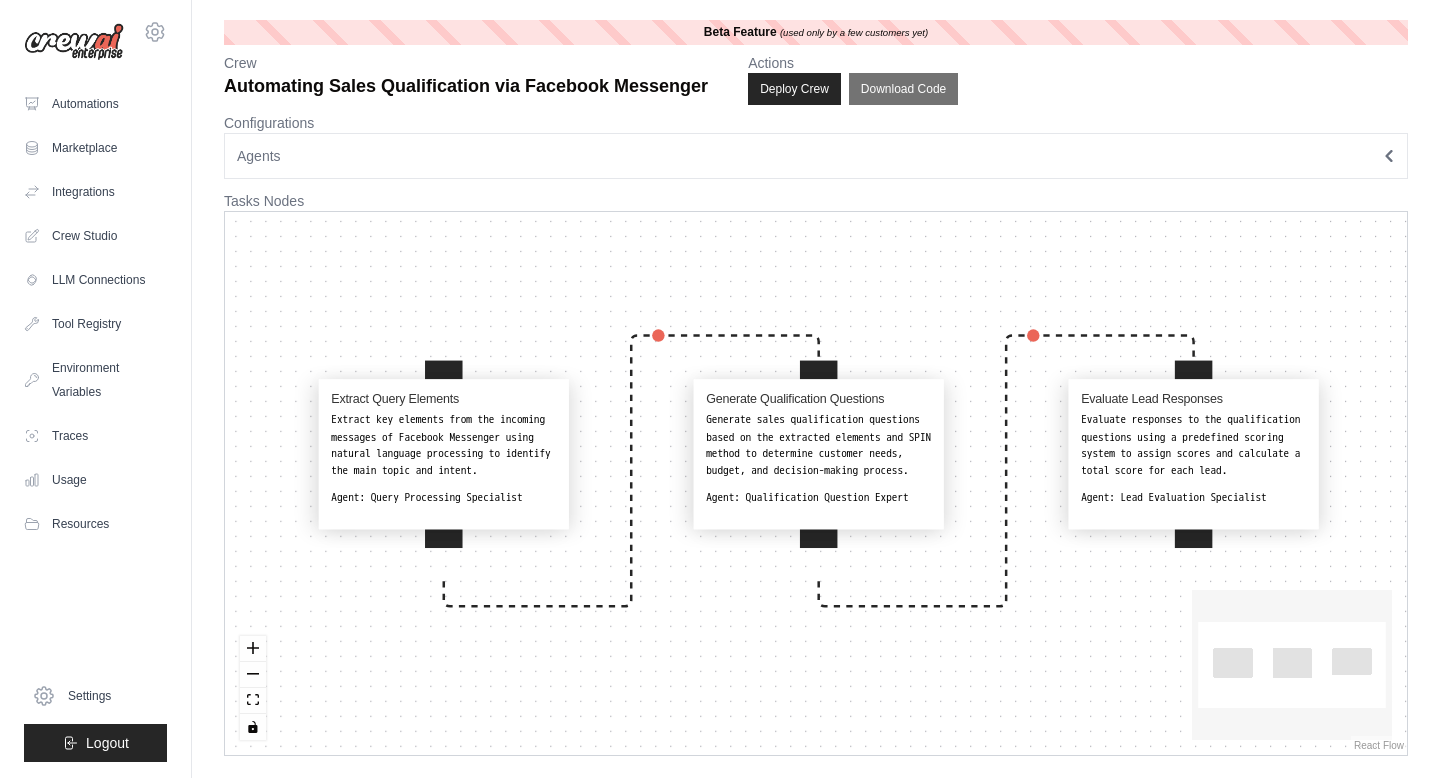 click on "Configurations" at bounding box center (816, 123) 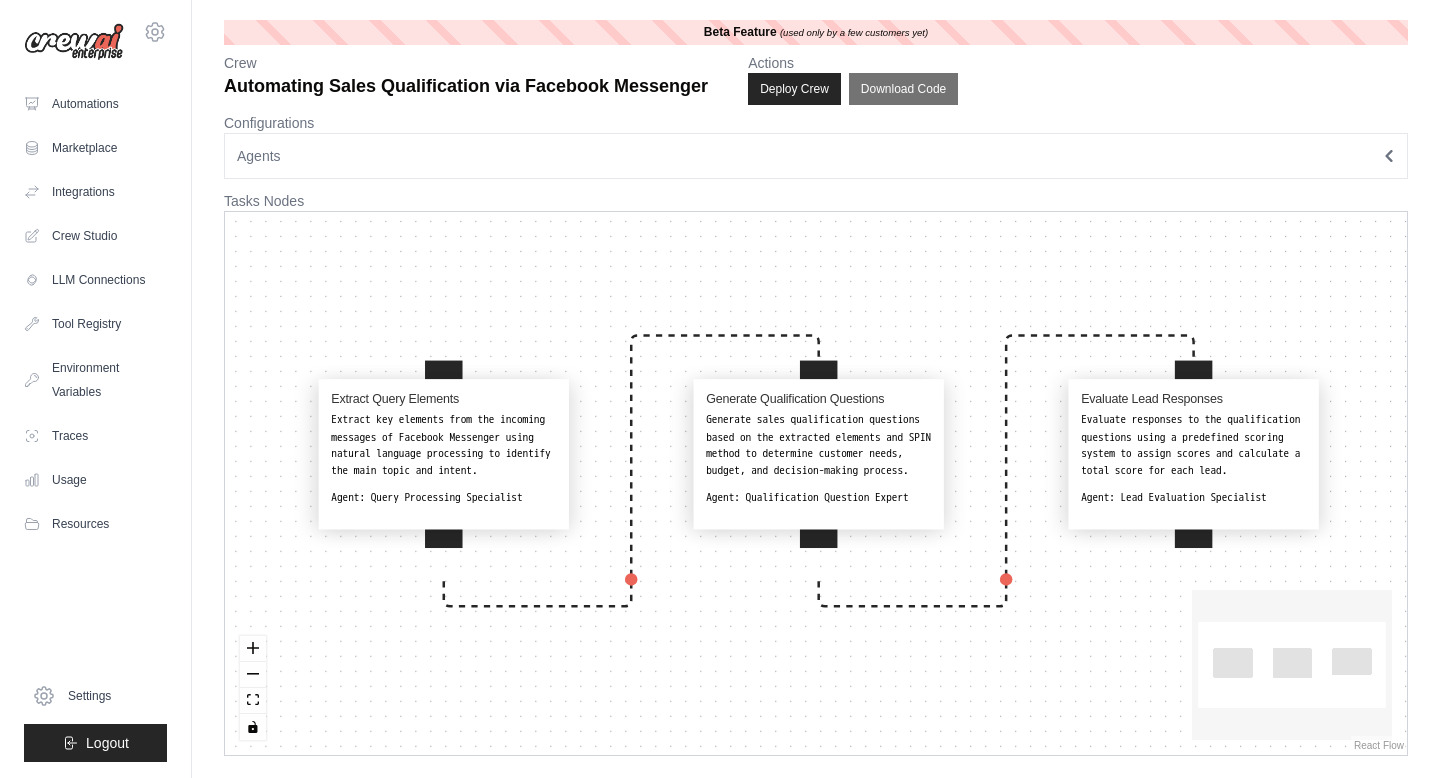 click on "Agents" at bounding box center [816, 156] 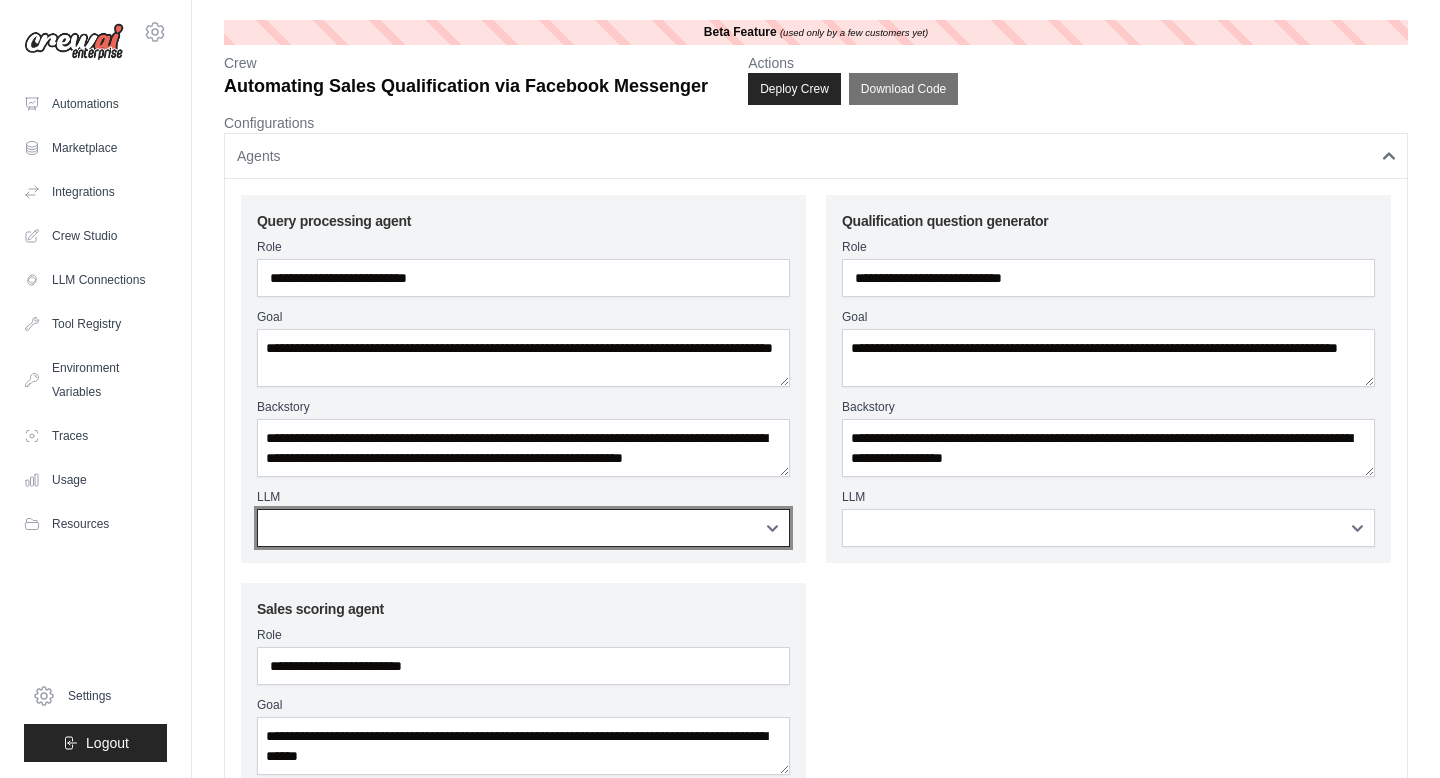 click on "**********" at bounding box center (523, 528) 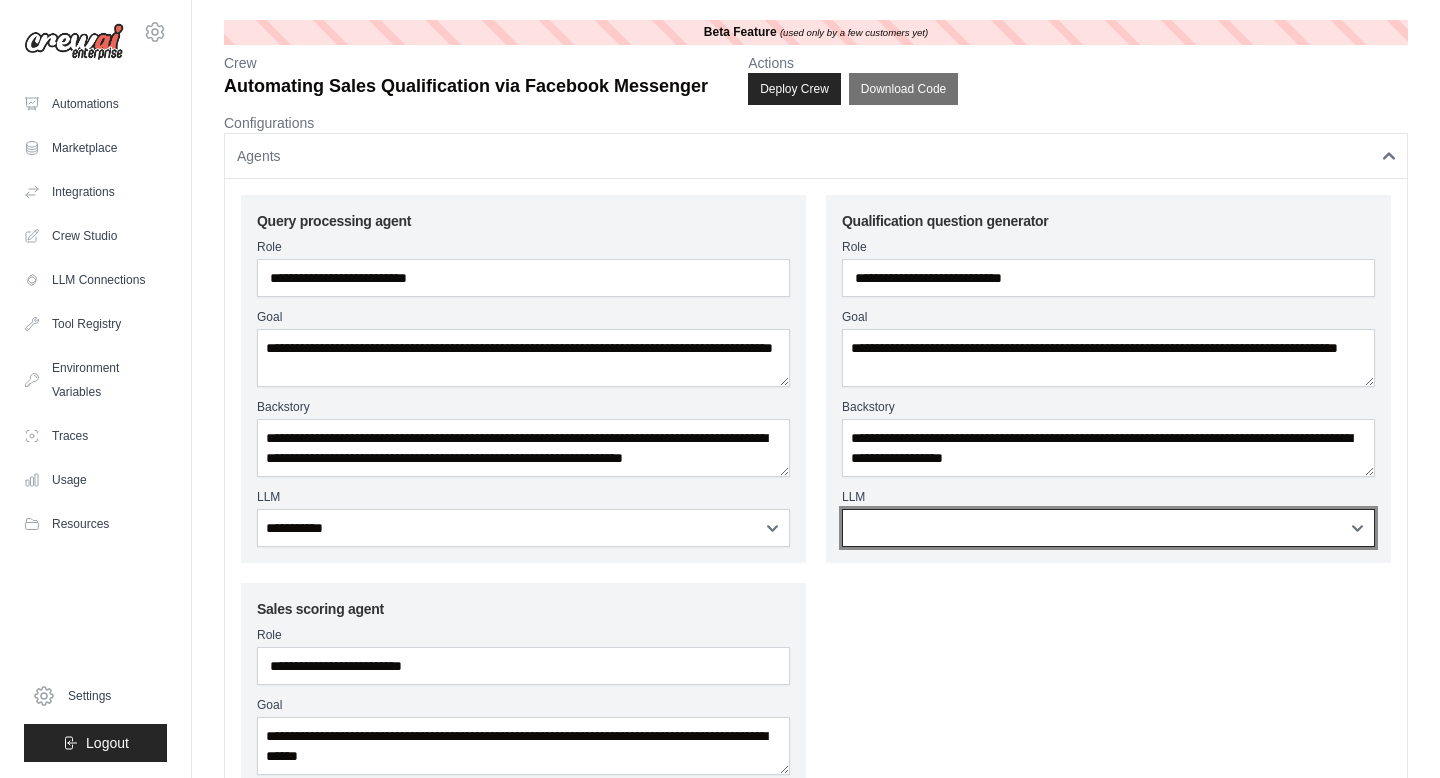 click on "**********" at bounding box center (1108, 528) 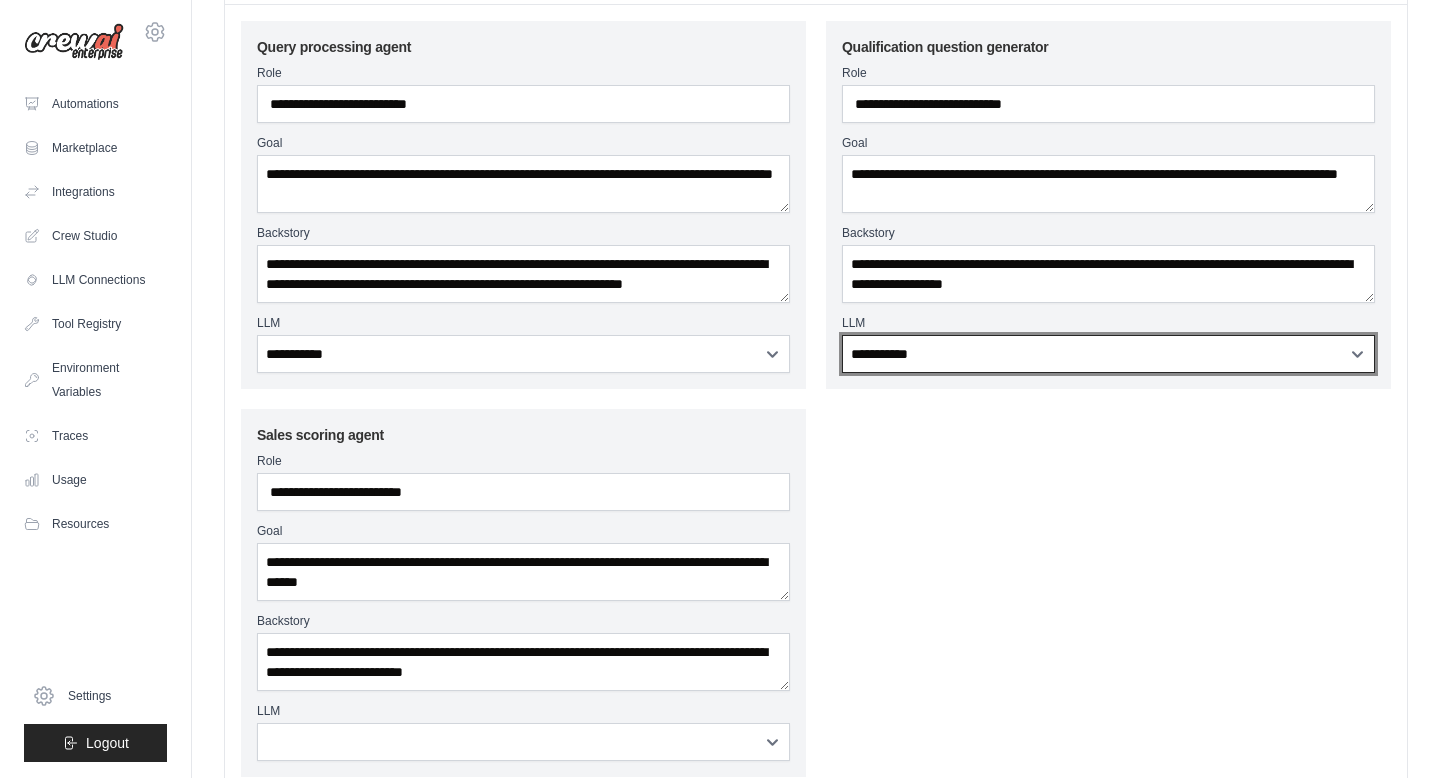 scroll, scrollTop: 397, scrollLeft: 0, axis: vertical 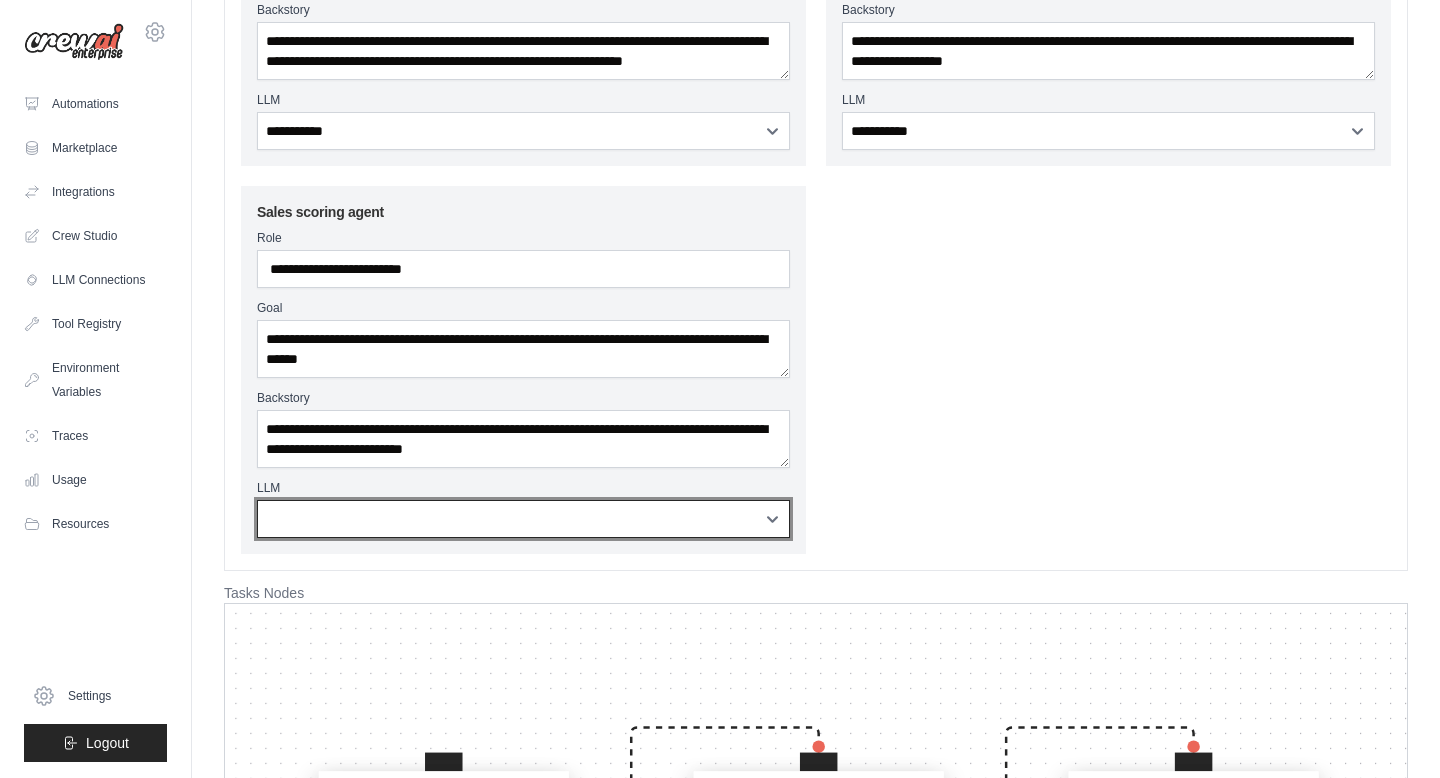 click on "**********" at bounding box center [523, 519] 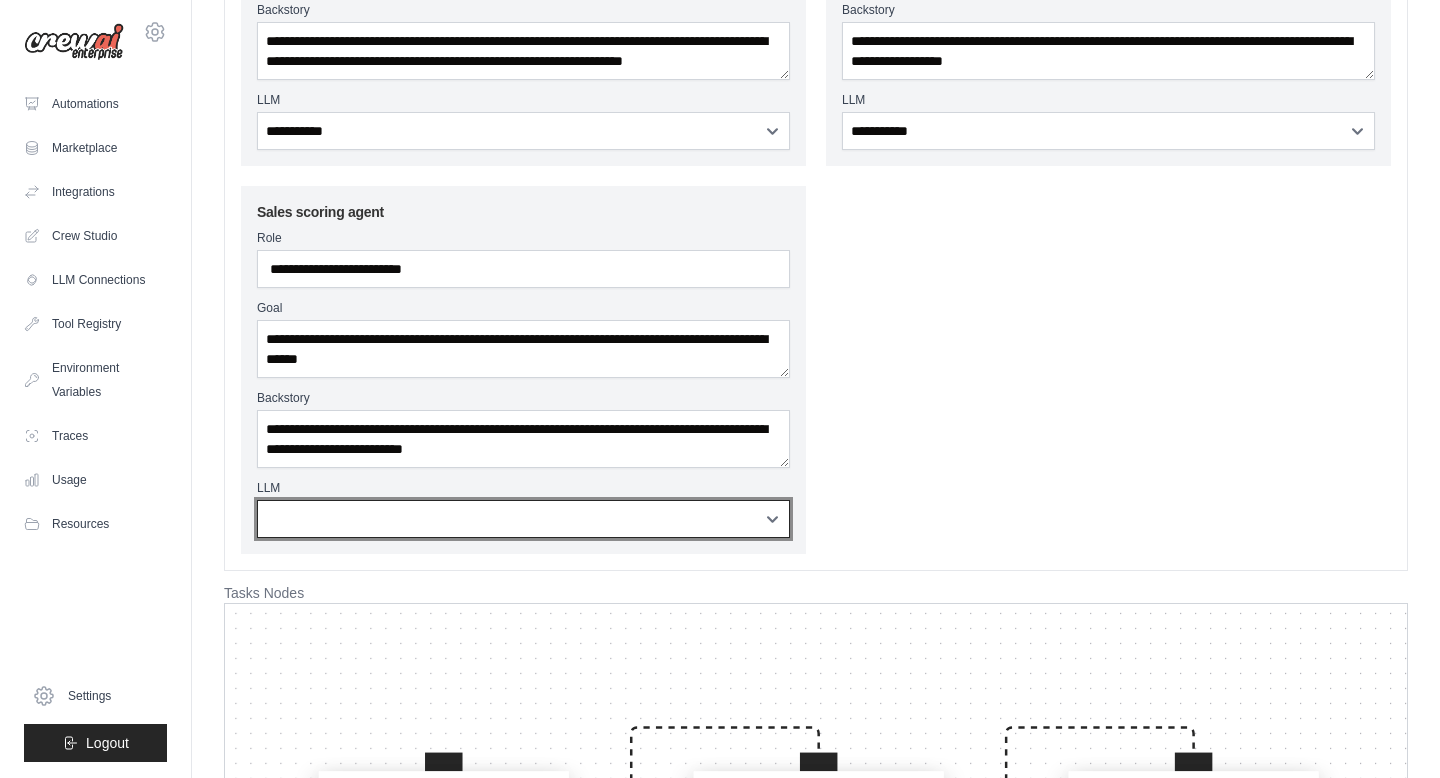 select on "**********" 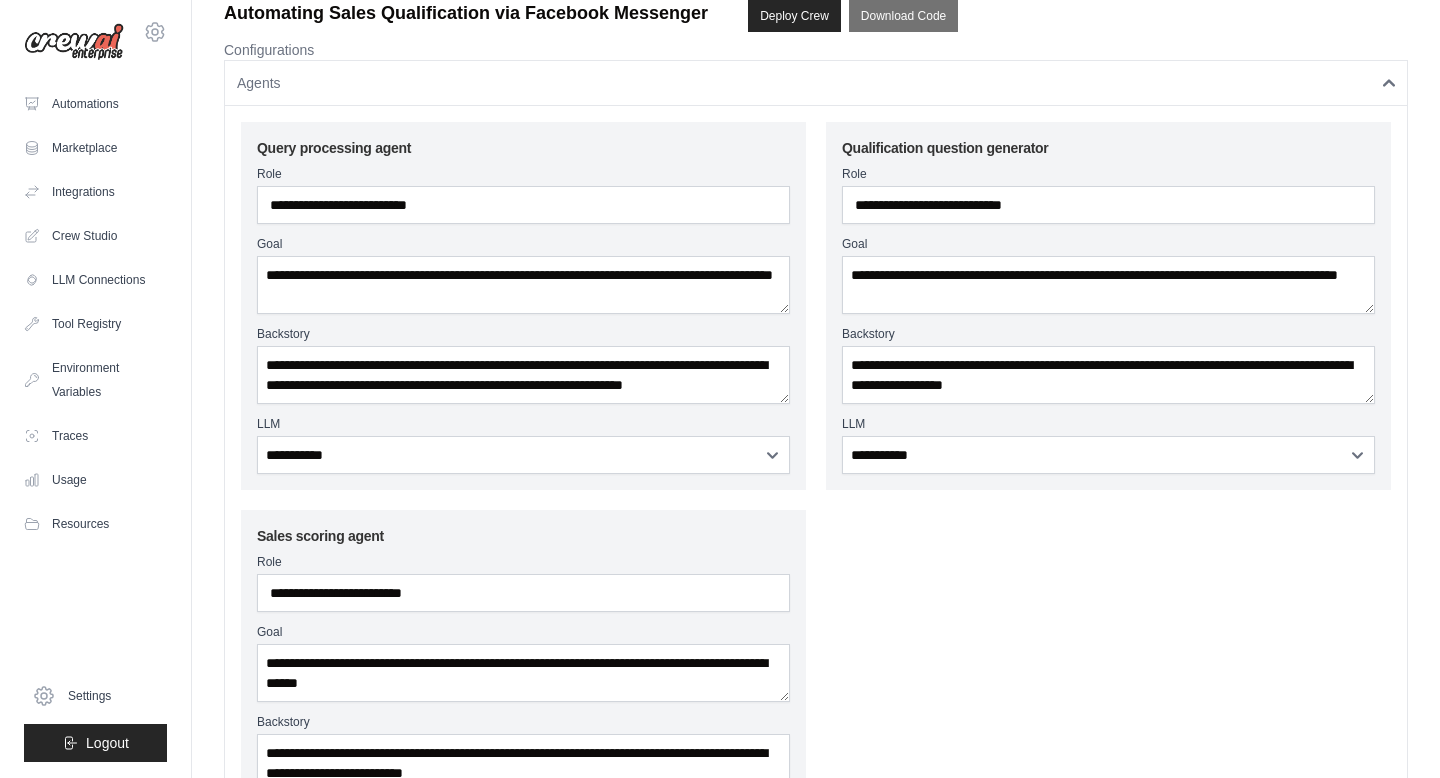 scroll, scrollTop: 0, scrollLeft: 0, axis: both 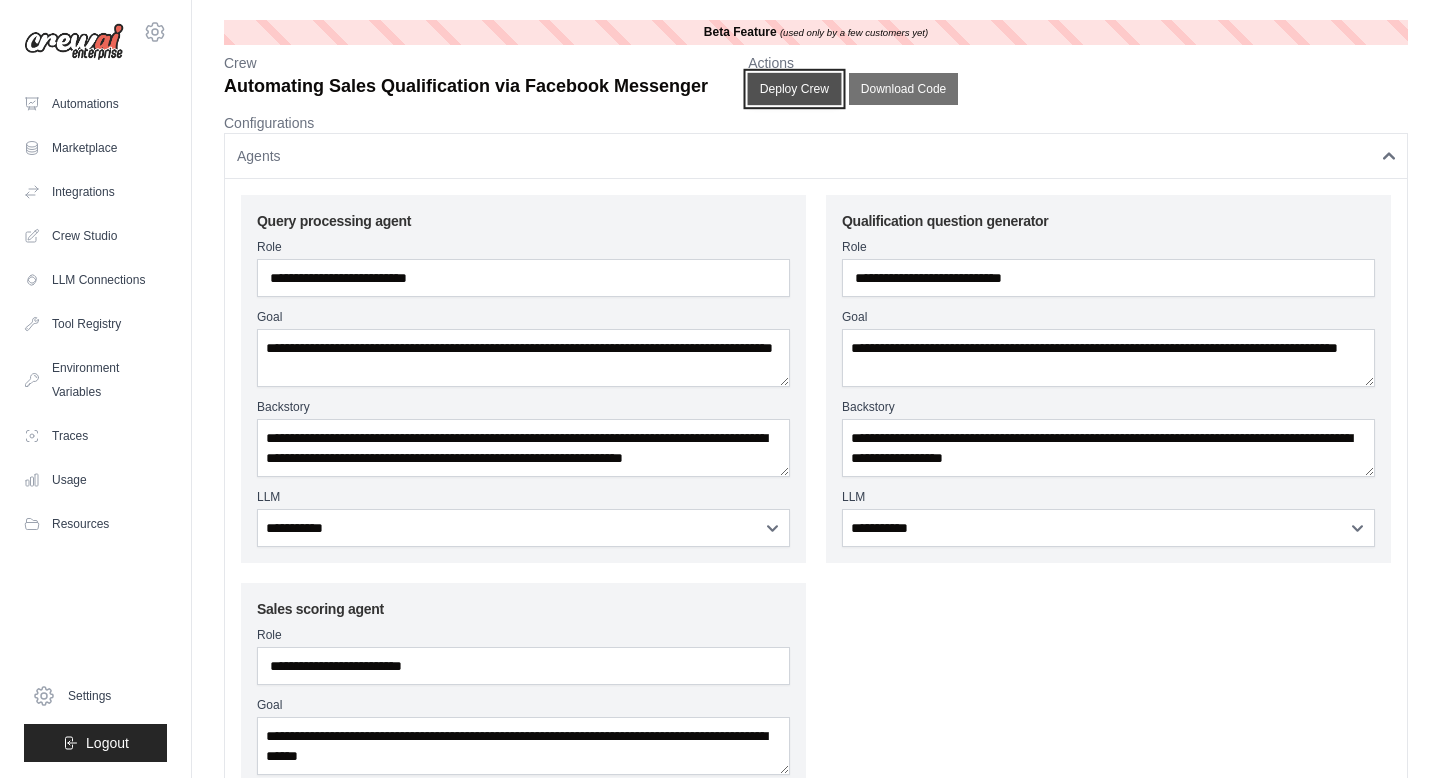 click on "Deploy Crew" at bounding box center [795, 89] 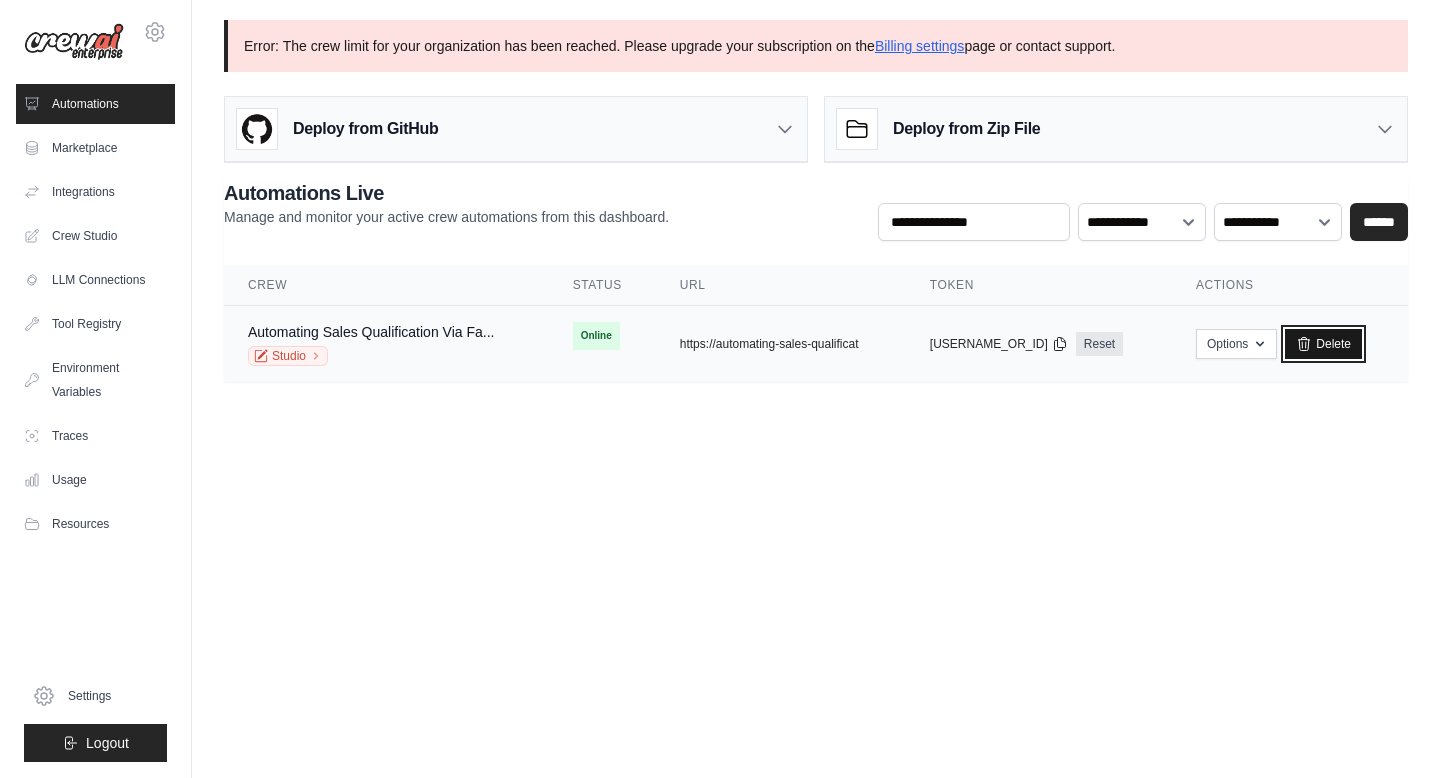 click on "Delete" at bounding box center [1323, 344] 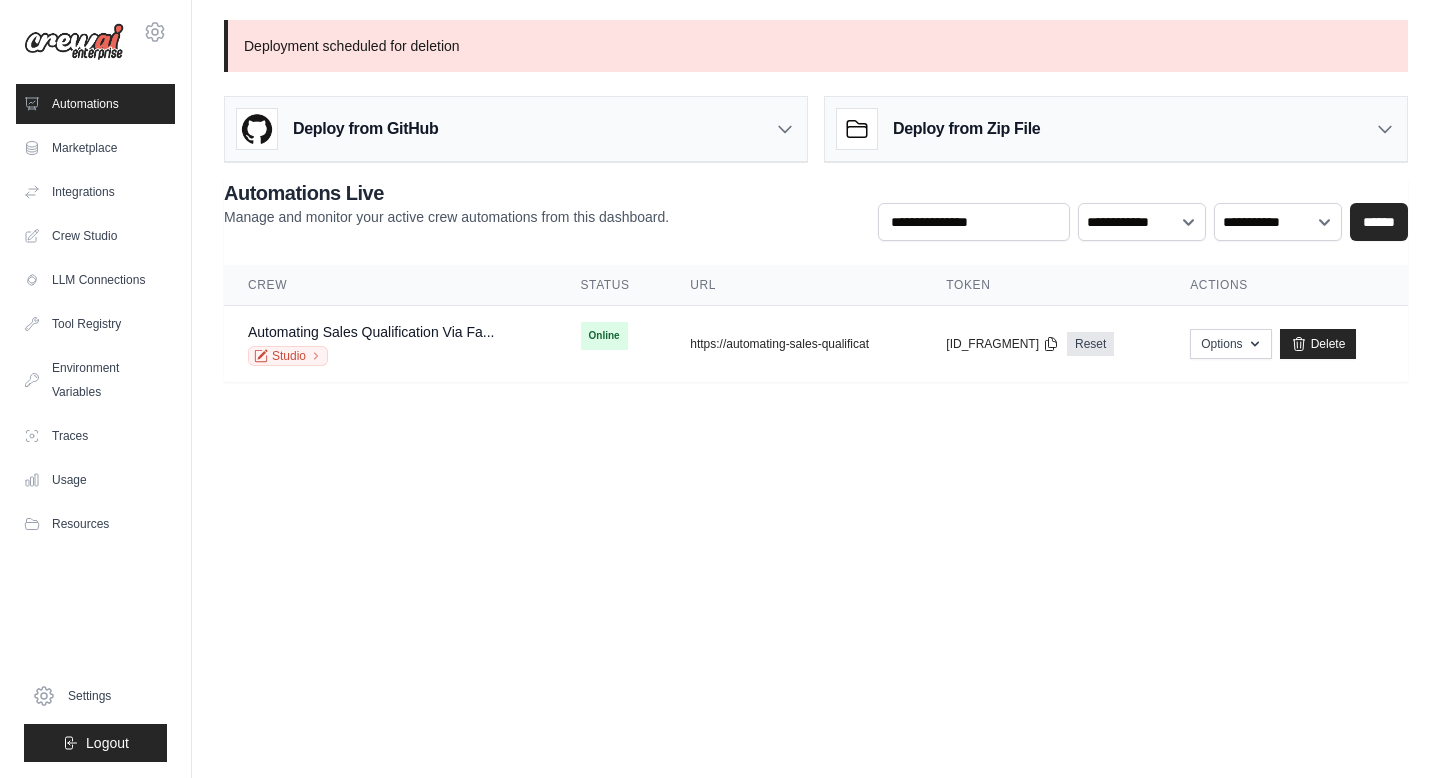 scroll, scrollTop: 0, scrollLeft: 0, axis: both 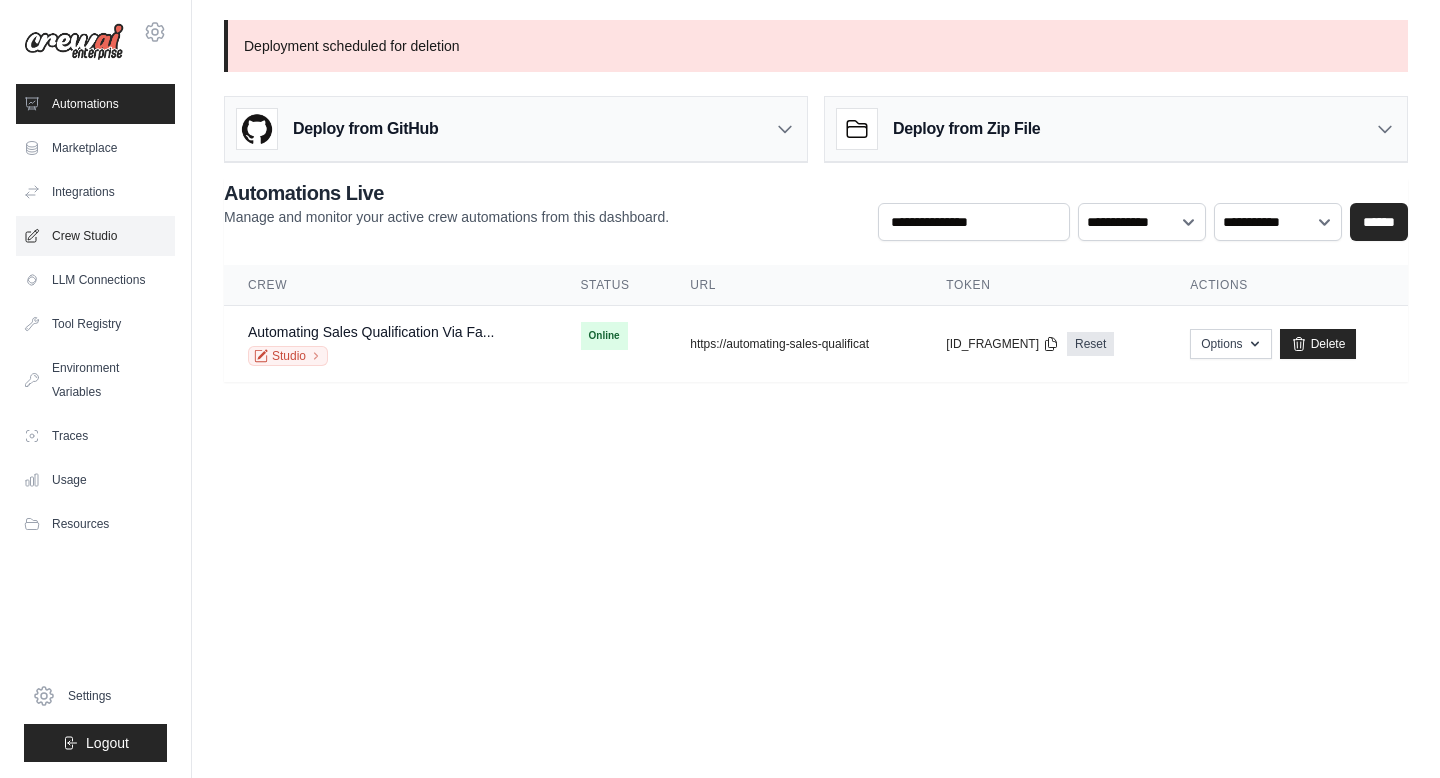click on "Crew Studio" at bounding box center [95, 236] 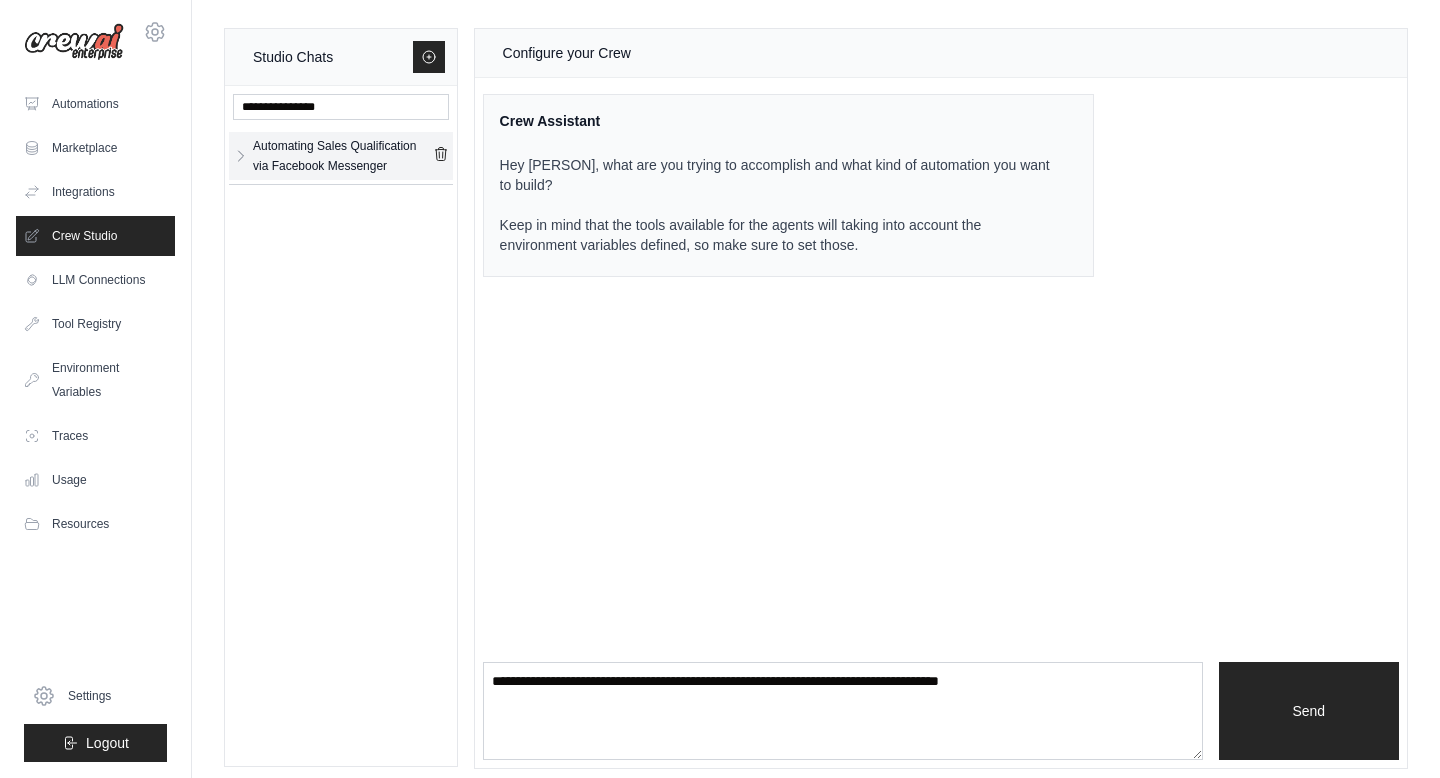 click on "Automating Sales Qualification via Facebook Messenger" at bounding box center [343, 156] 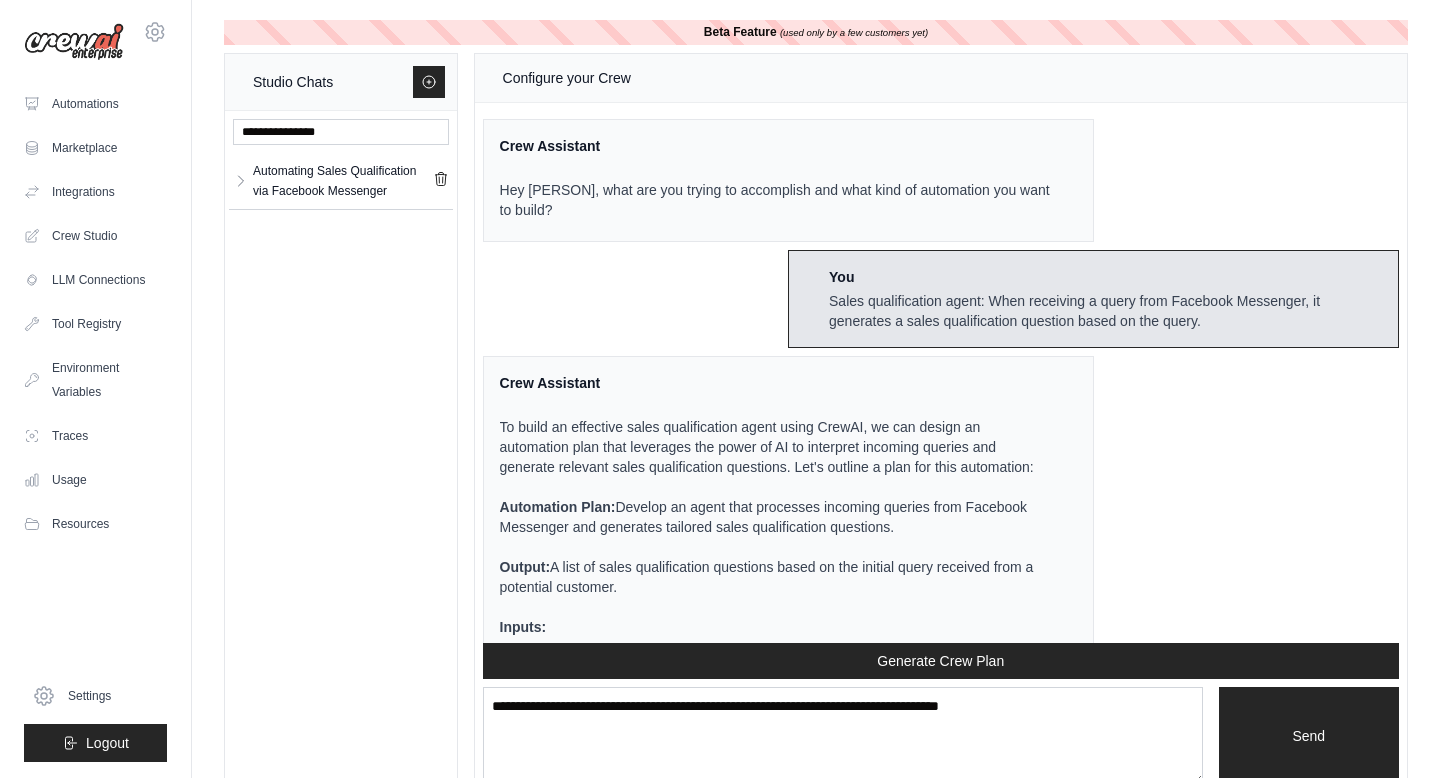 scroll, scrollTop: 2831, scrollLeft: 0, axis: vertical 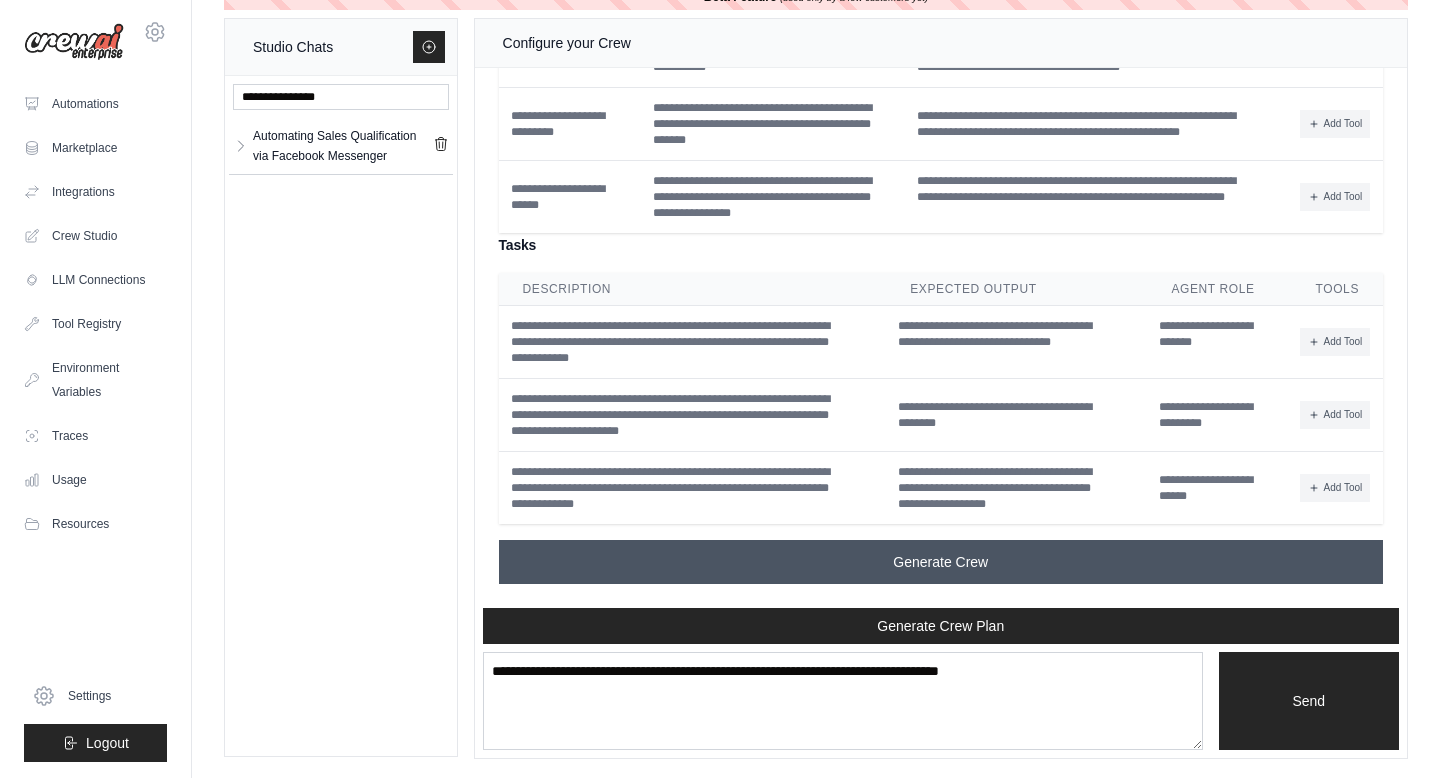 click on "Generate Crew" at bounding box center (940, 562) 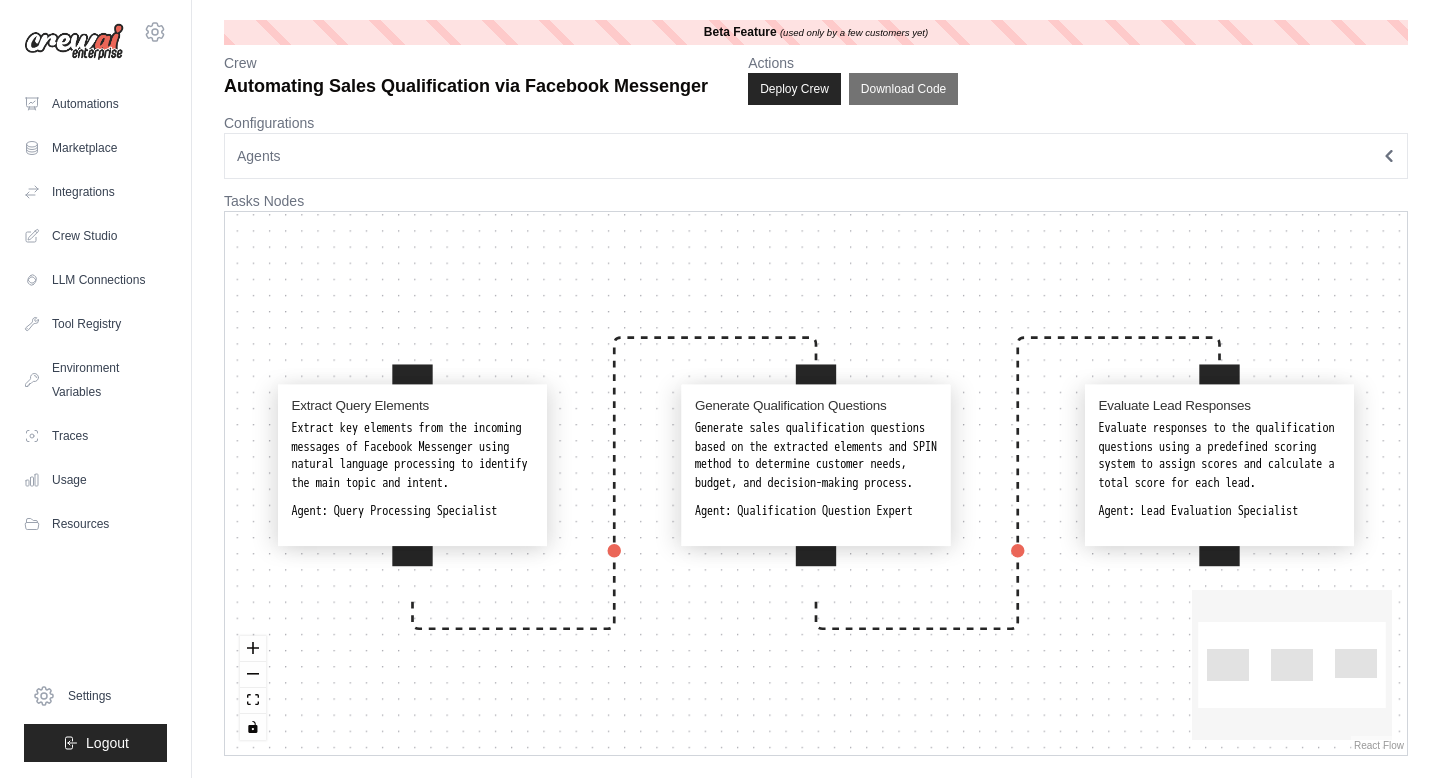 scroll, scrollTop: 0, scrollLeft: 0, axis: both 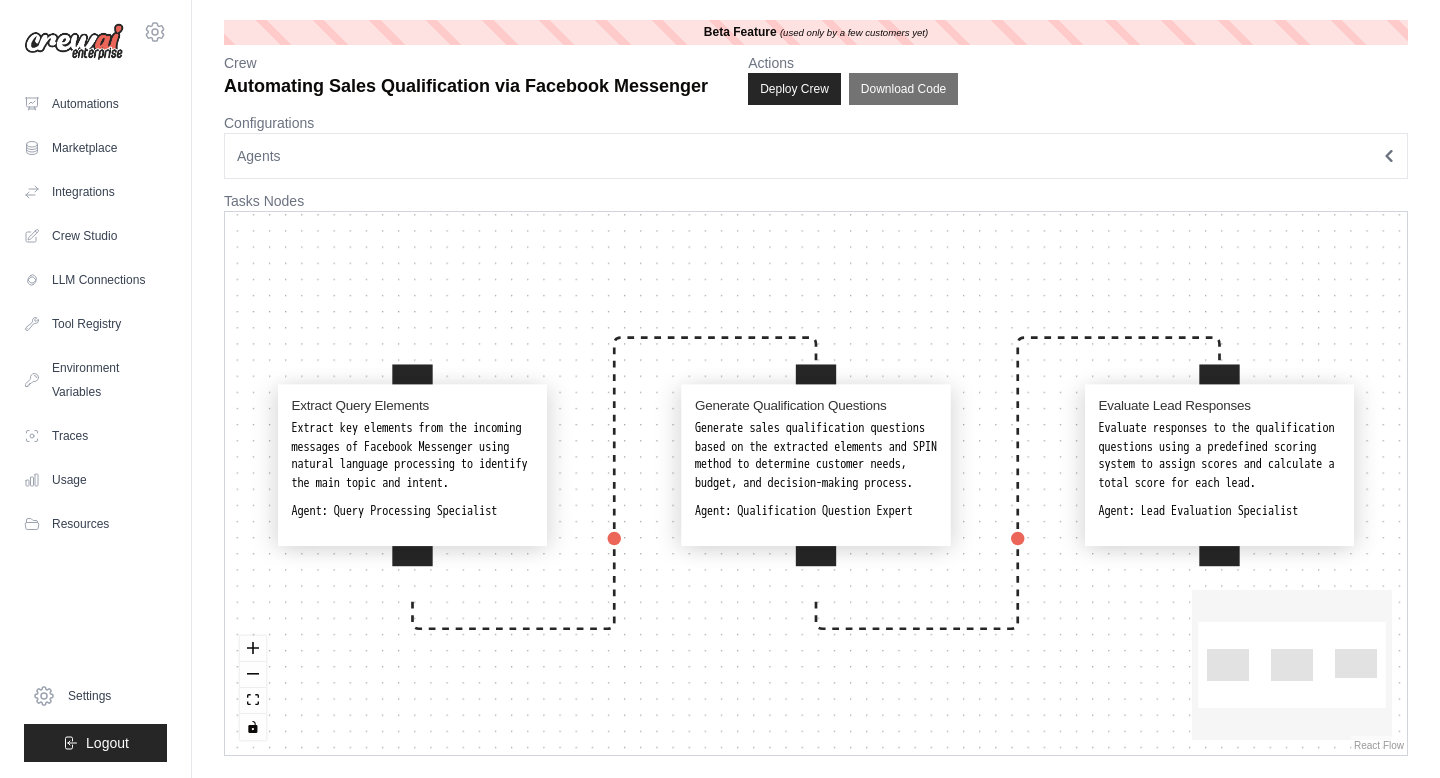click on "Agents" at bounding box center [816, 156] 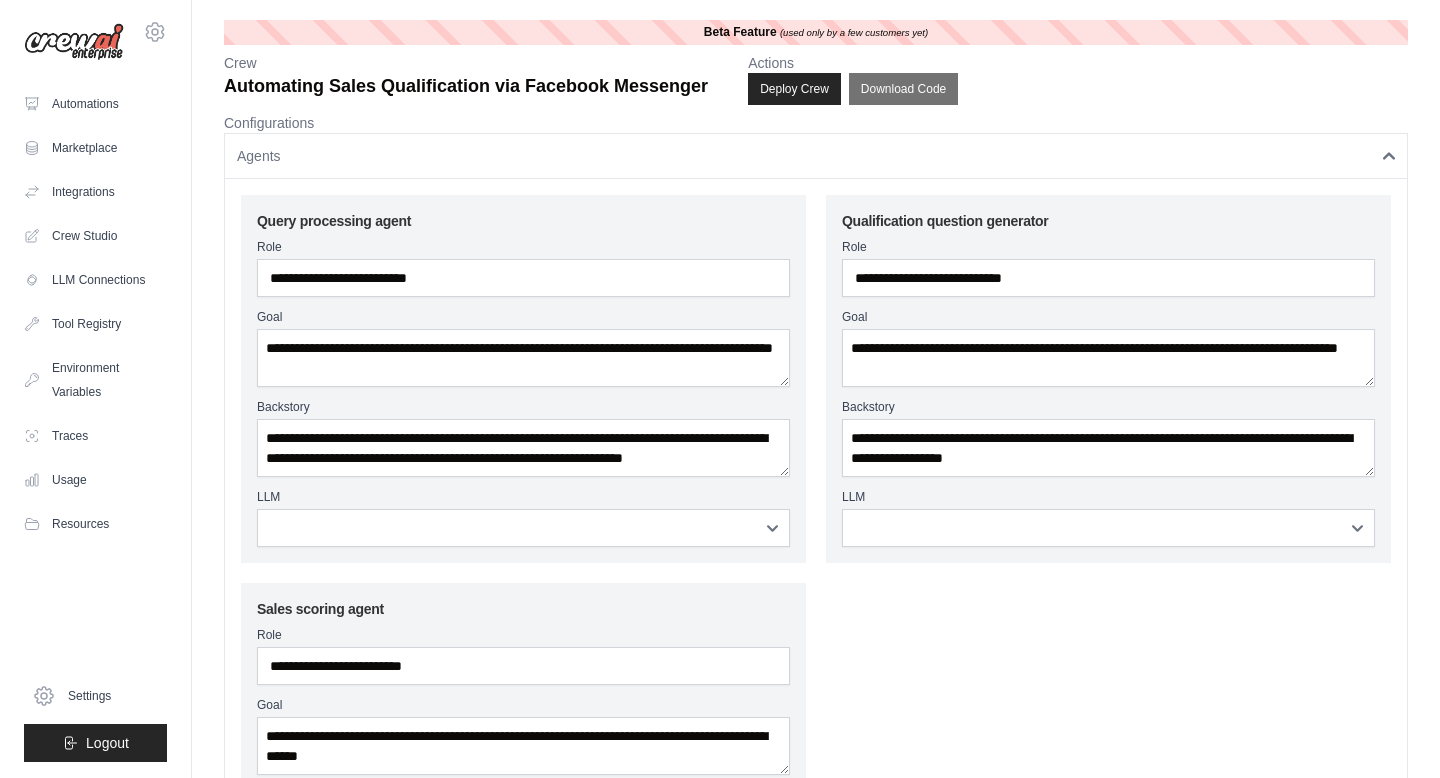 click on "**********" at bounding box center (523, 379) 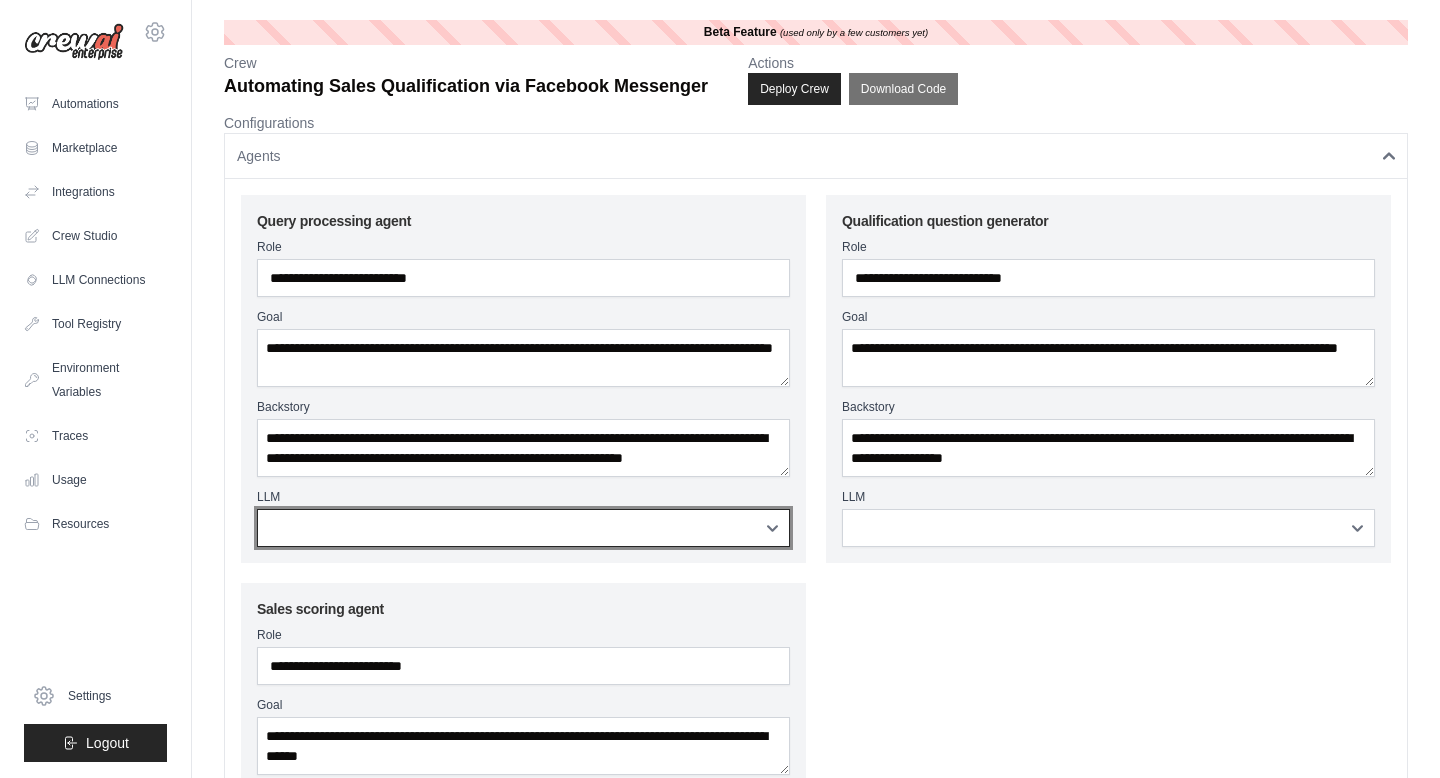 click on "**********" at bounding box center [523, 528] 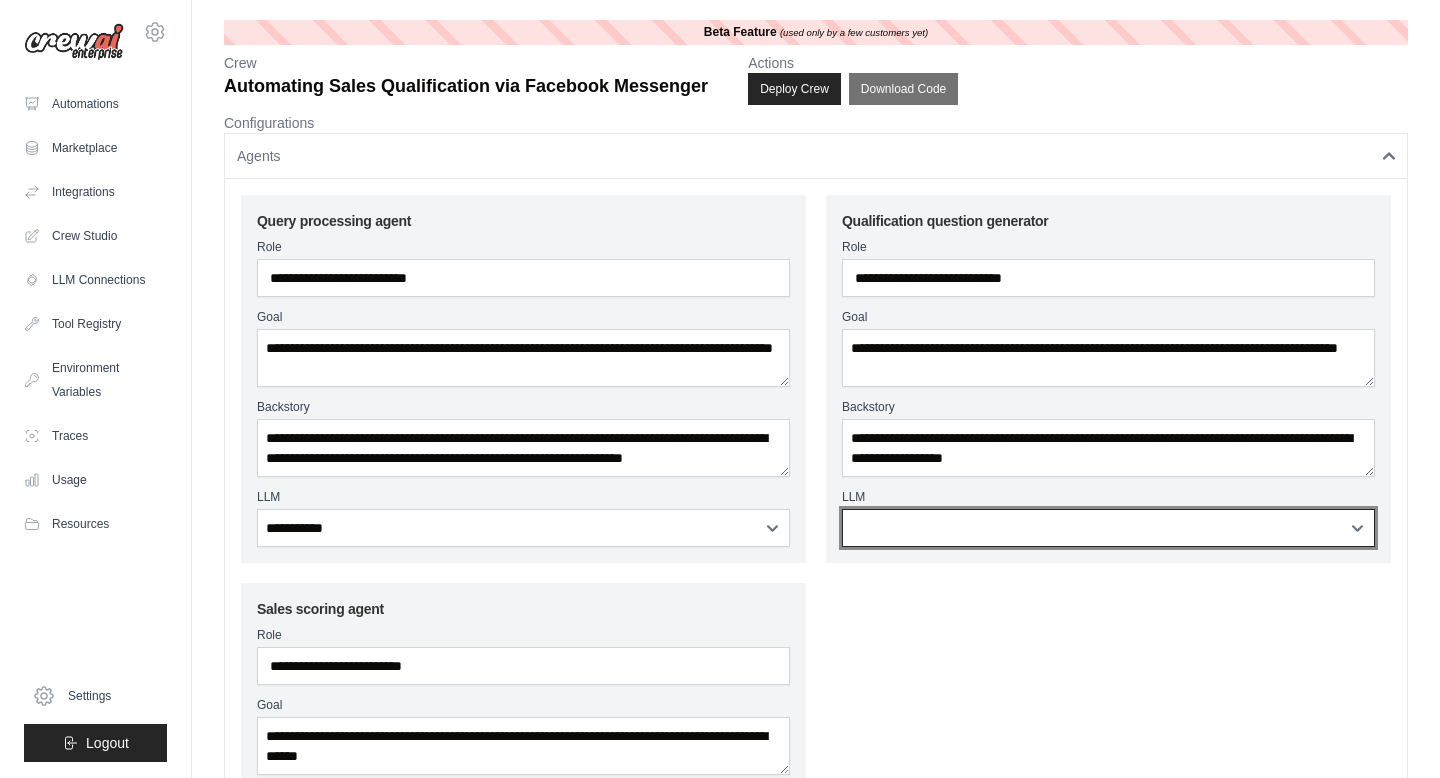 click on "**********" at bounding box center (1108, 528) 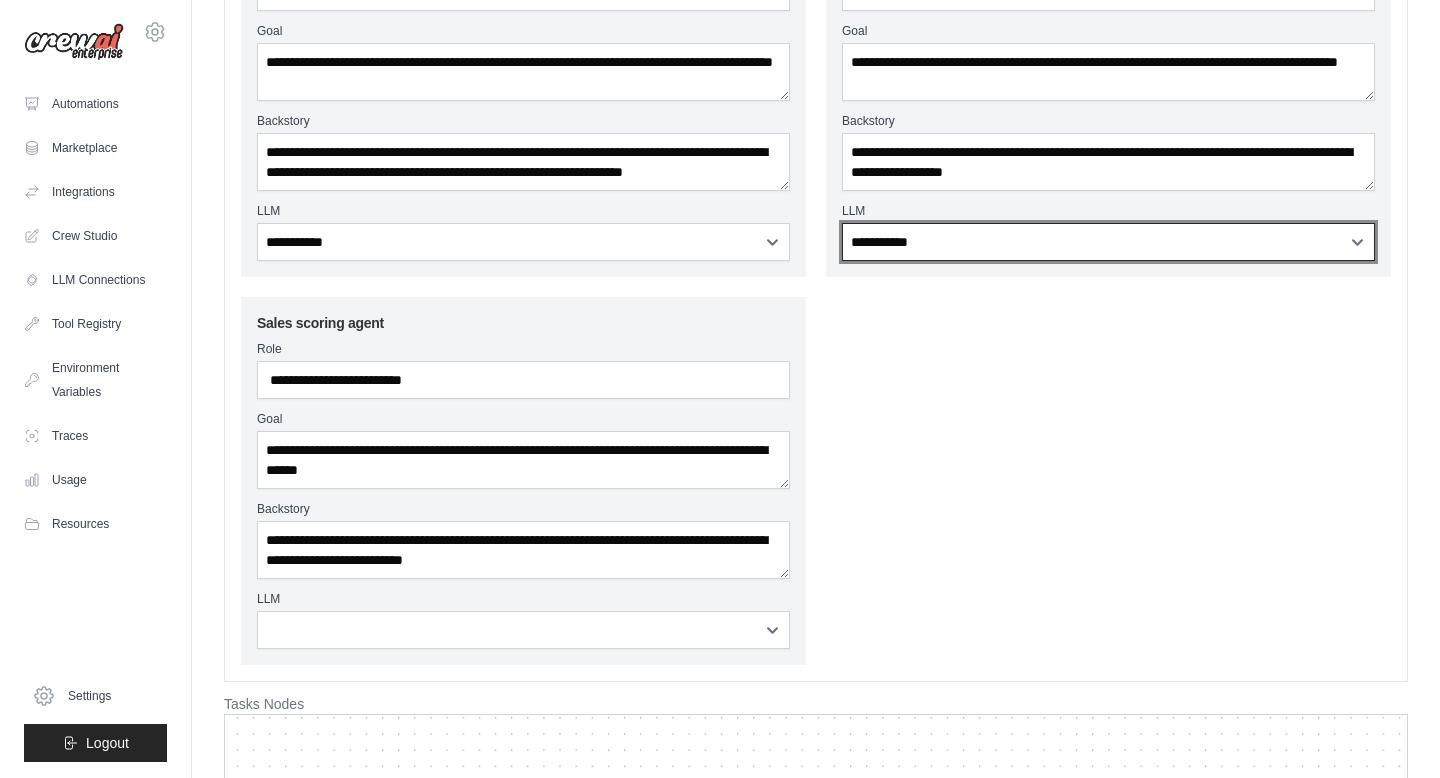 scroll, scrollTop: 509, scrollLeft: 0, axis: vertical 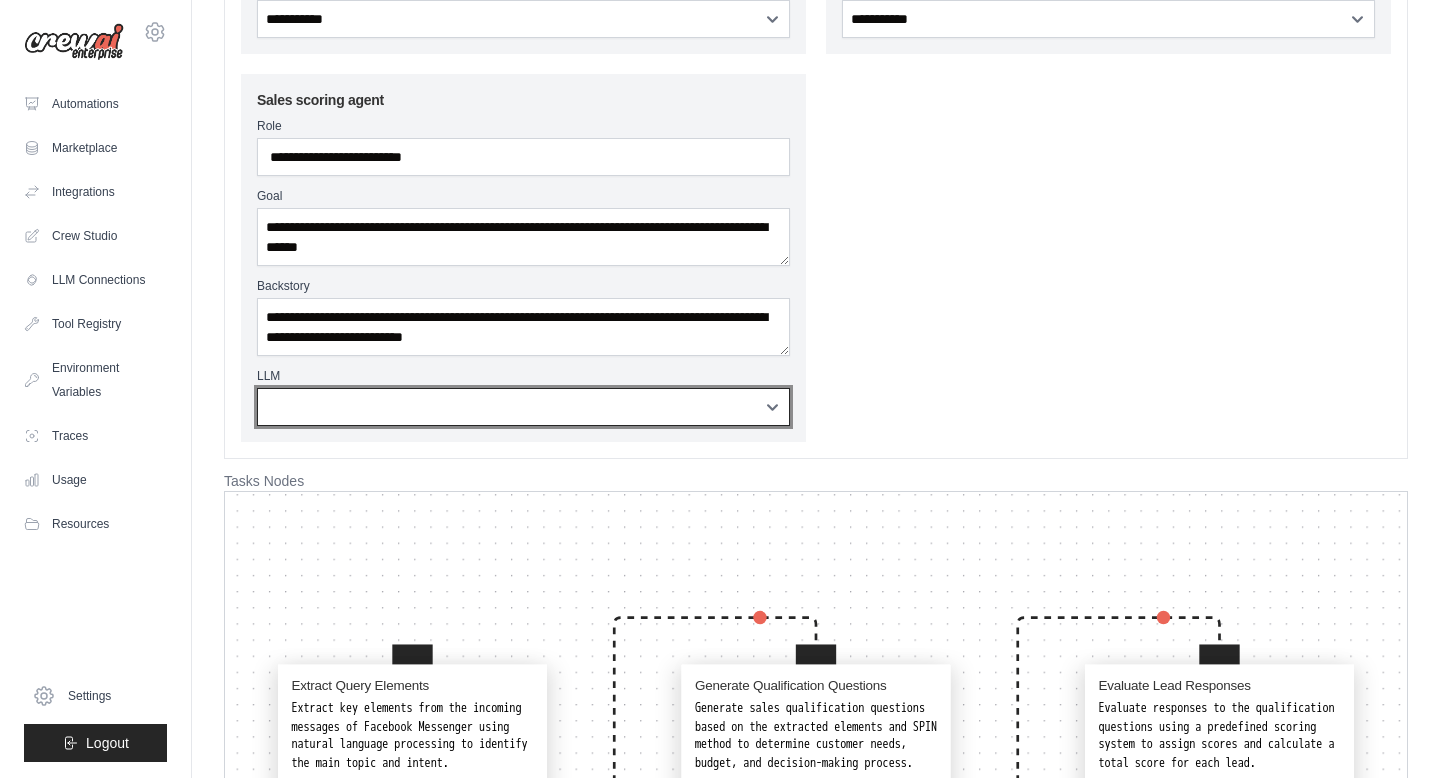 click on "**********" at bounding box center [523, 407] 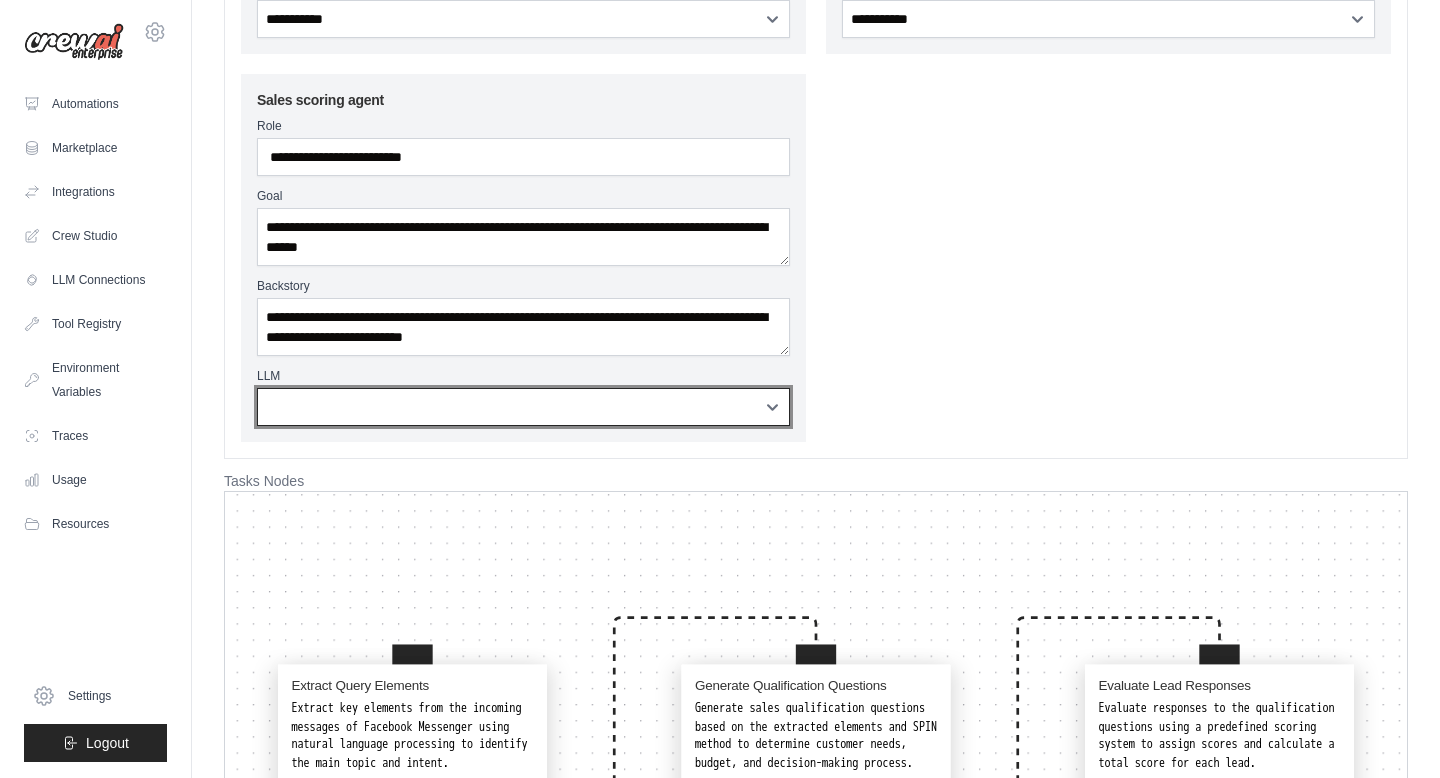 select on "**********" 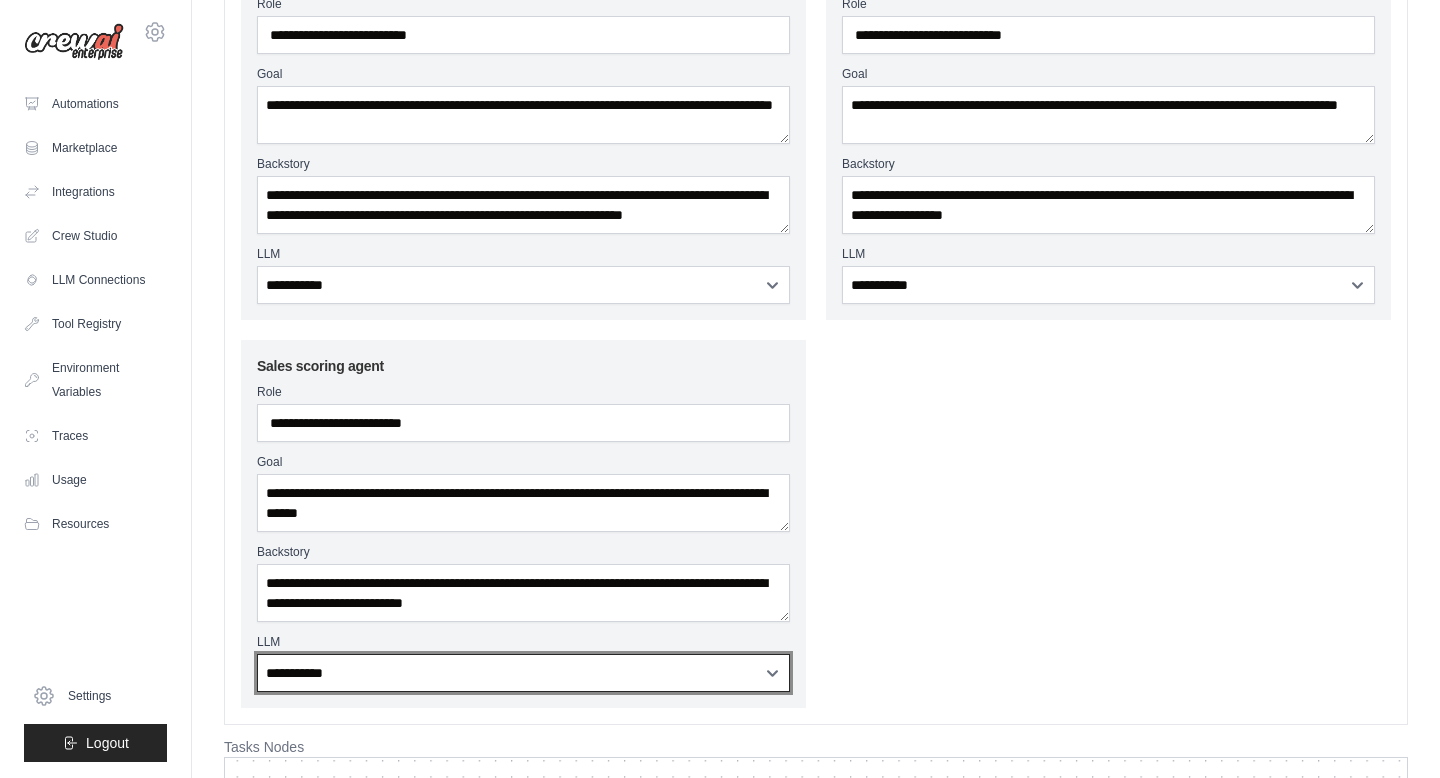 scroll, scrollTop: 0, scrollLeft: 0, axis: both 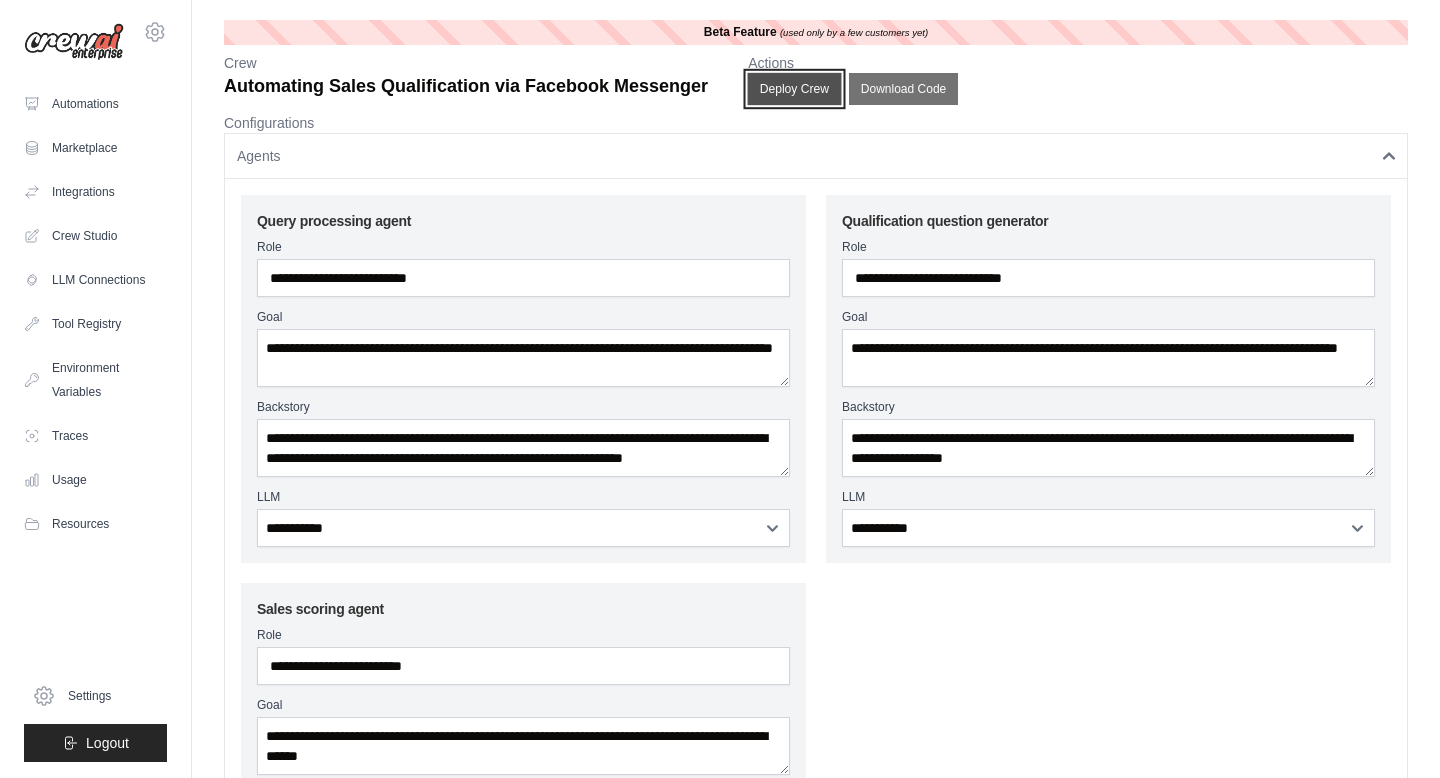 click on "Deploy Crew" at bounding box center (795, 89) 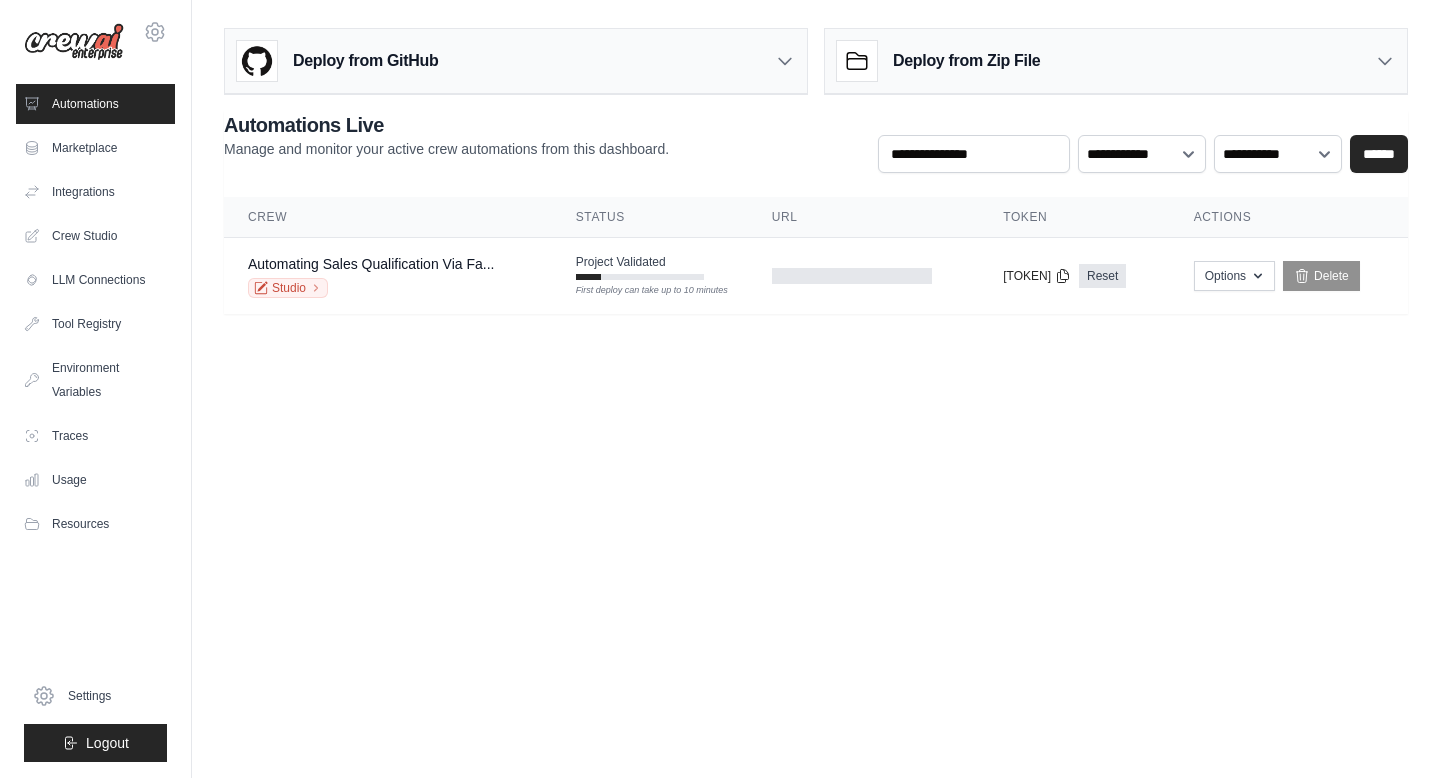 scroll, scrollTop: 0, scrollLeft: 0, axis: both 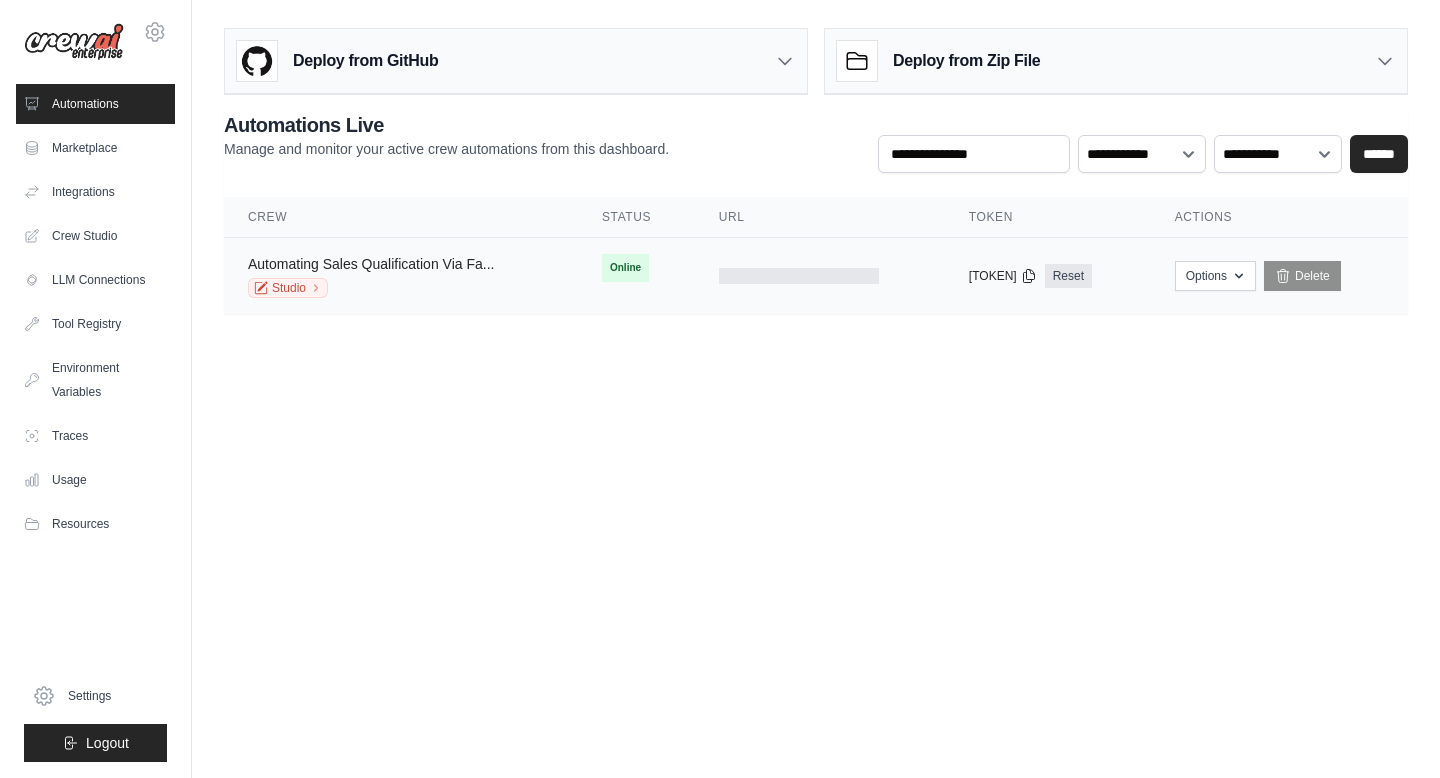 click on "Automating Sales Qualification Via Fa..." at bounding box center (371, 264) 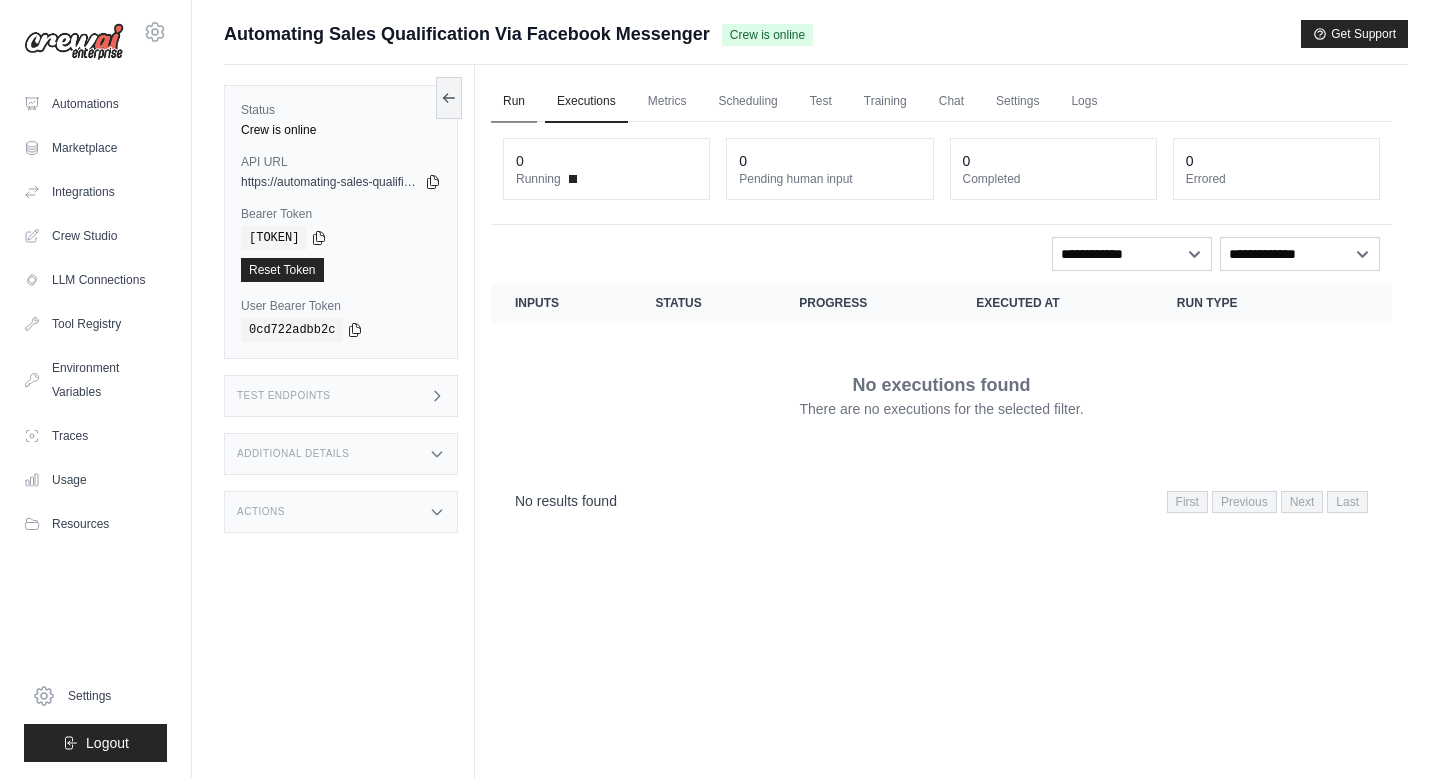 click on "Run" at bounding box center [514, 102] 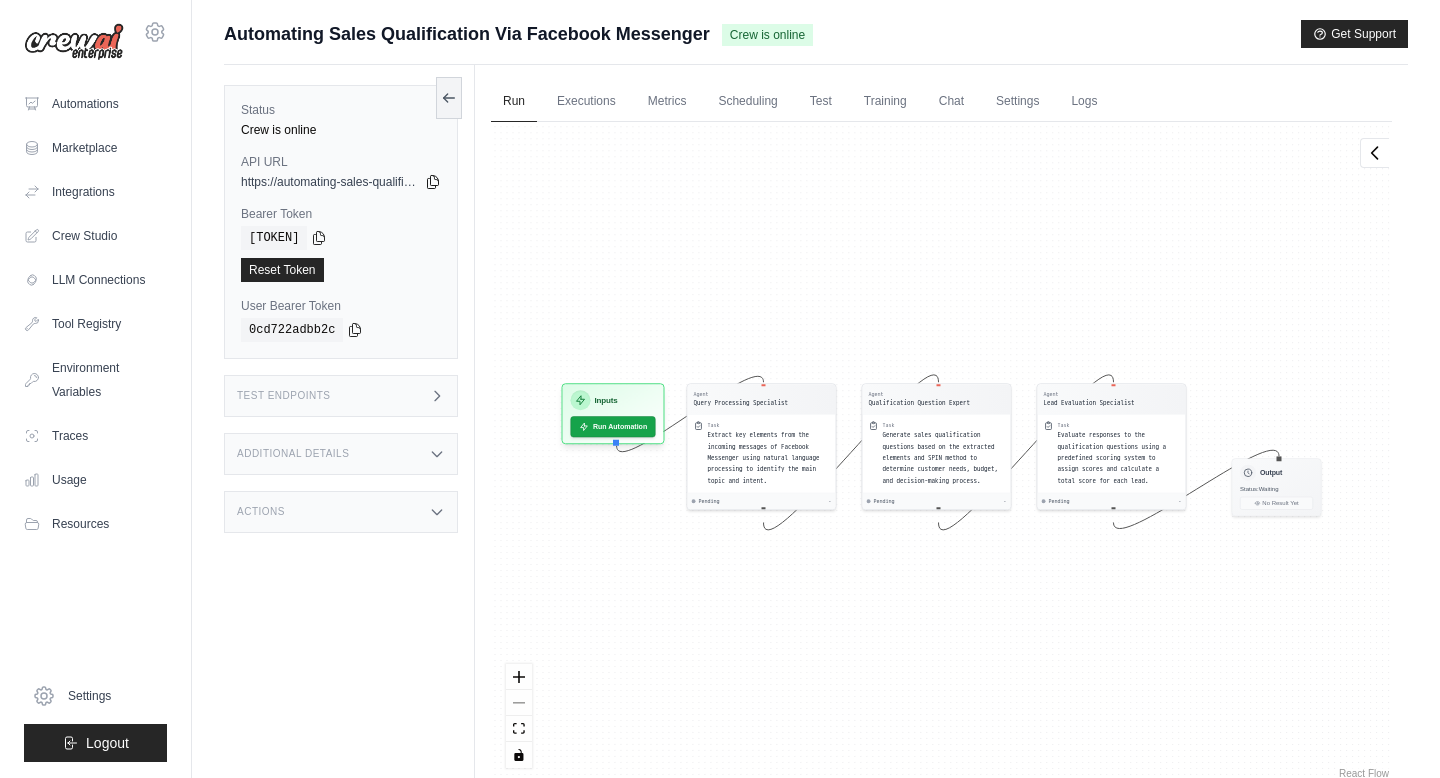 click 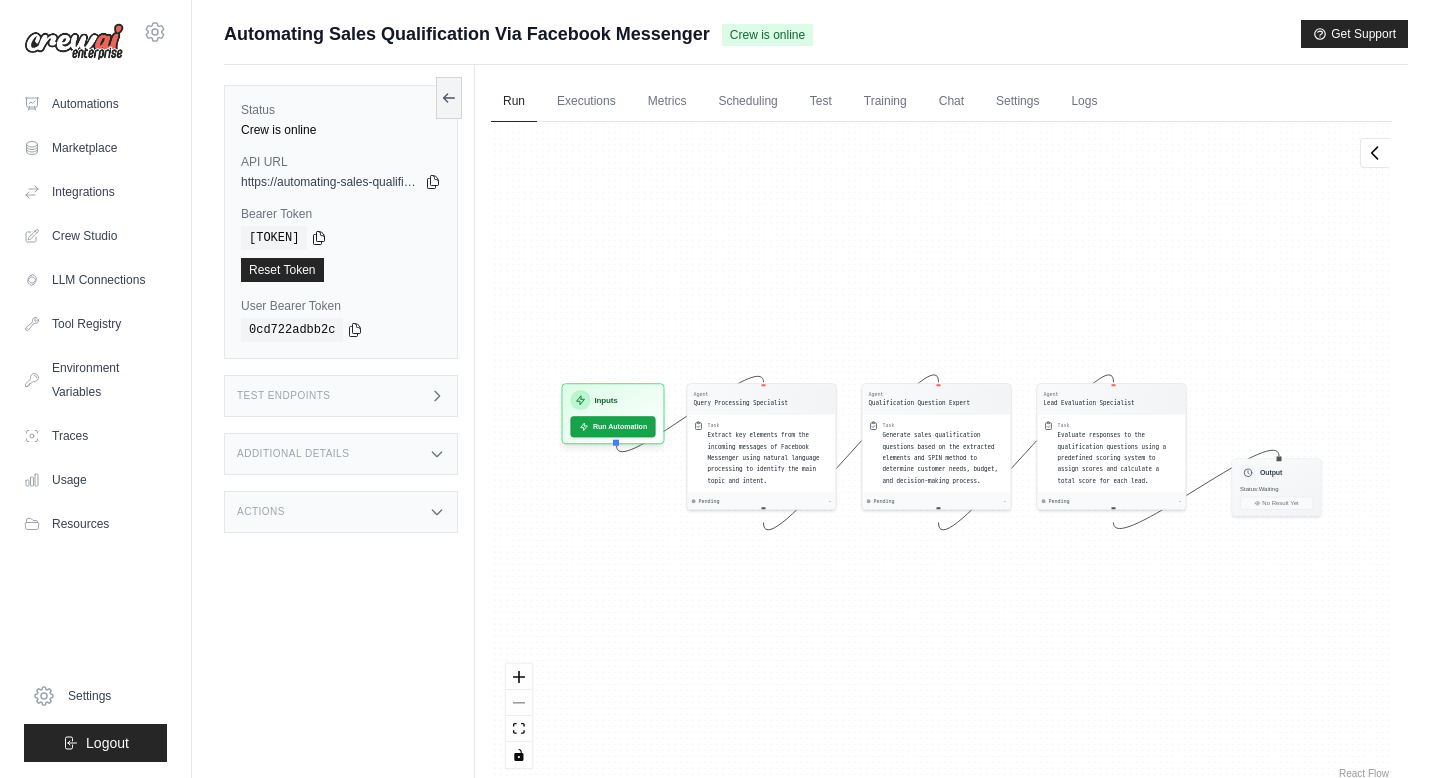 click 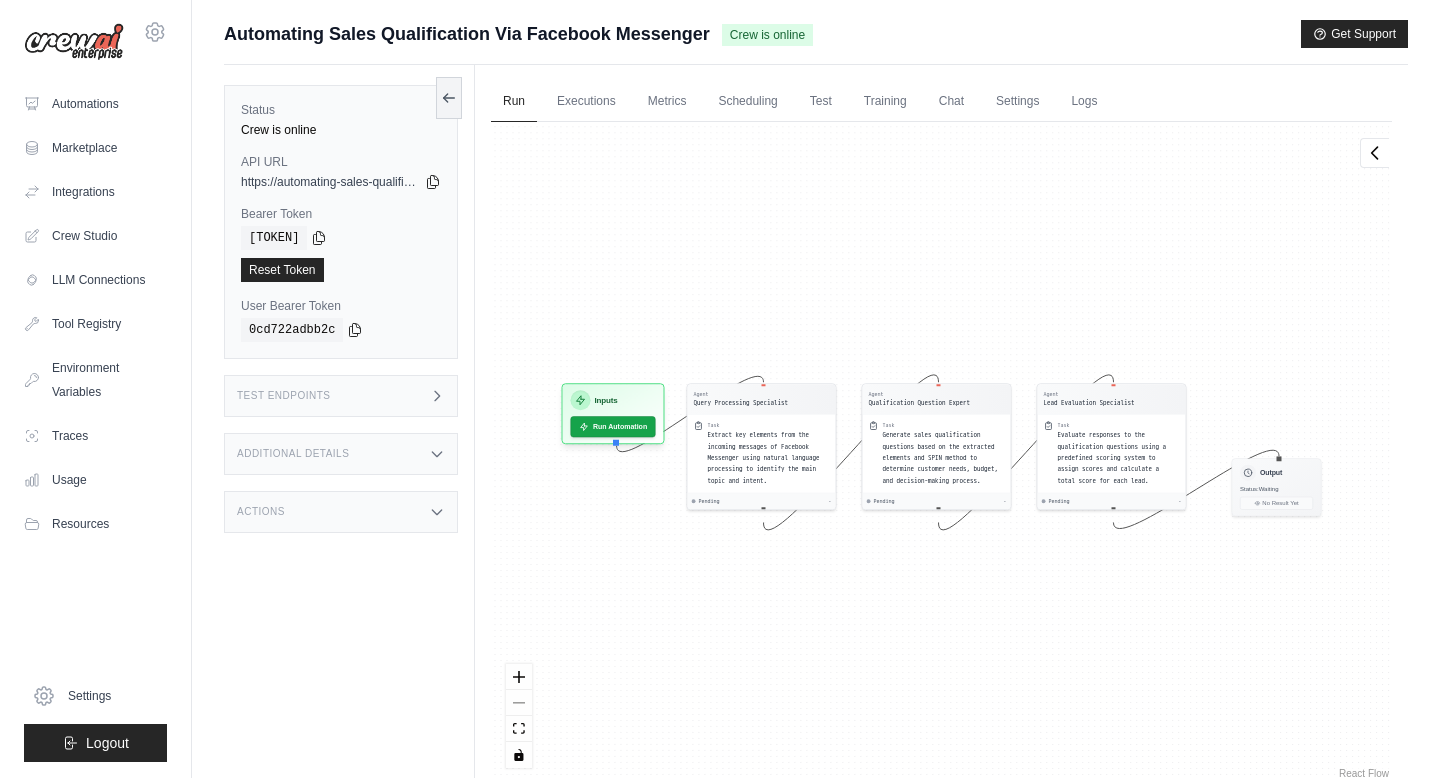 click on "Status
Crew is online
API URL
copied
https://automating-sales-qualification-via-facebook-example.crewai.com
Bearer Token
copied
[TOKEN]
Reset Token
User Bearer Token
copied
[TOKEN]" at bounding box center [341, 222] 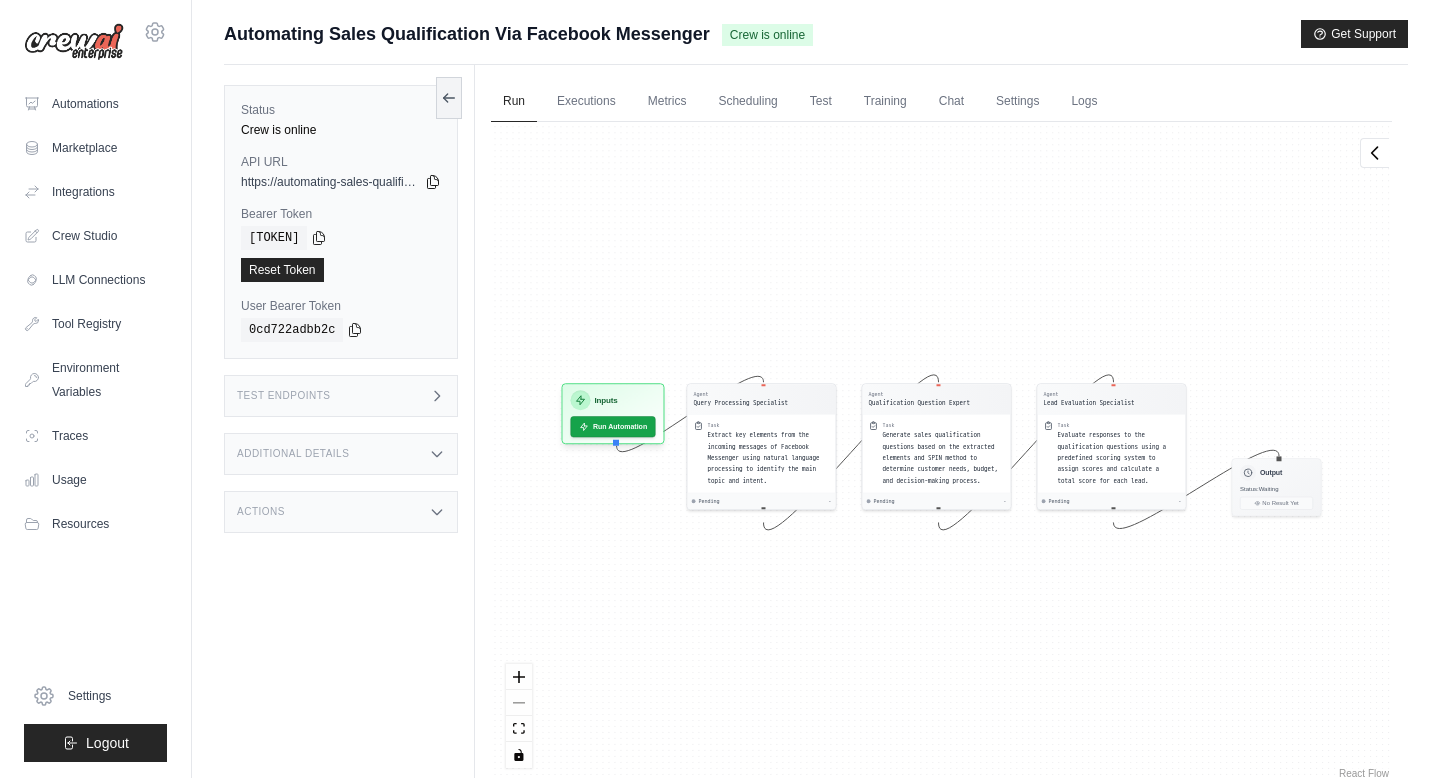 click 